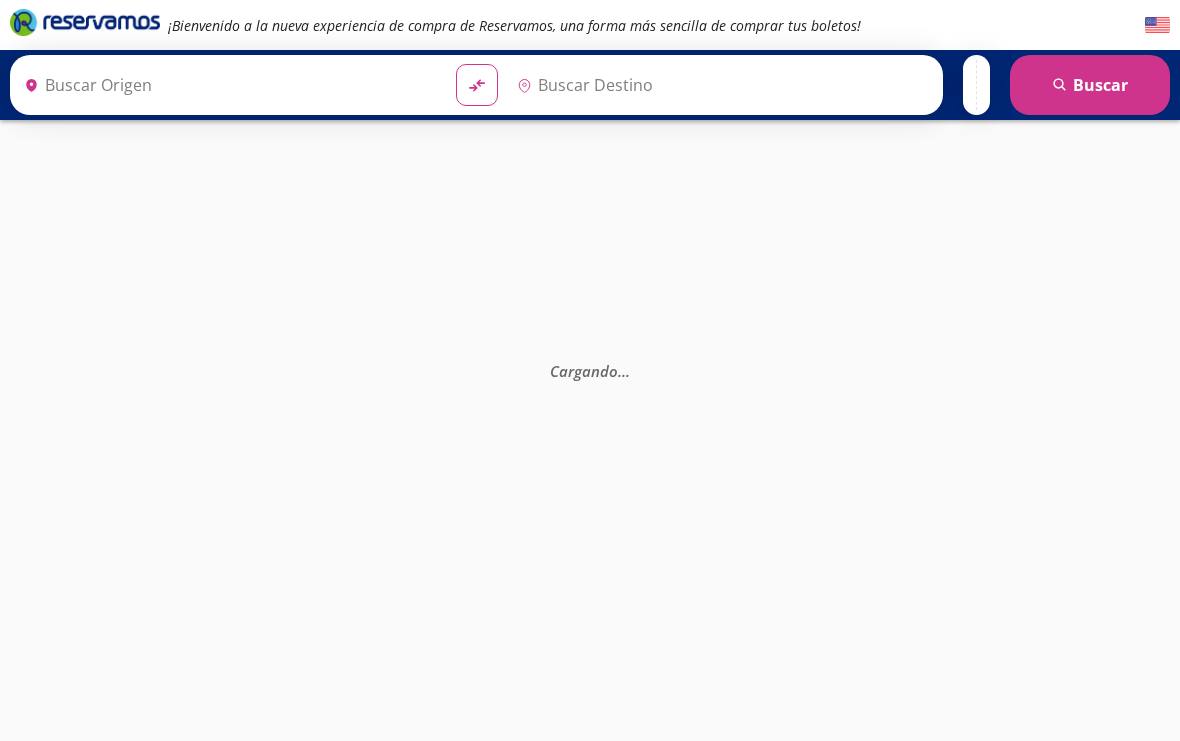 scroll, scrollTop: 0, scrollLeft: 0, axis: both 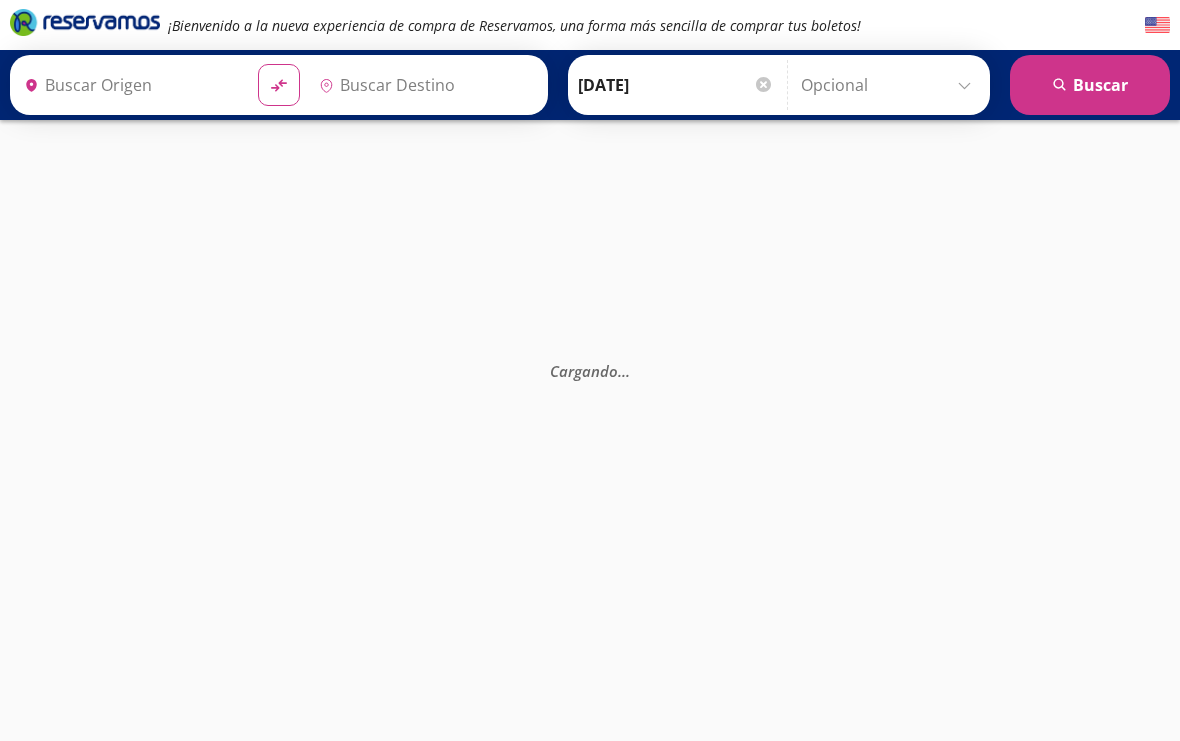 type on "[GEOGRAPHIC_DATA], [GEOGRAPHIC_DATA]" 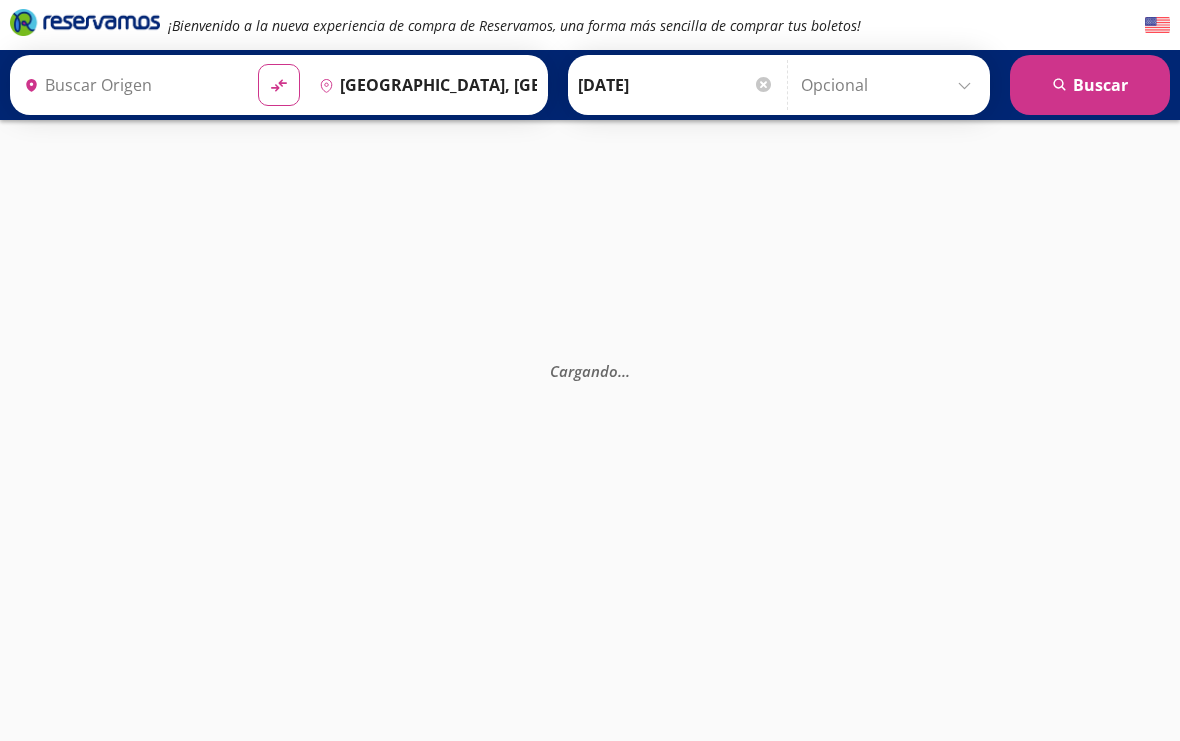 type on "[PERSON_NAME] de Querétaro, [GEOGRAPHIC_DATA]" 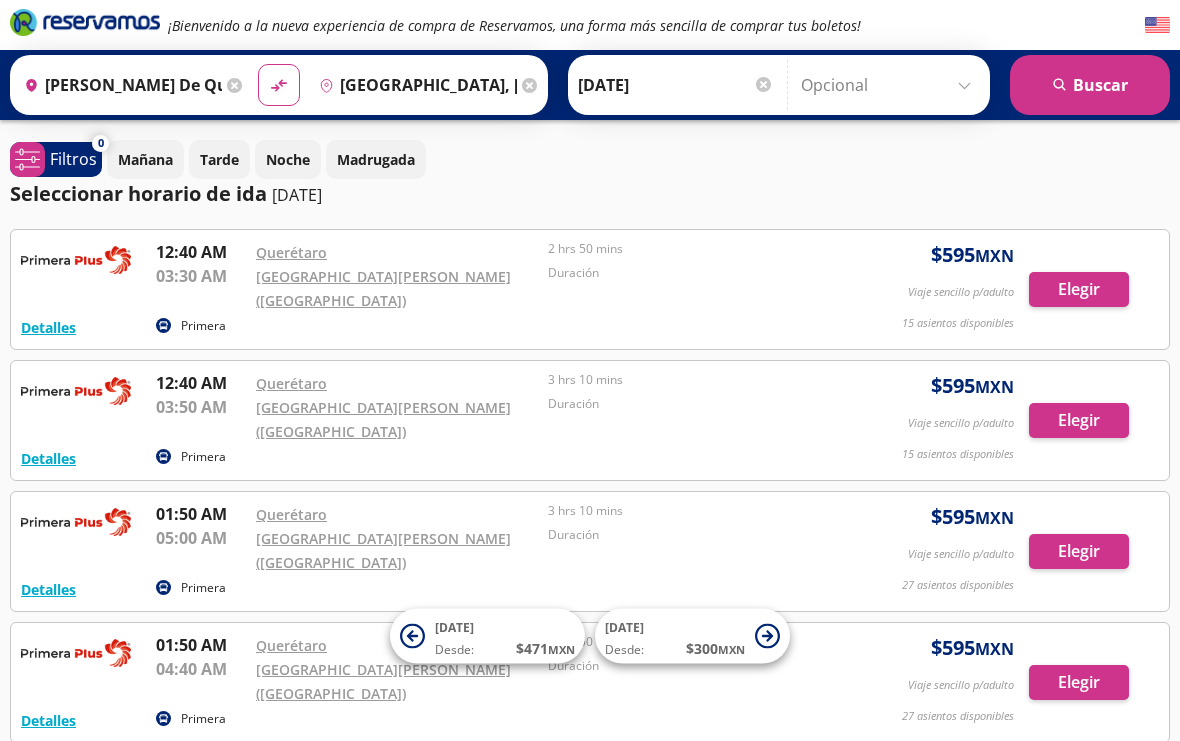 click on "[GEOGRAPHIC_DATA], [GEOGRAPHIC_DATA]" at bounding box center (414, 85) 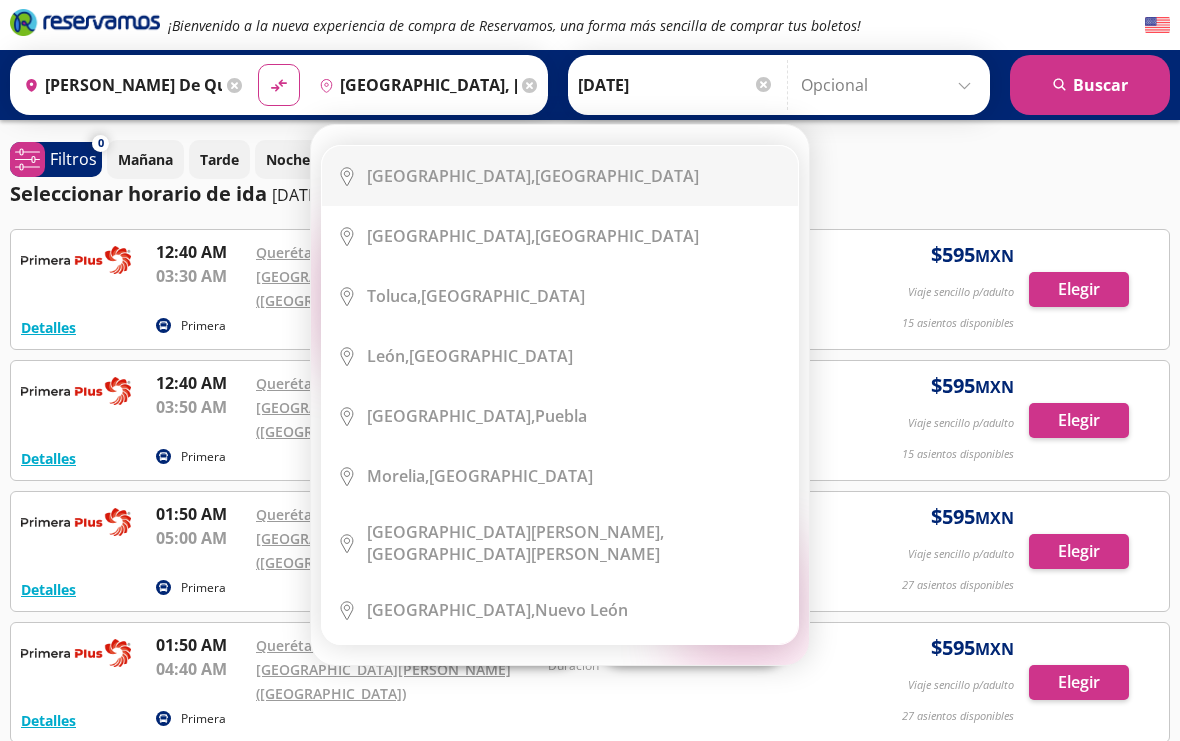 click on "[GEOGRAPHIC_DATA]," at bounding box center (451, 176) 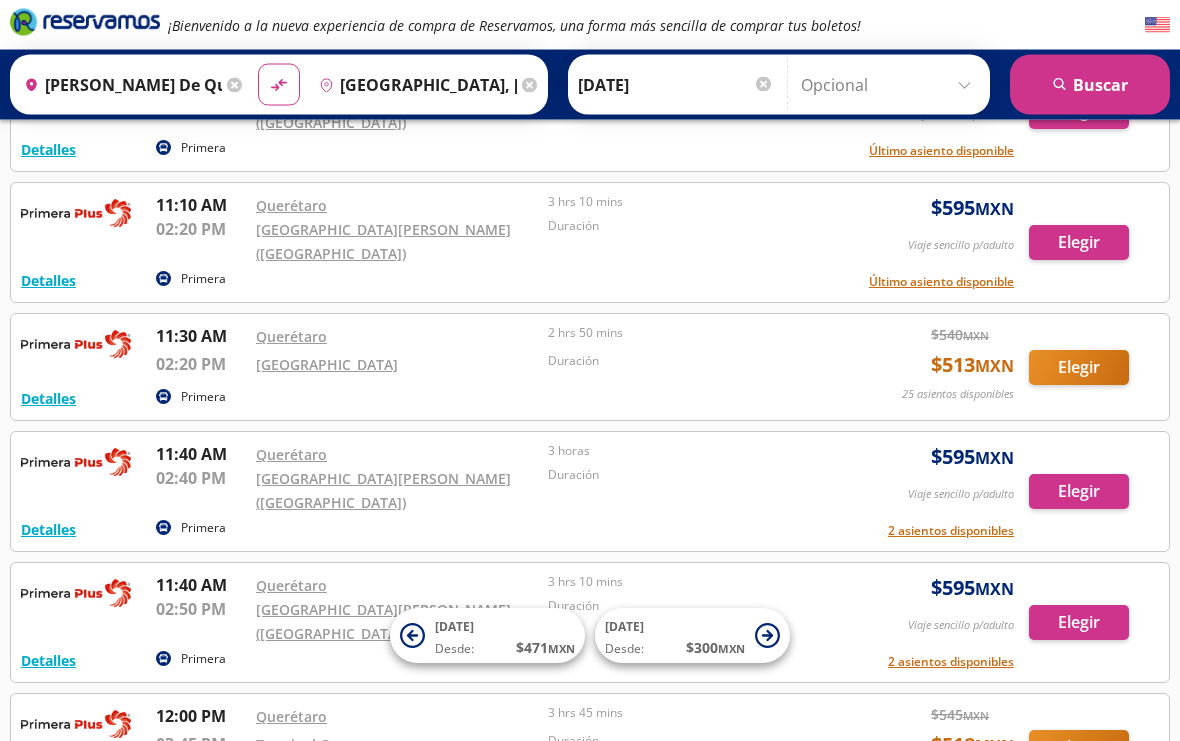 scroll, scrollTop: 5394, scrollLeft: 0, axis: vertical 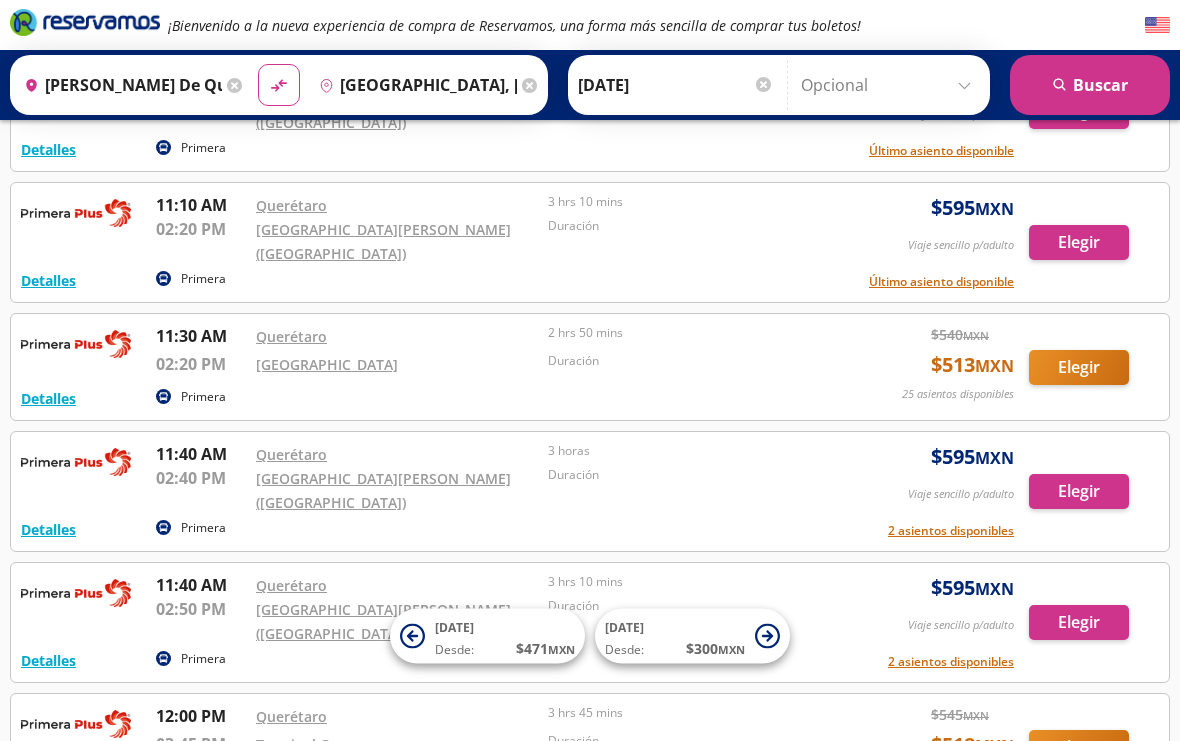 click on "Elegir" at bounding box center (1079, 747) 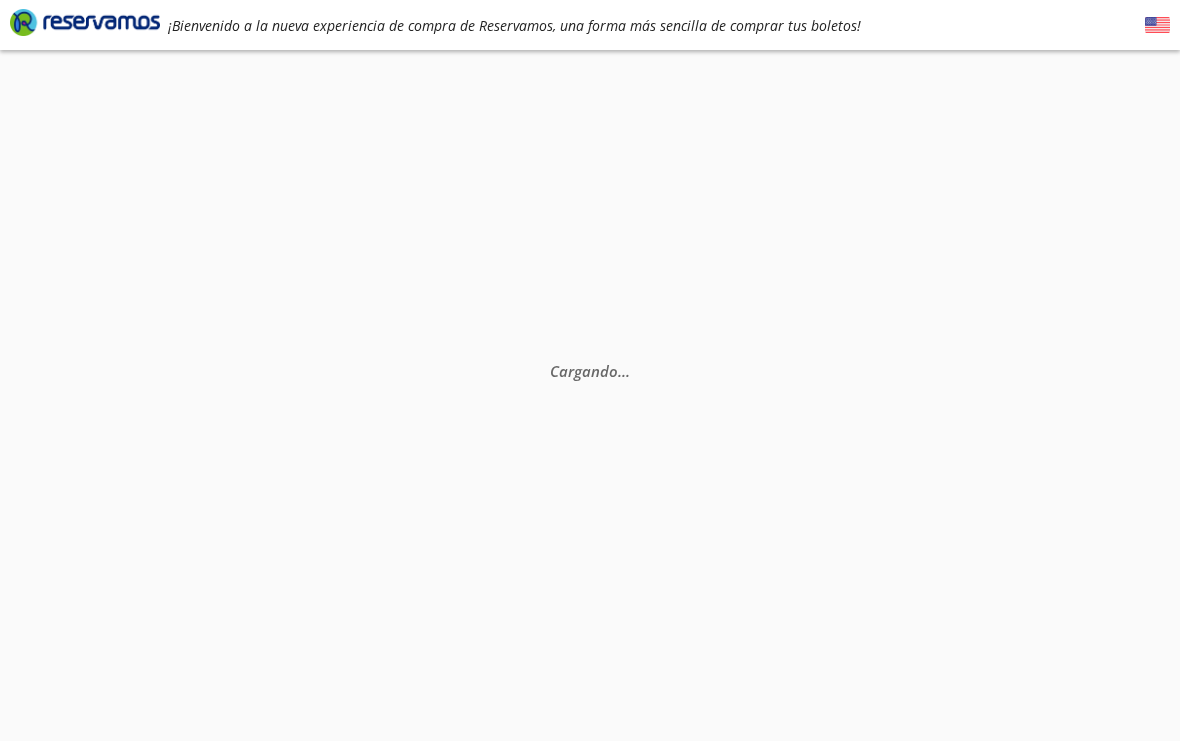 scroll, scrollTop: 0, scrollLeft: 0, axis: both 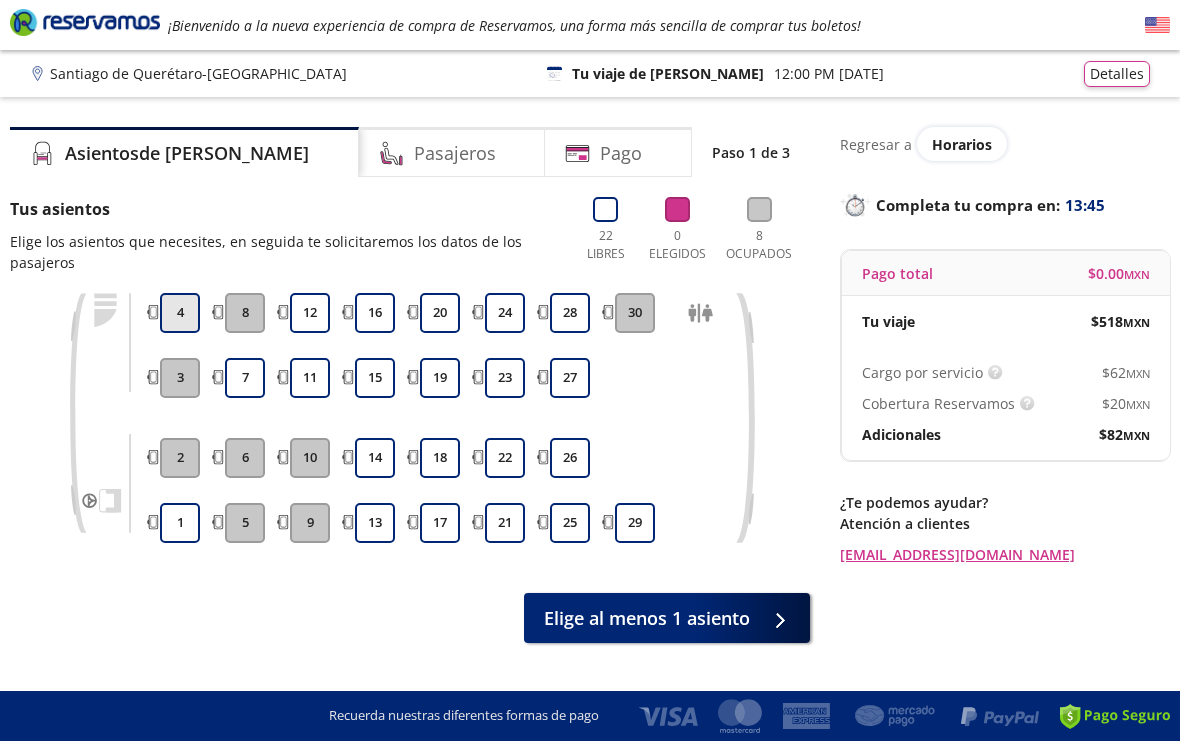 click on "4" at bounding box center (180, 313) 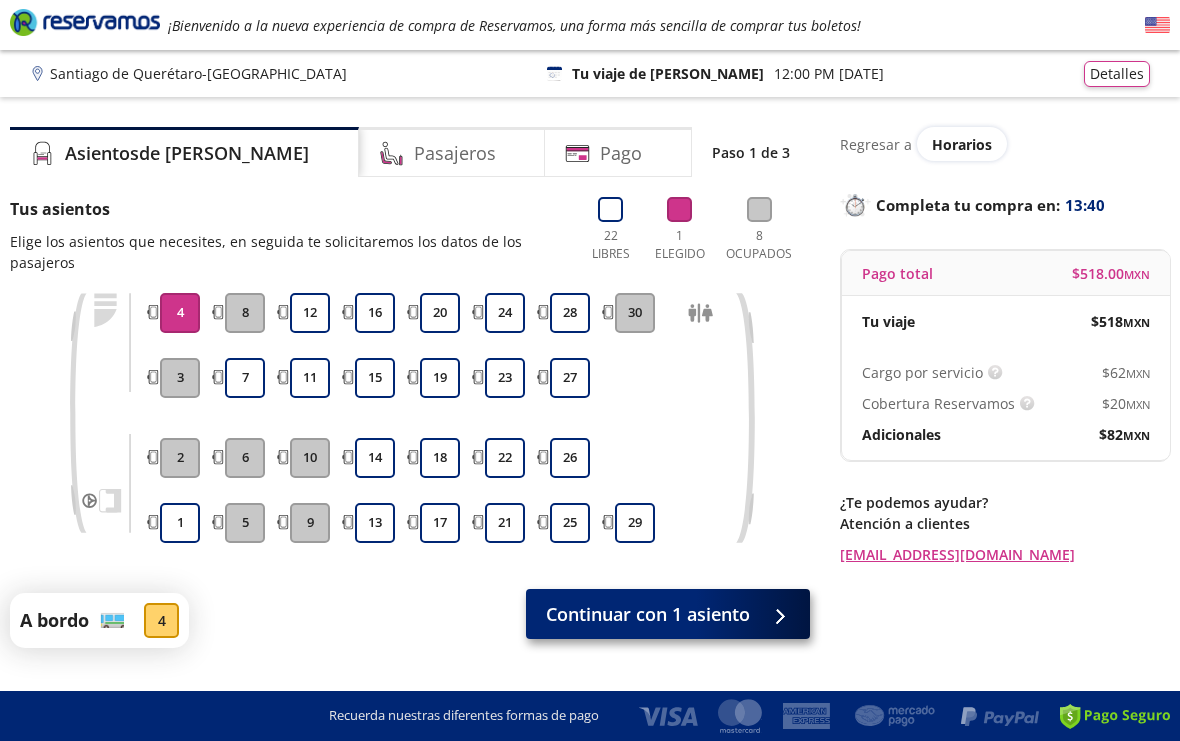 click on "Continuar con 1 asiento" at bounding box center [648, 614] 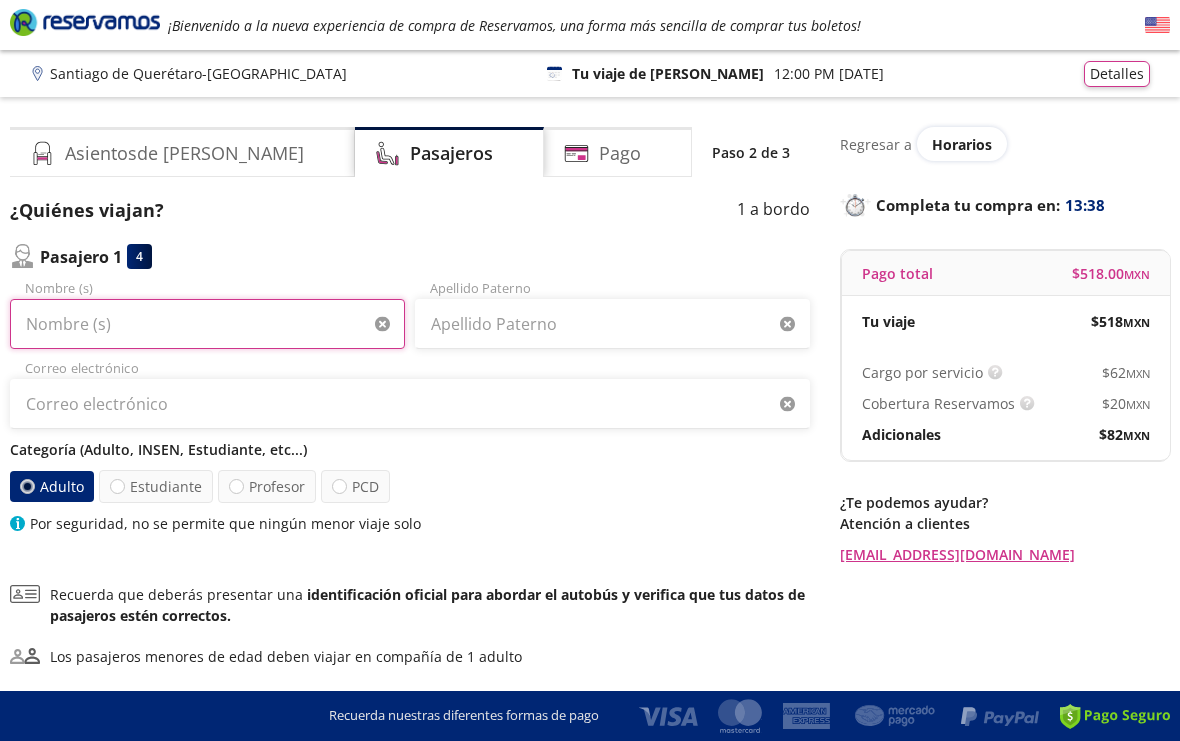 click on "Nombre (s)" at bounding box center [207, 324] 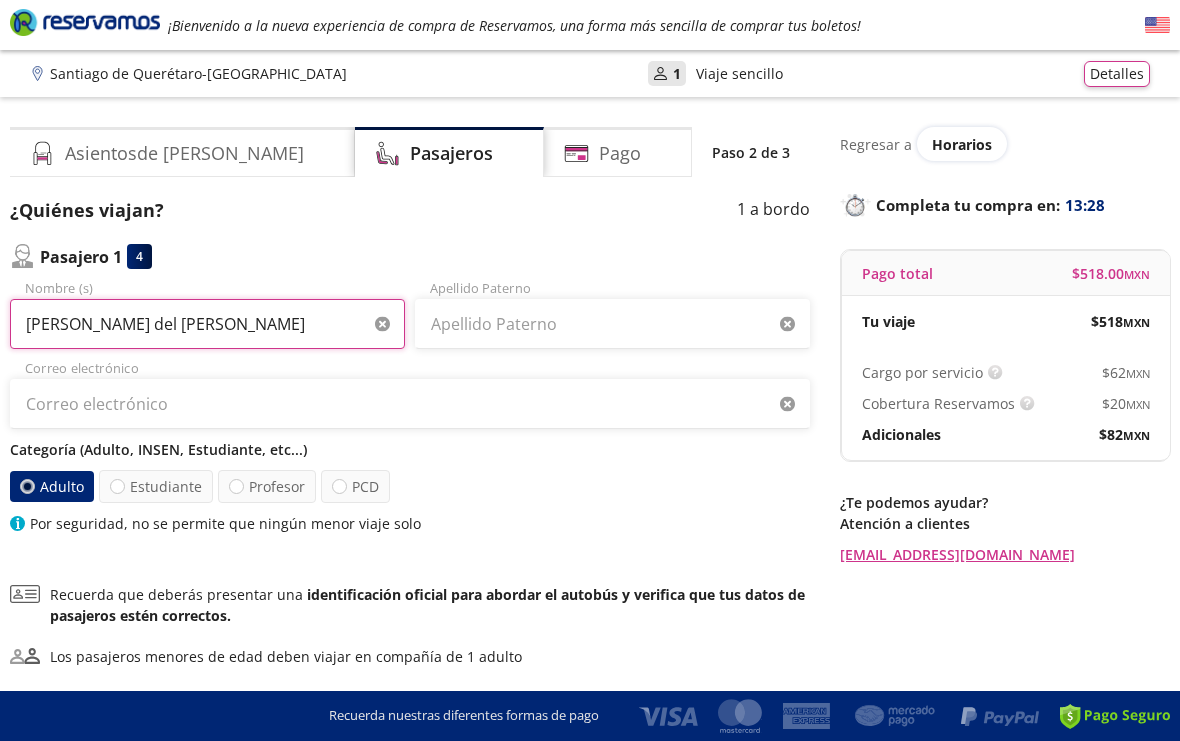 type on "[PERSON_NAME] del [PERSON_NAME]" 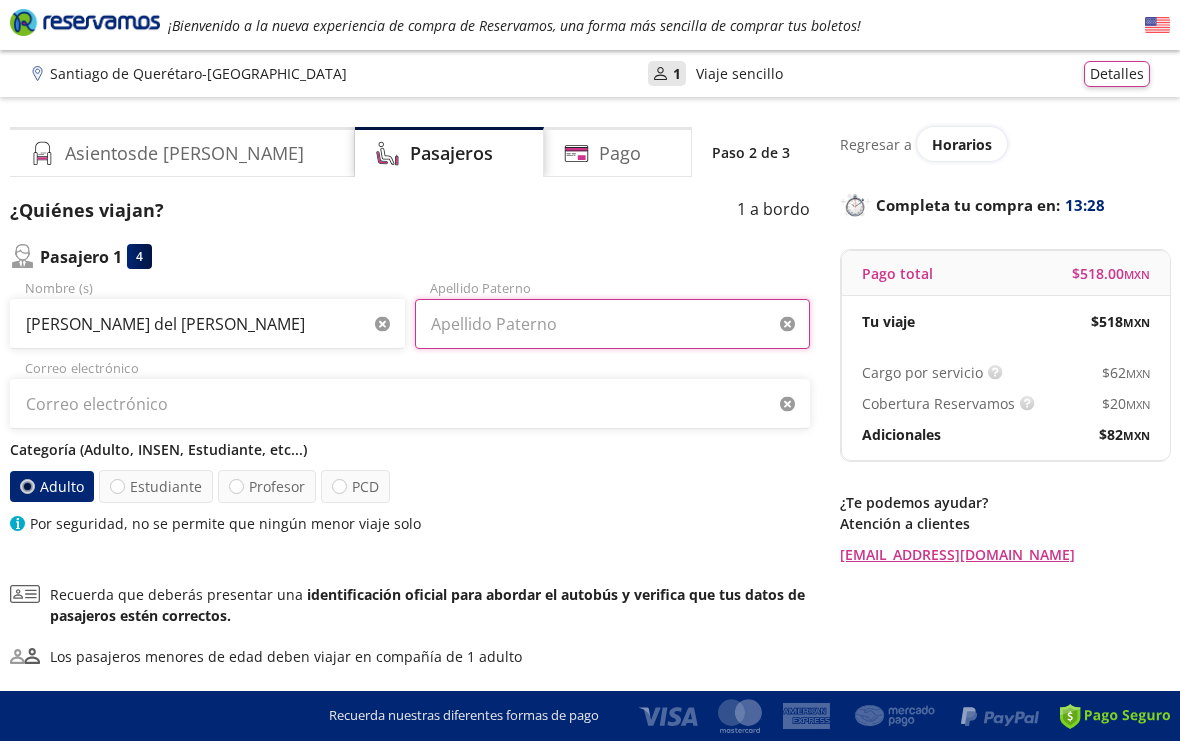 drag, startPoint x: 541, startPoint y: 338, endPoint x: 519, endPoint y: 329, distance: 23.769728 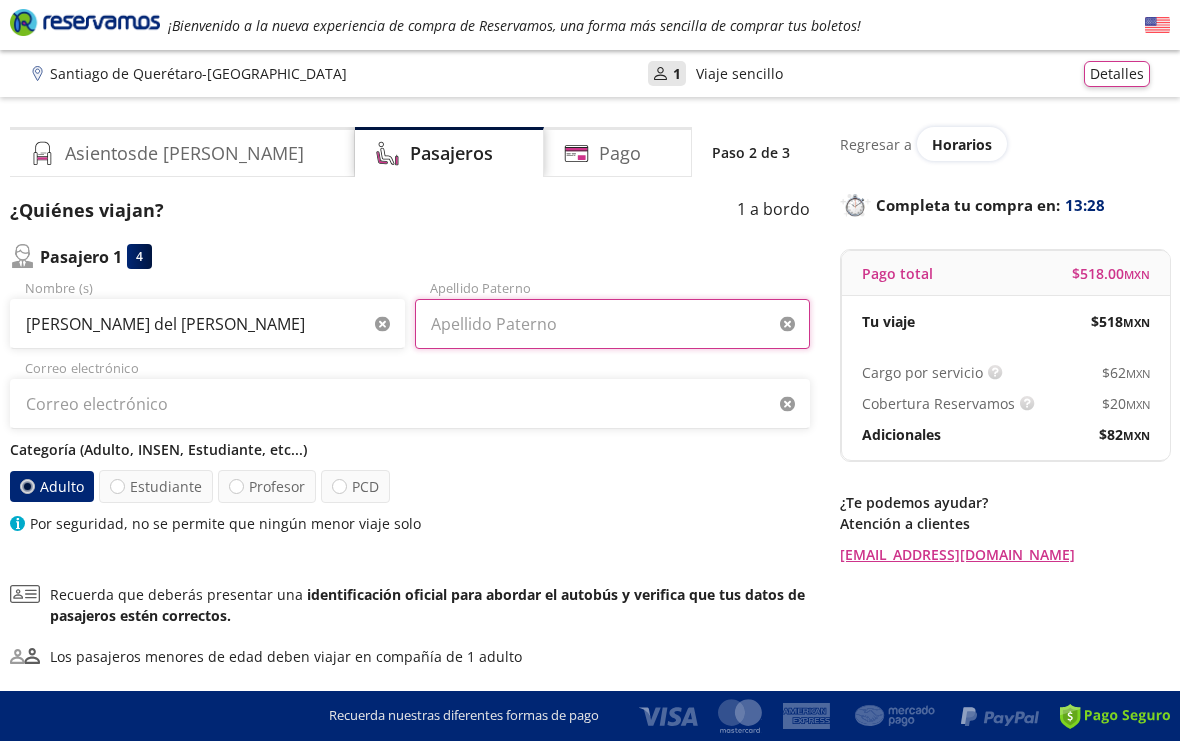 click on "Apellido Paterno" at bounding box center (612, 324) 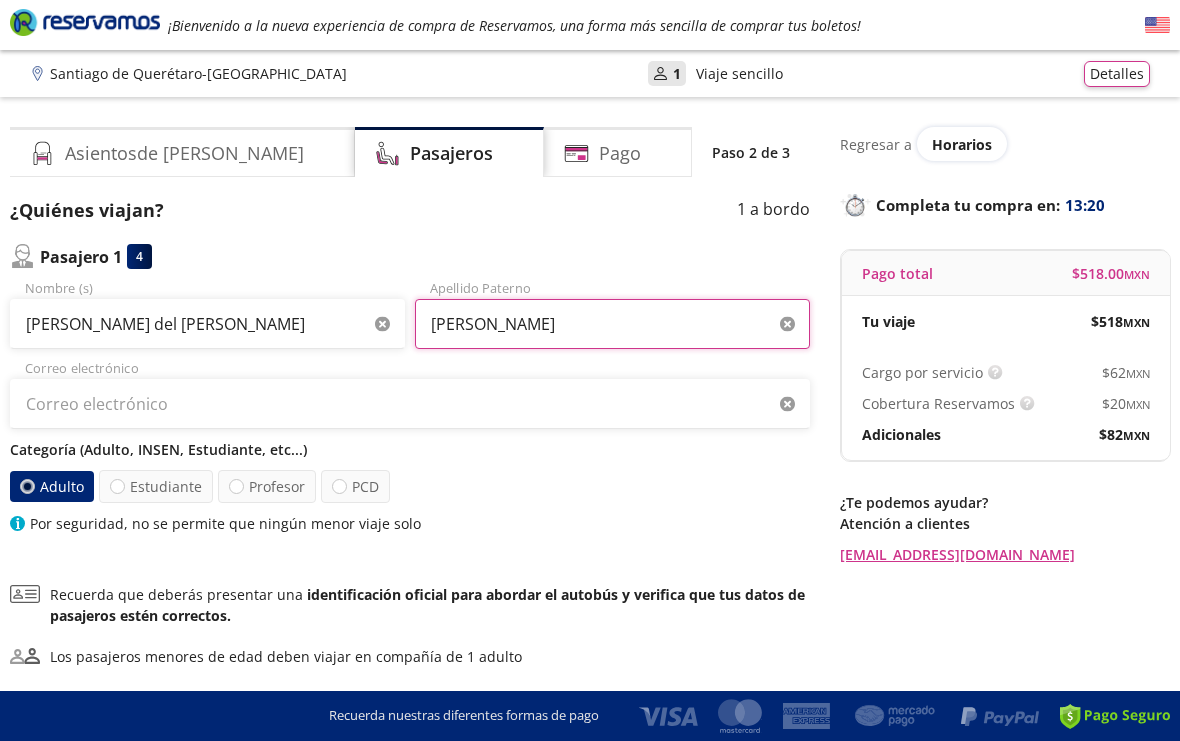 type on "[PERSON_NAME]" 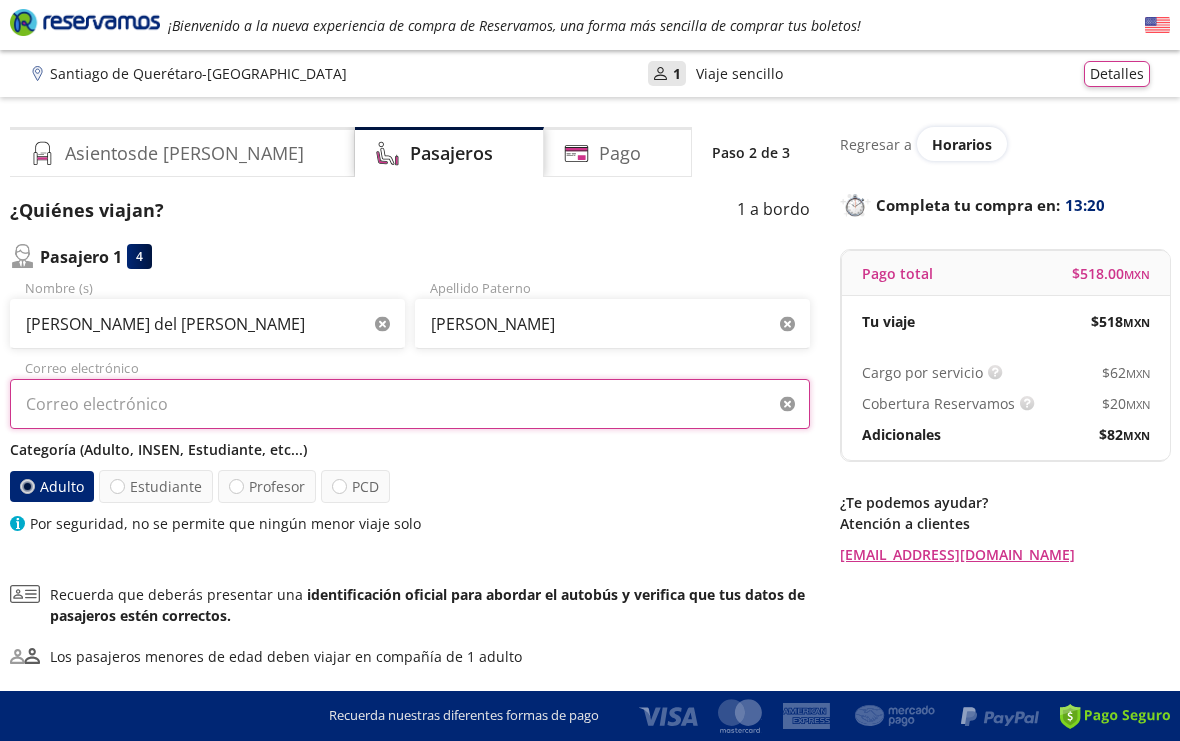 click on "Correo electrónico" at bounding box center [410, 404] 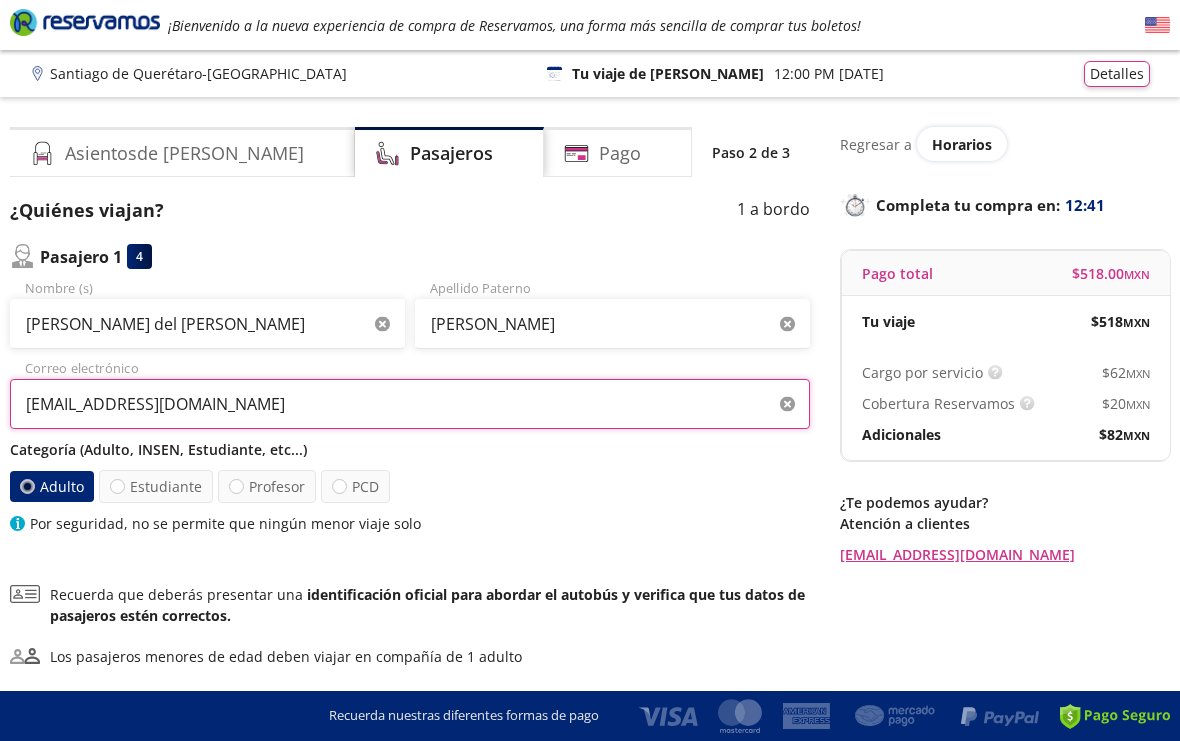 type on "[EMAIL_ADDRESS][DOMAIN_NAME]" 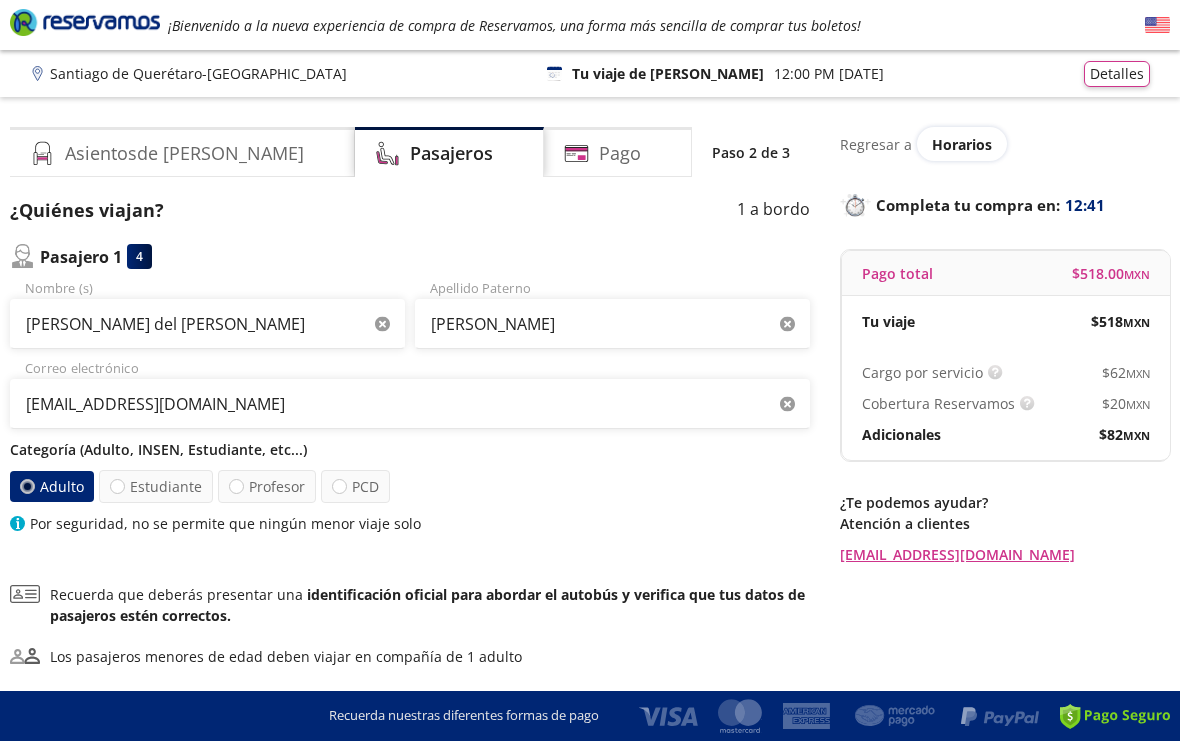 click at bounding box center [27, 486] 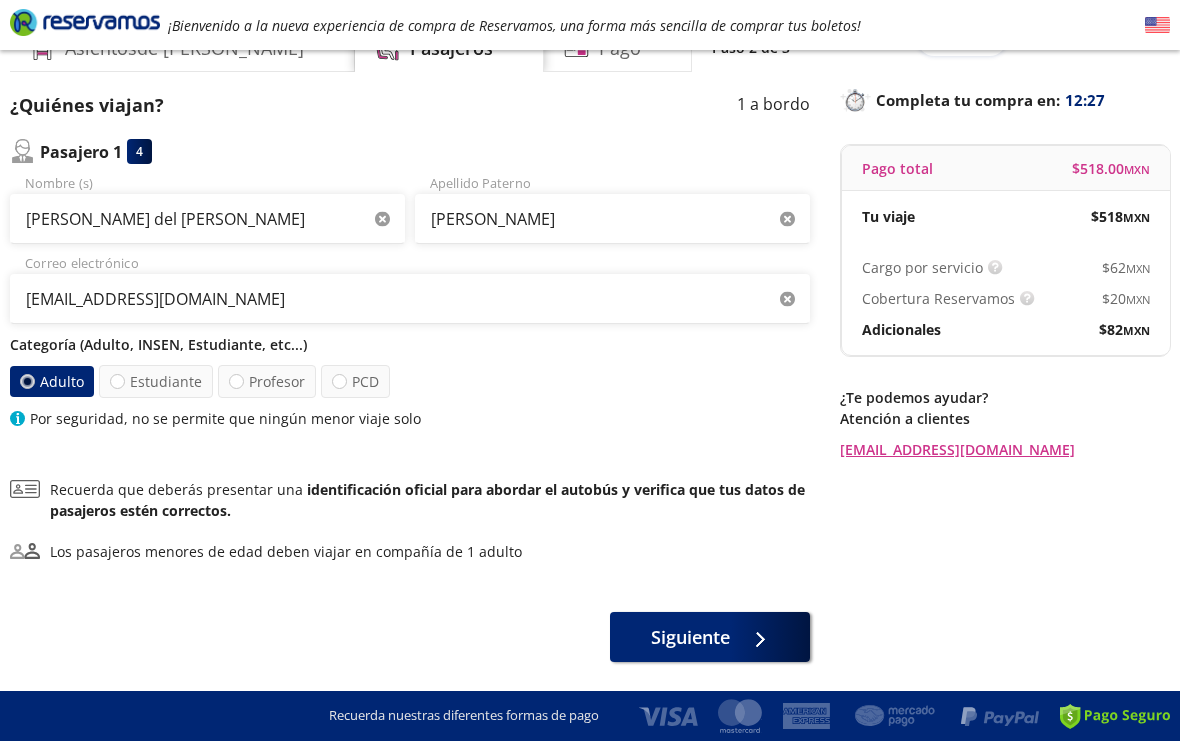scroll, scrollTop: 131, scrollLeft: 0, axis: vertical 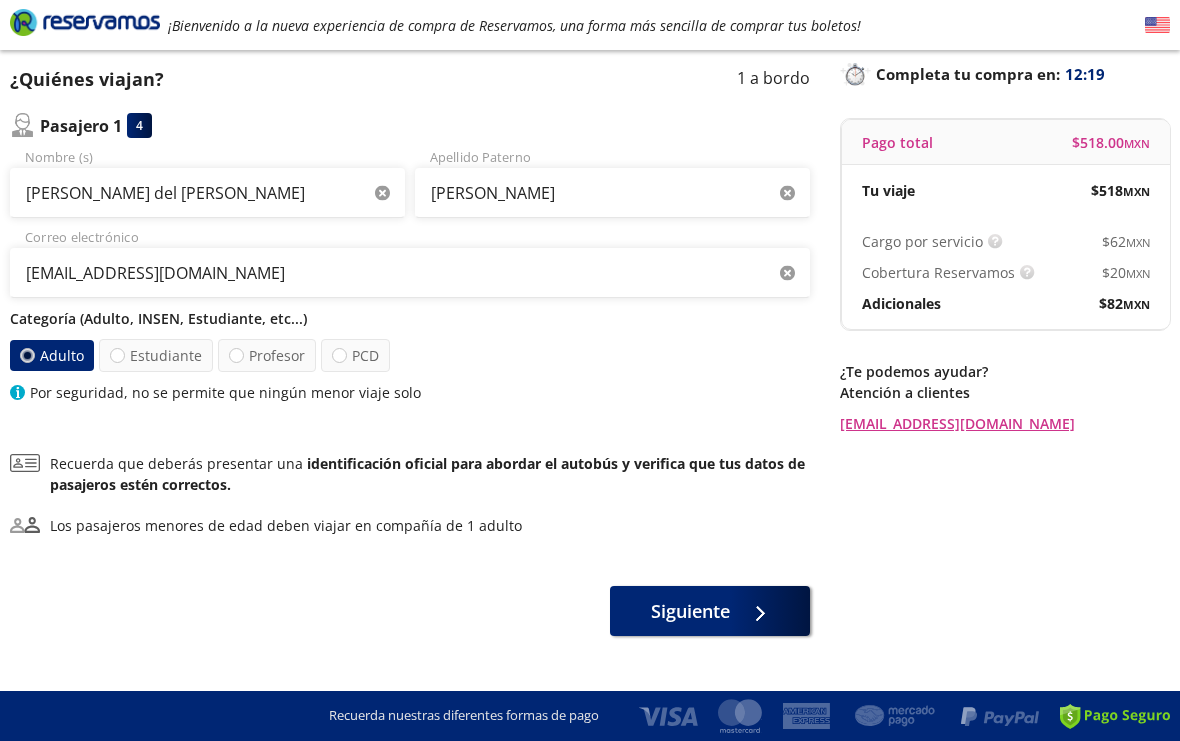 click on "Adulto" at bounding box center (52, 355) 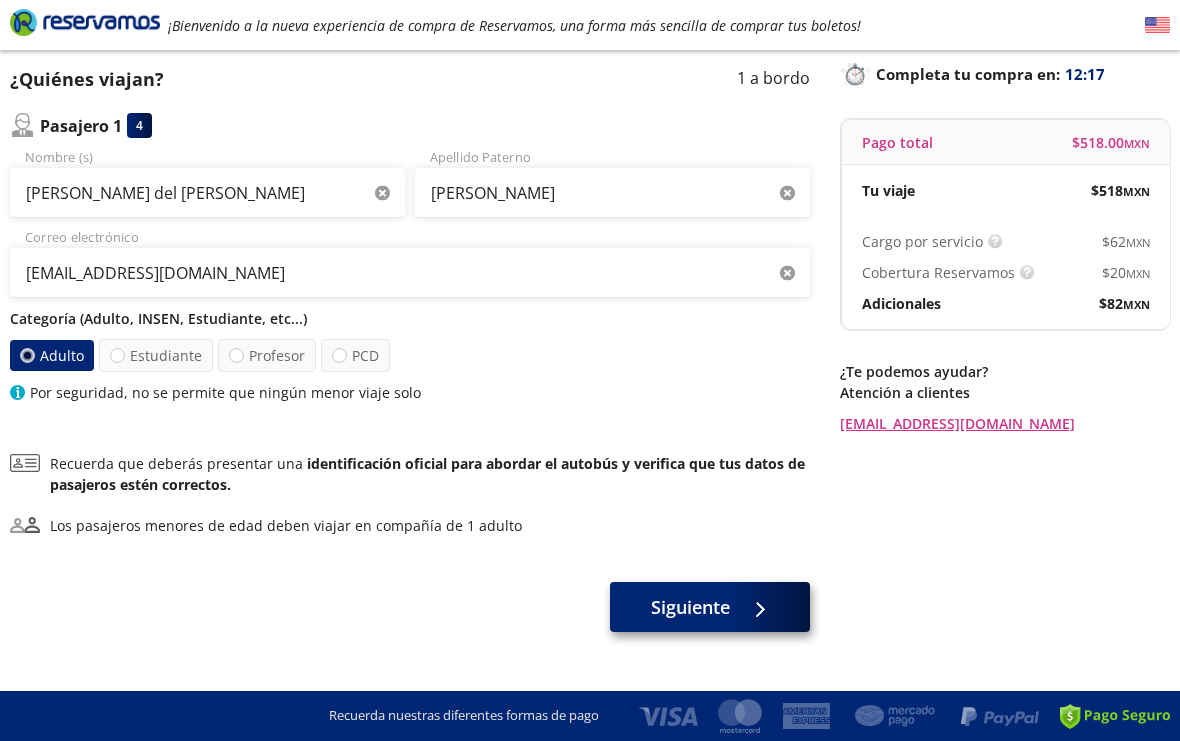 click on "Siguiente" at bounding box center (690, 607) 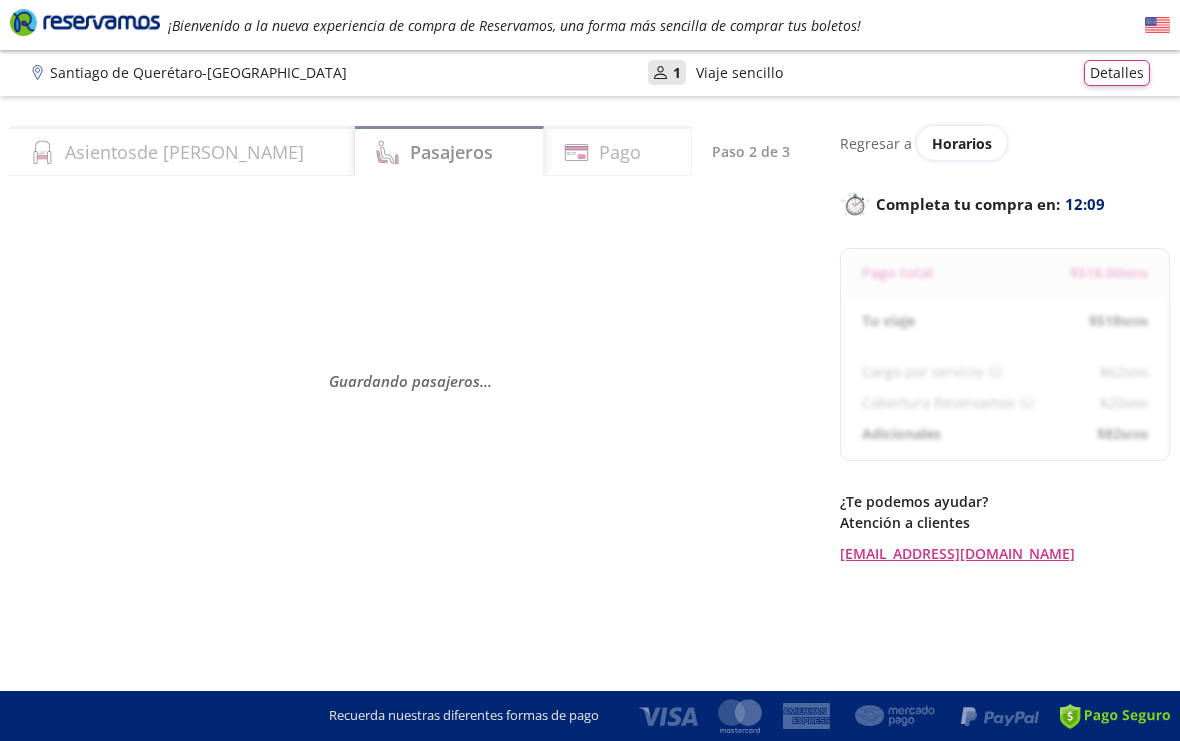 select on "MX" 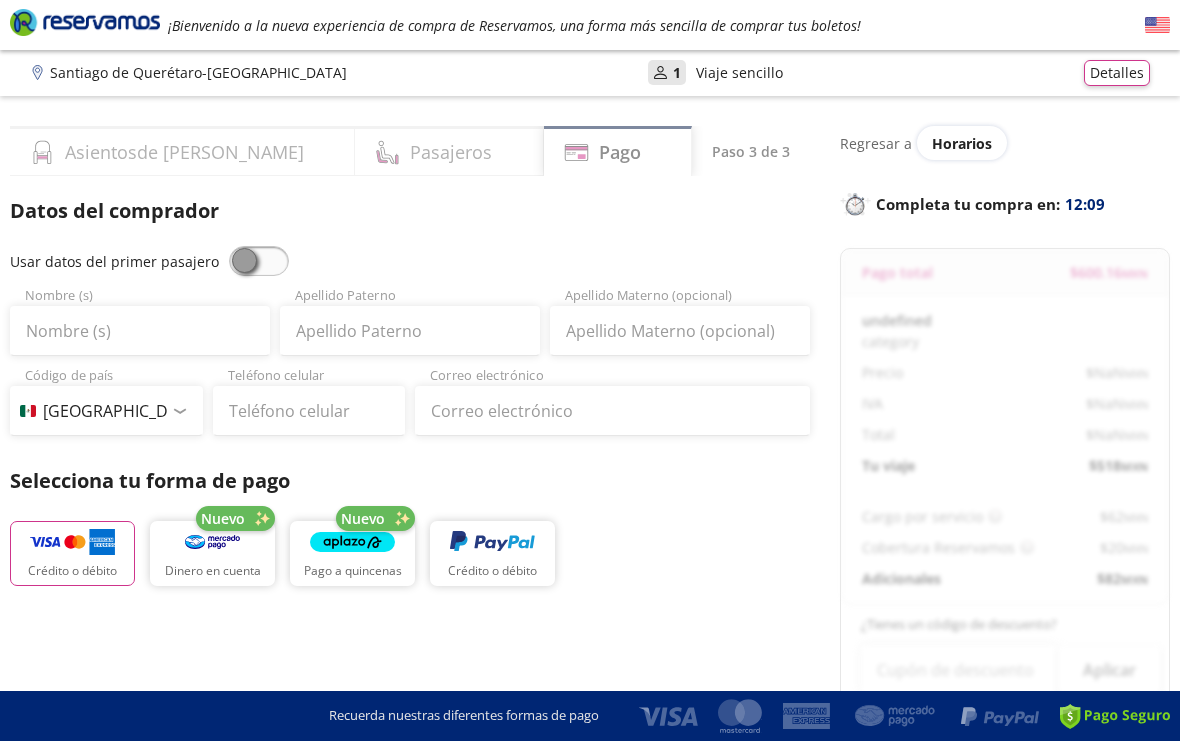 scroll, scrollTop: 0, scrollLeft: 0, axis: both 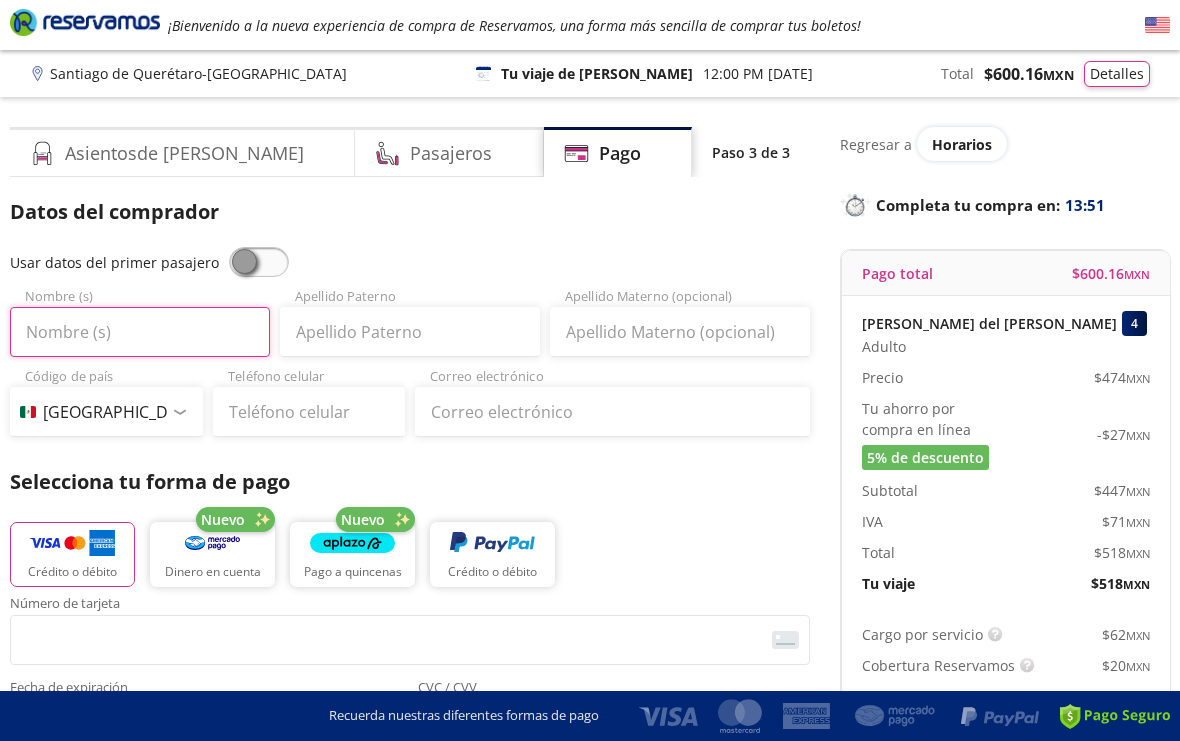 click on "Nombre (s)" at bounding box center [140, 332] 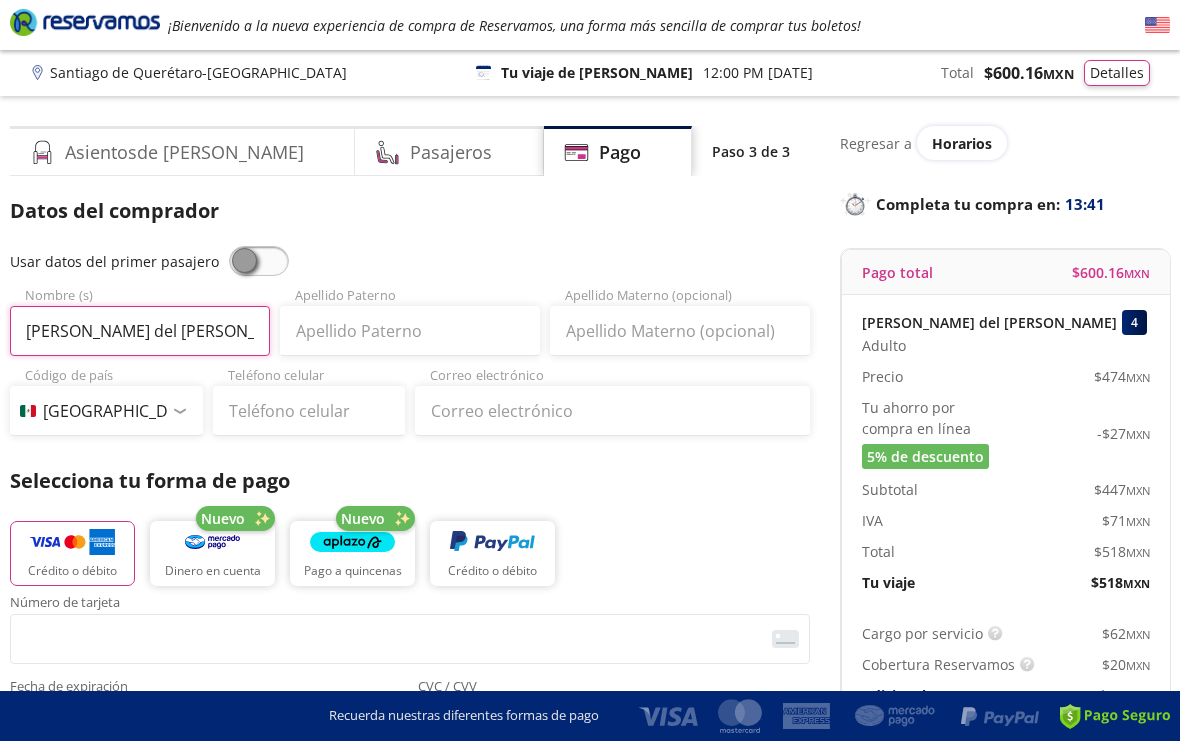 type on "[PERSON_NAME] del [PERSON_NAME]" 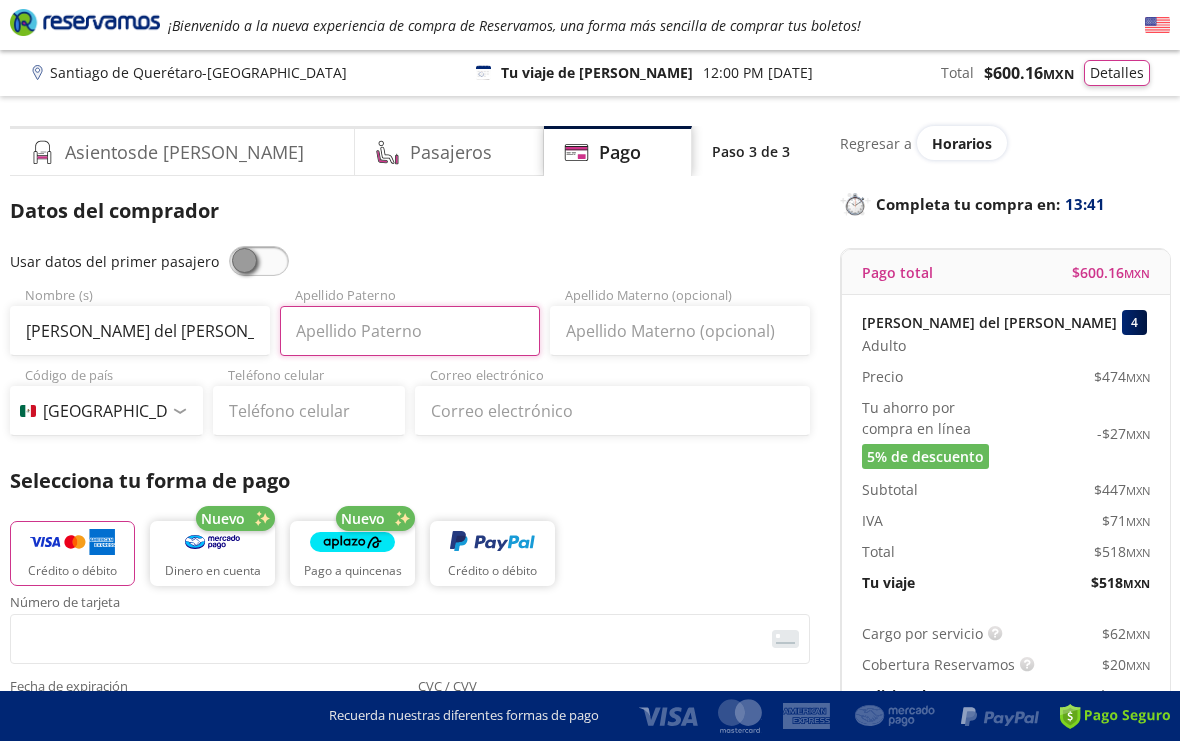 click on "Apellido Paterno" at bounding box center (410, 331) 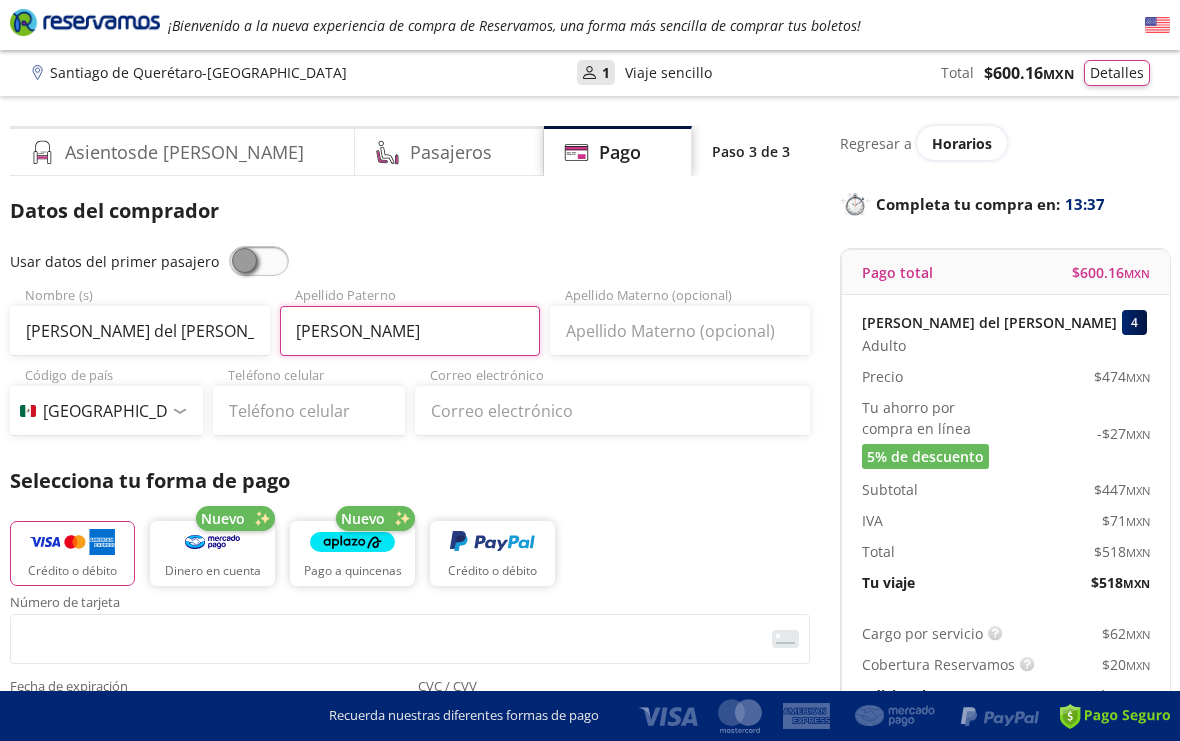 type on "[PERSON_NAME]" 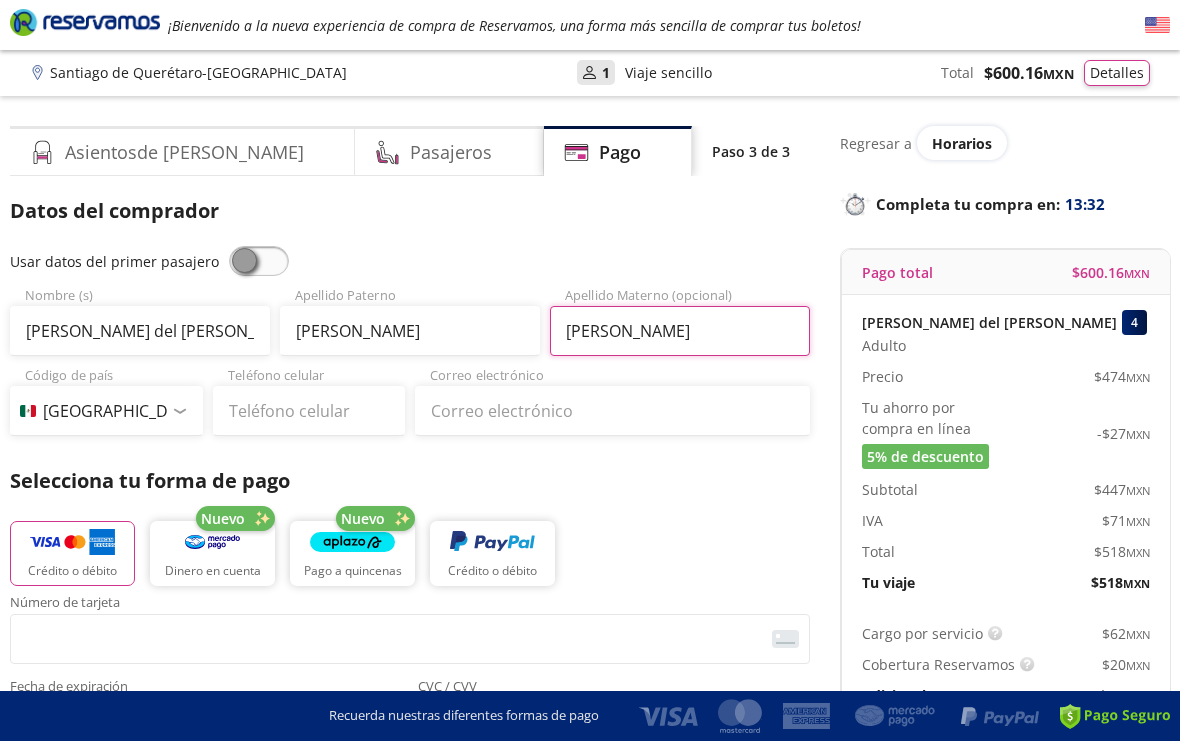 type on "[PERSON_NAME]" 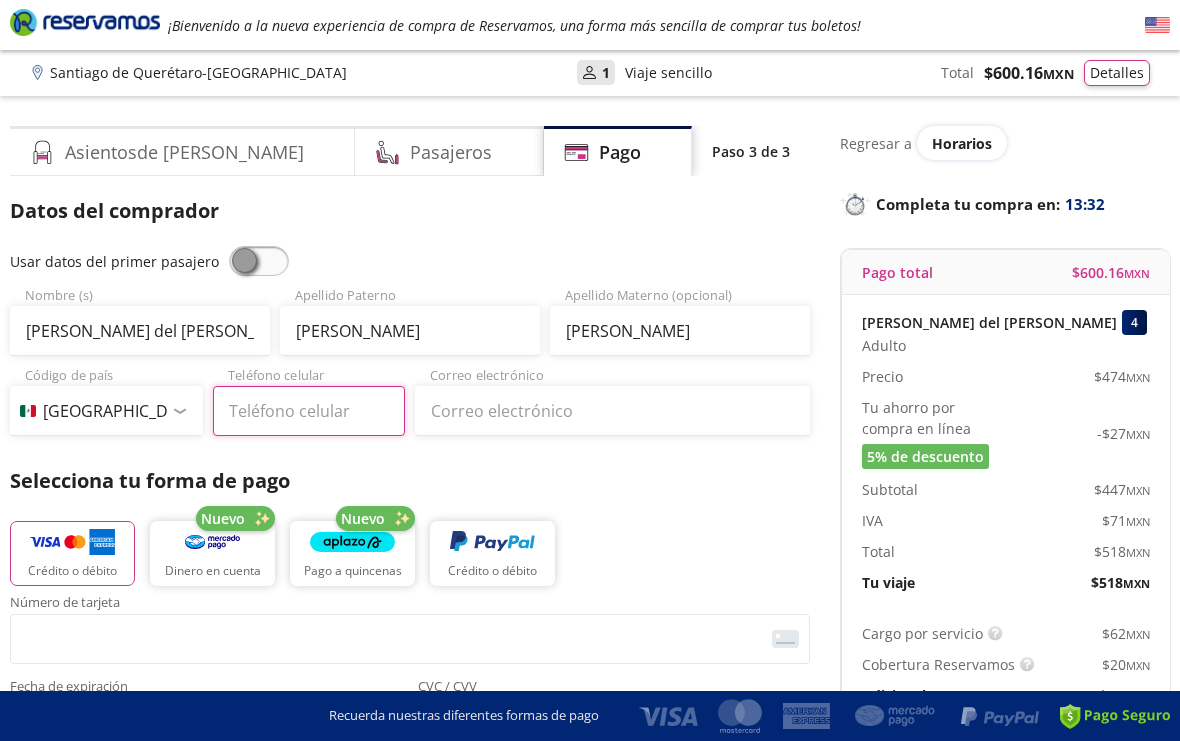 click on "Teléfono celular" at bounding box center [309, 411] 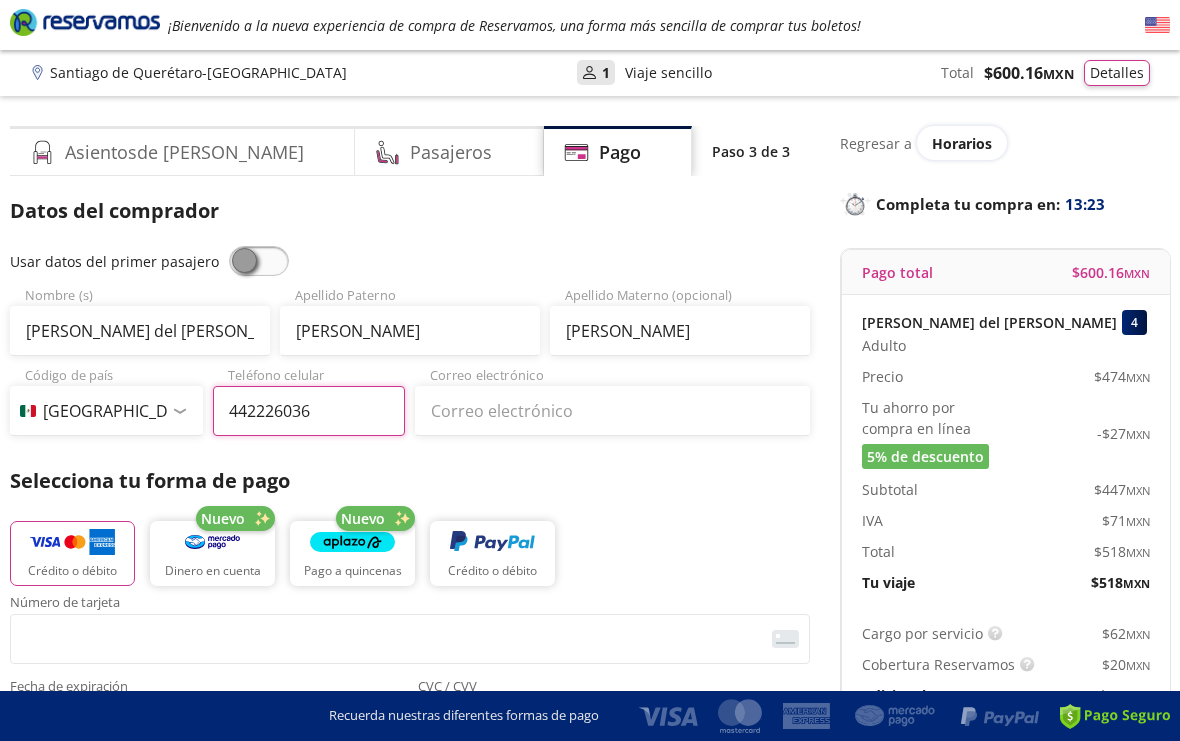 type on "[PHONE_NUMBER]" 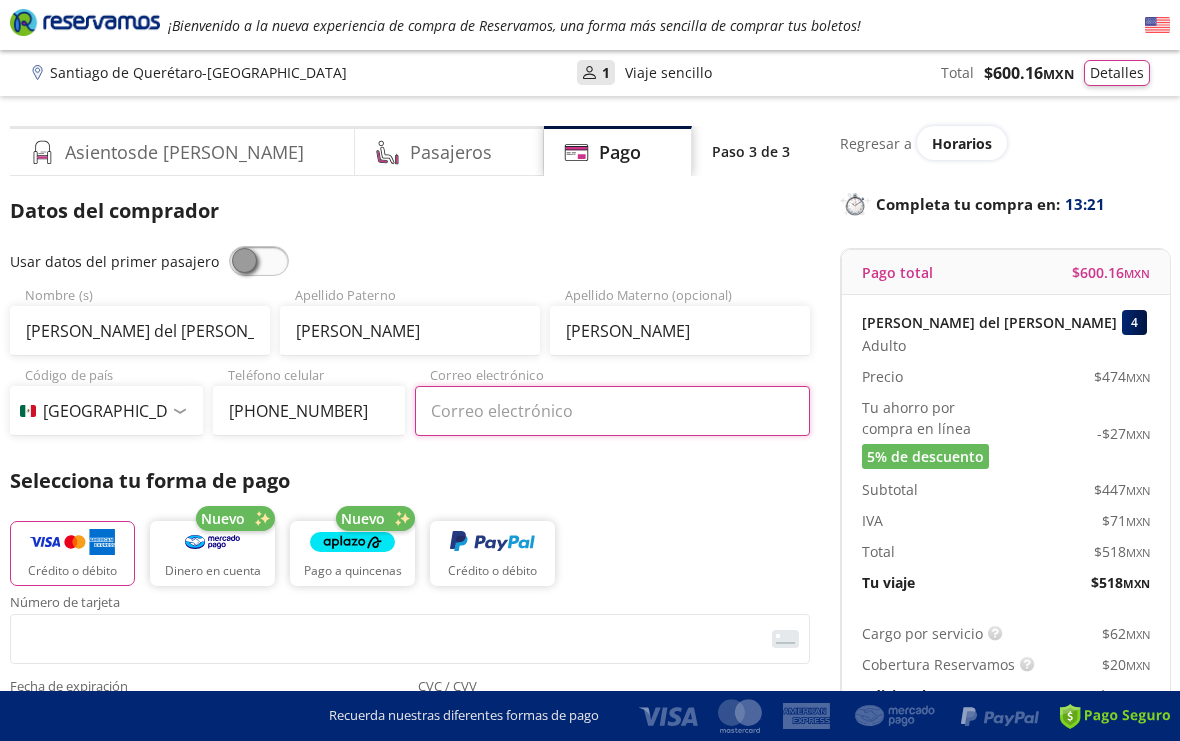 click on "Correo electrónico" at bounding box center (612, 411) 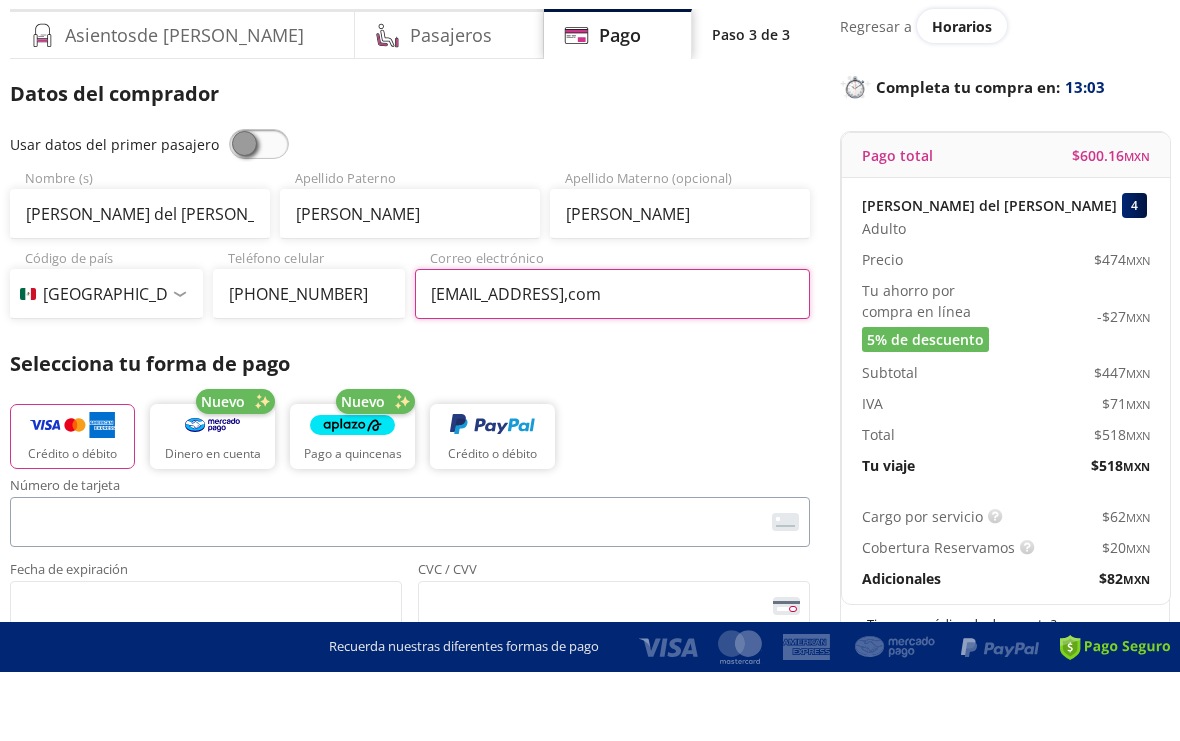 scroll, scrollTop: 62, scrollLeft: 0, axis: vertical 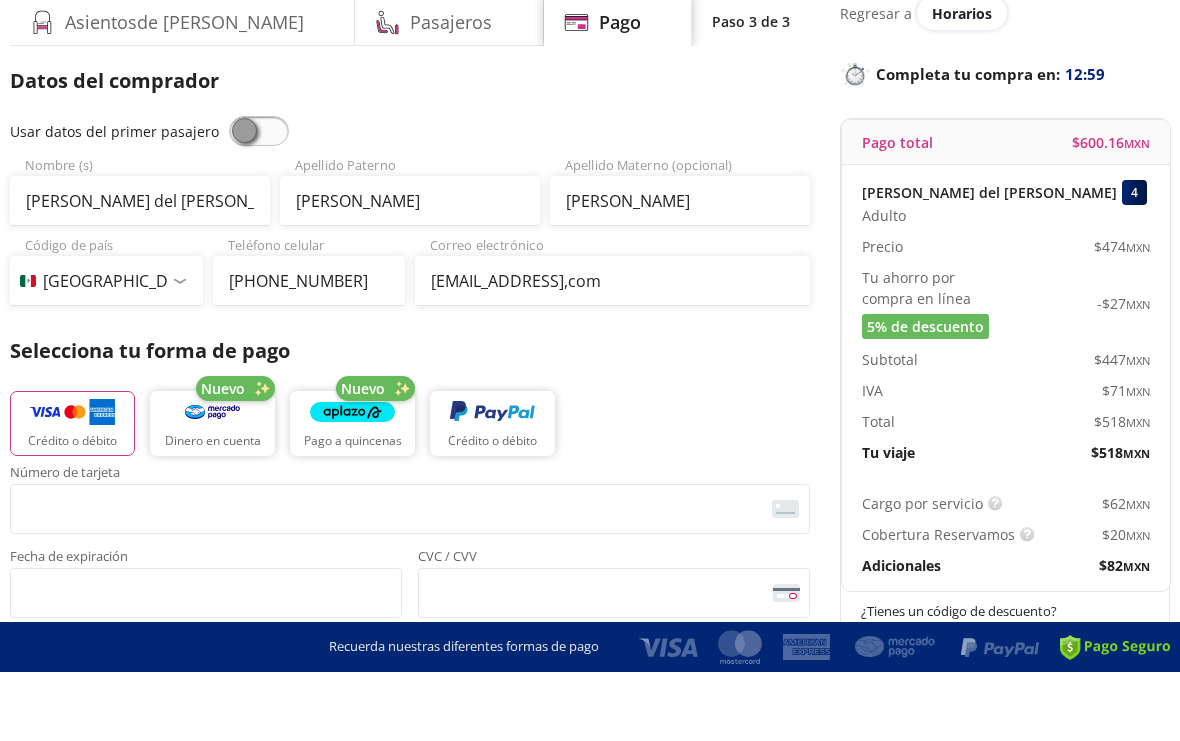 click on "Crédito o débito" at bounding box center (72, 492) 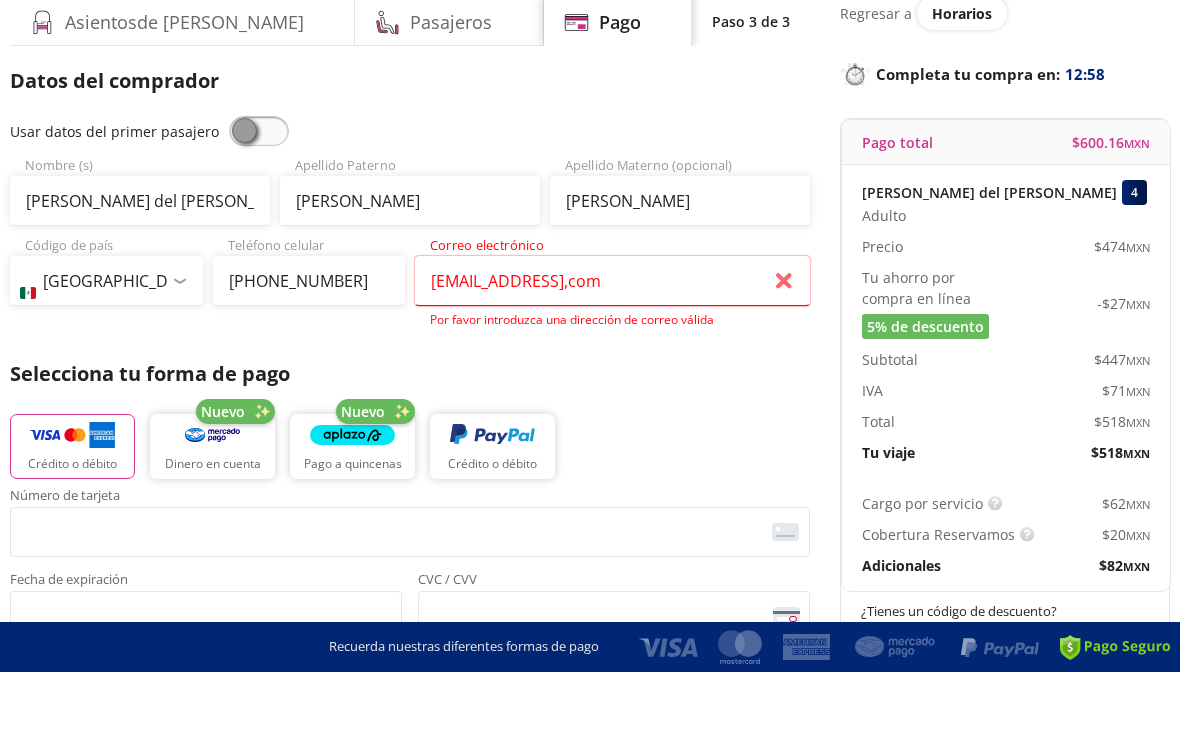 scroll, scrollTop: 131, scrollLeft: 0, axis: vertical 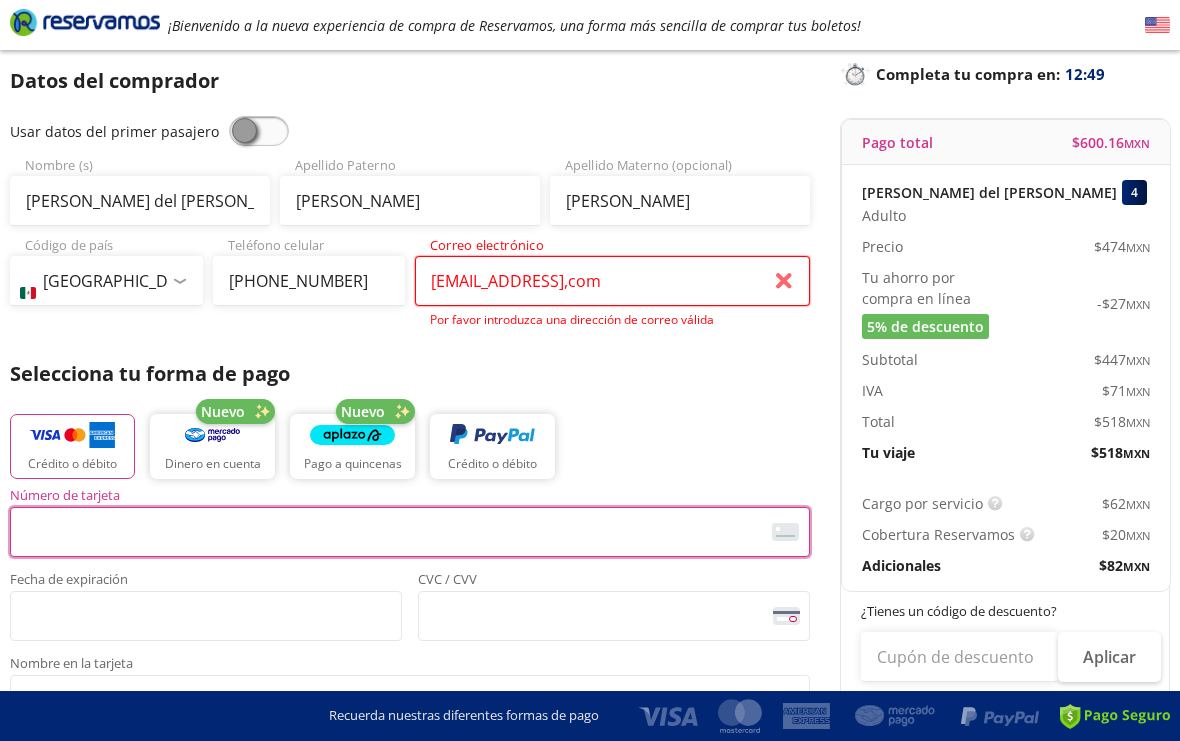 click on "[EMAIL_ADDRESS],com" at bounding box center (612, 281) 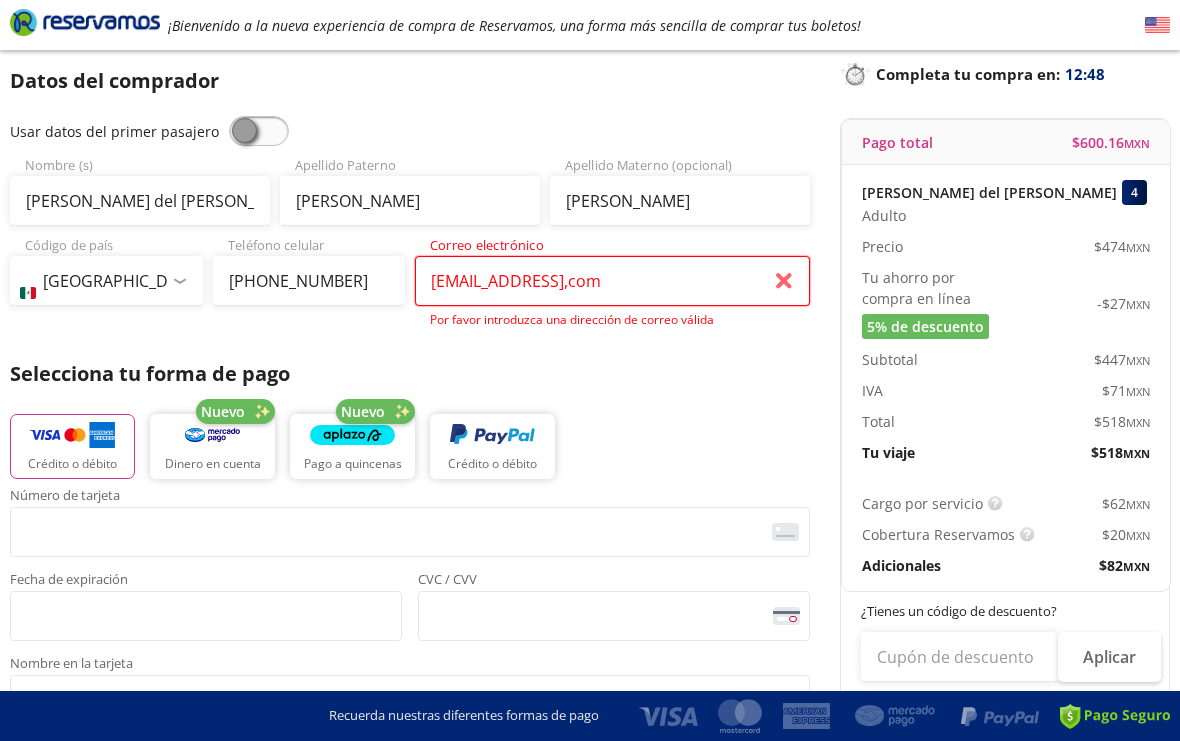 click on "[EMAIL_ADDRESS],com" at bounding box center [612, 281] 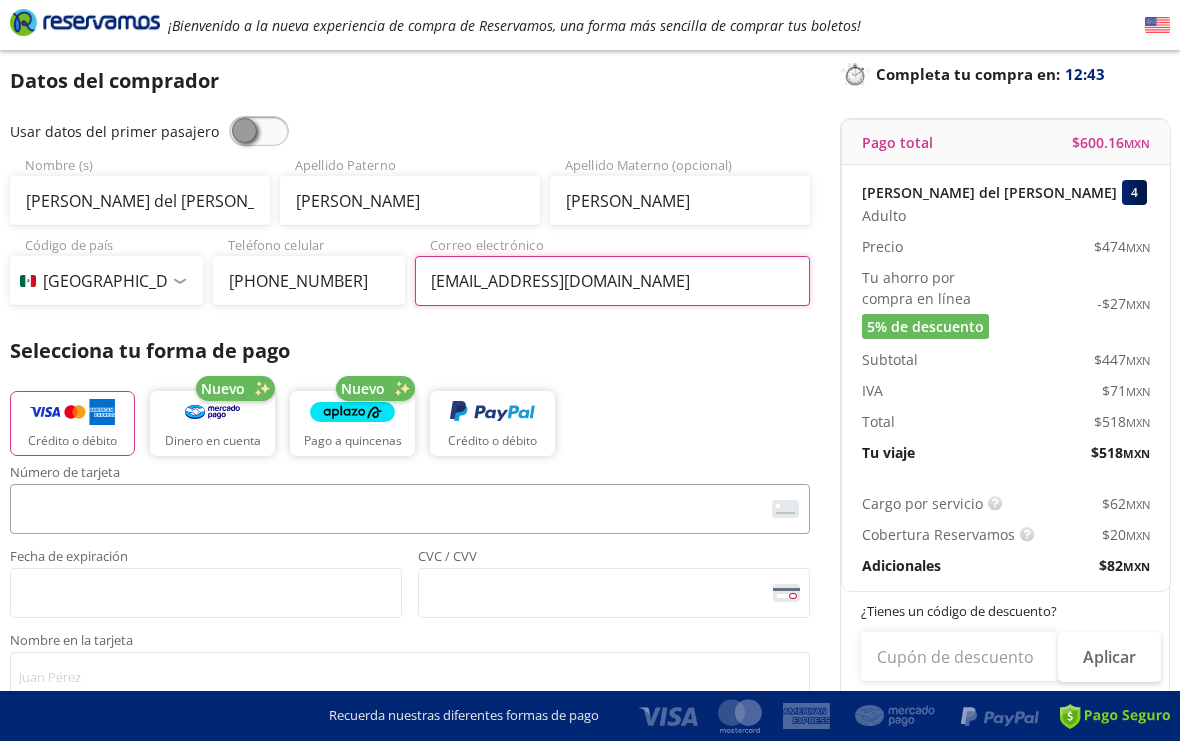 type on "[EMAIL_ADDRESS][DOMAIN_NAME]" 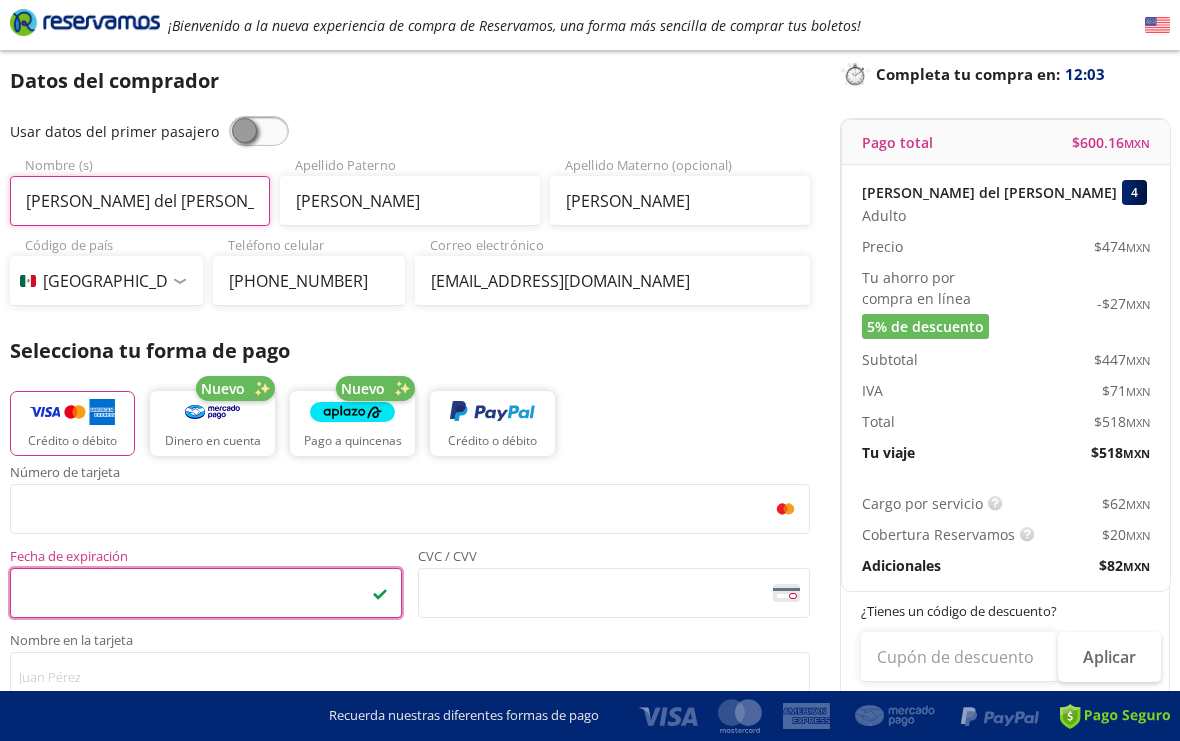 click on "[PERSON_NAME] del [PERSON_NAME]" at bounding box center (140, 201) 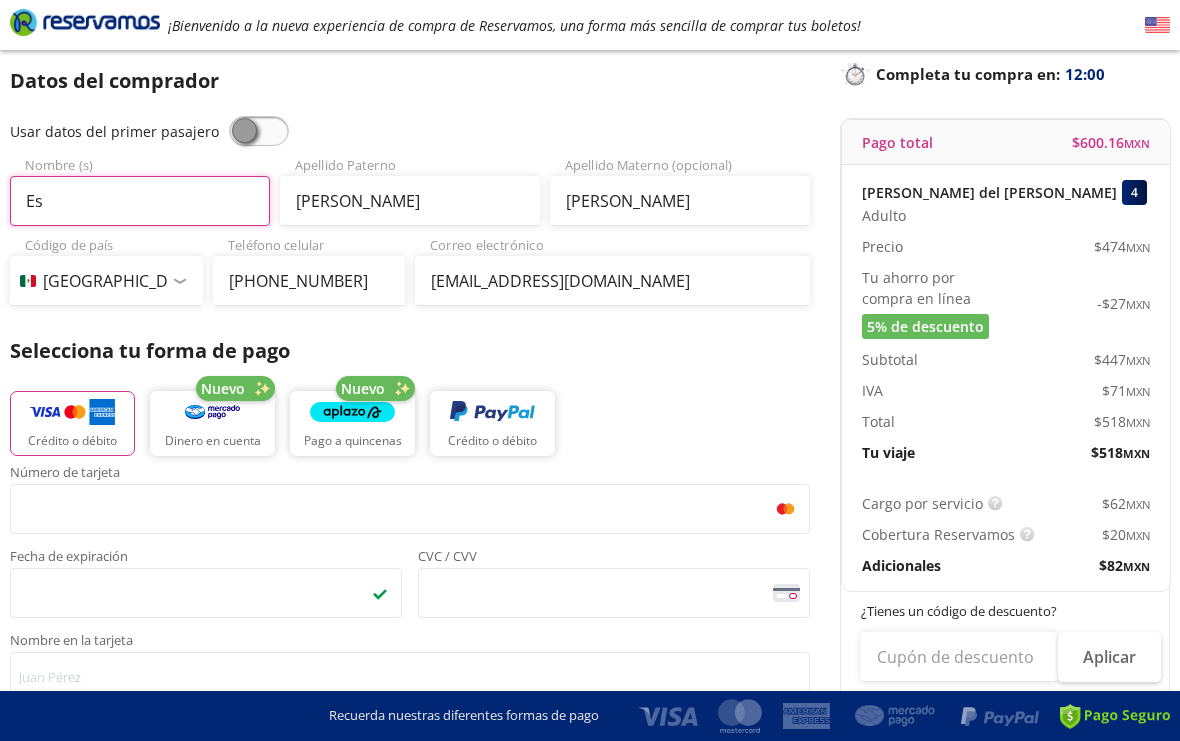 type on "E" 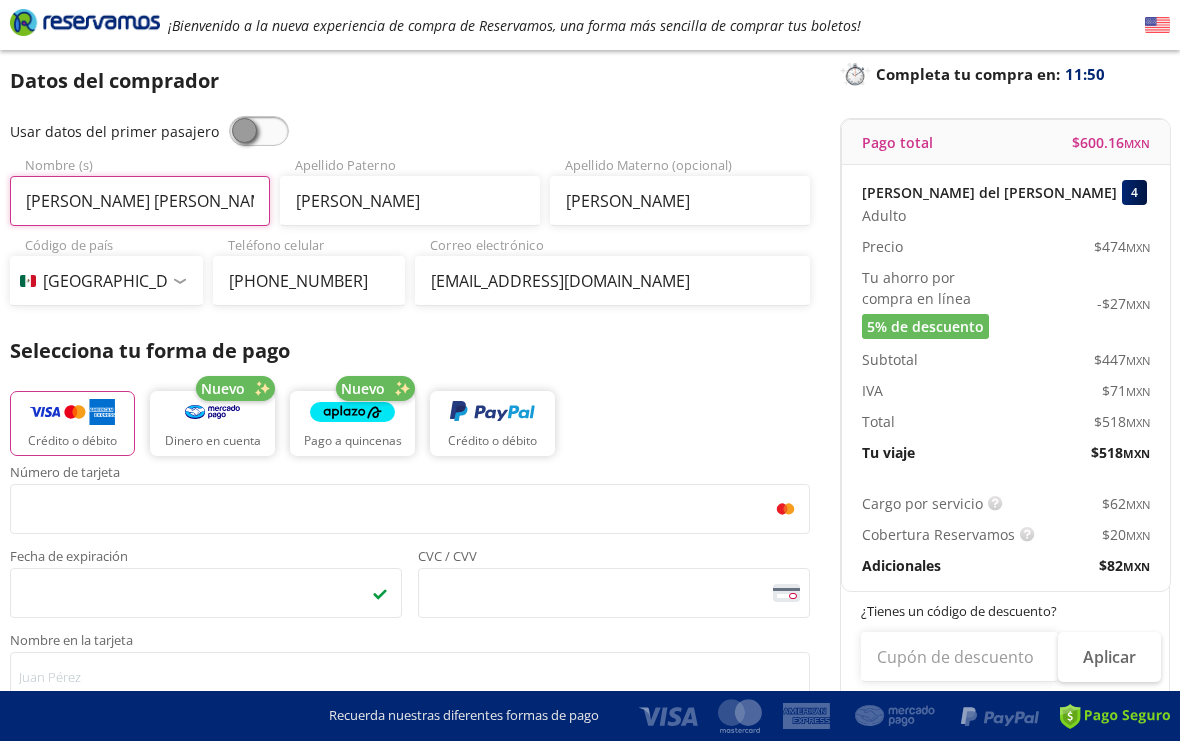 type on "[PERSON_NAME] [PERSON_NAME]" 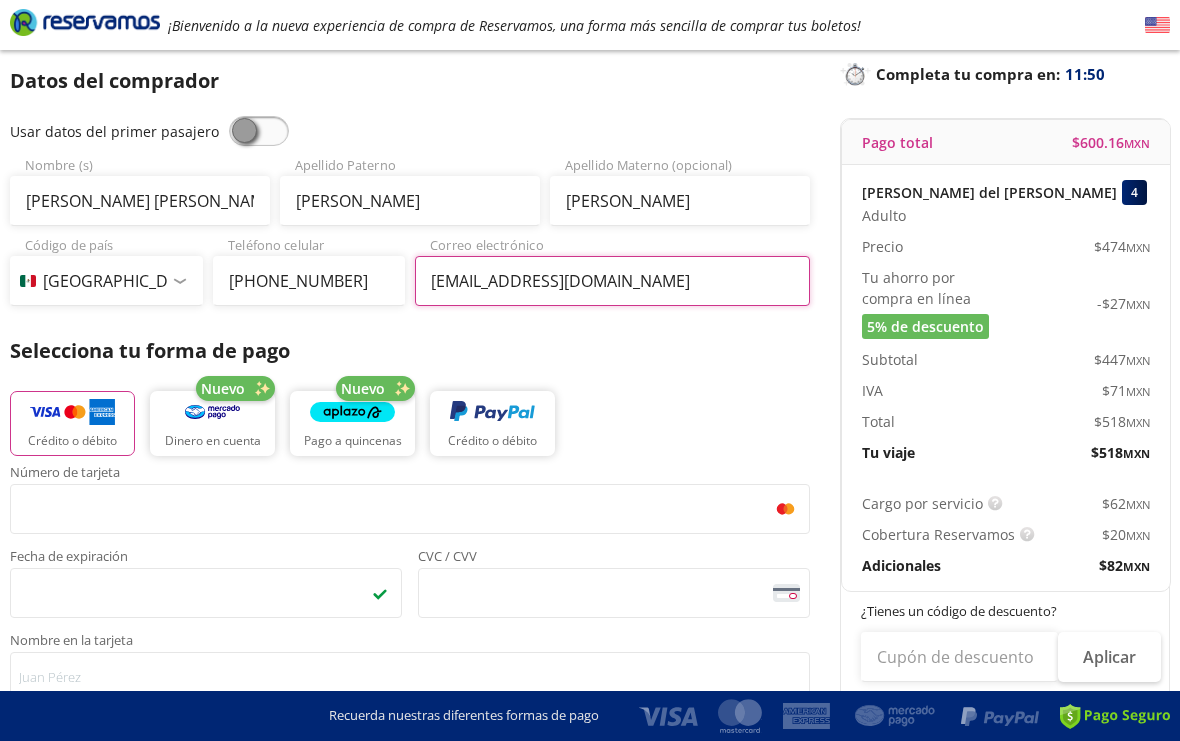 drag, startPoint x: 515, startPoint y: 279, endPoint x: 528, endPoint y: 294, distance: 19.849434 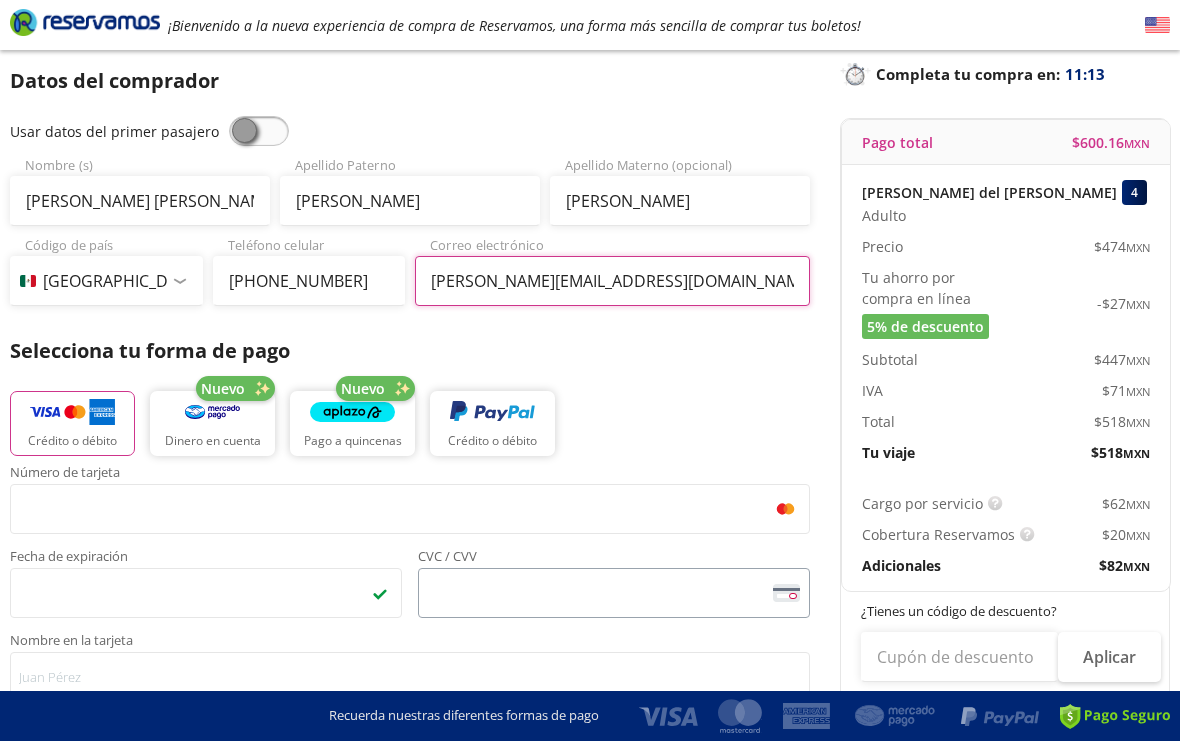 type on "[PERSON_NAME][EMAIL_ADDRESS][DOMAIN_NAME]" 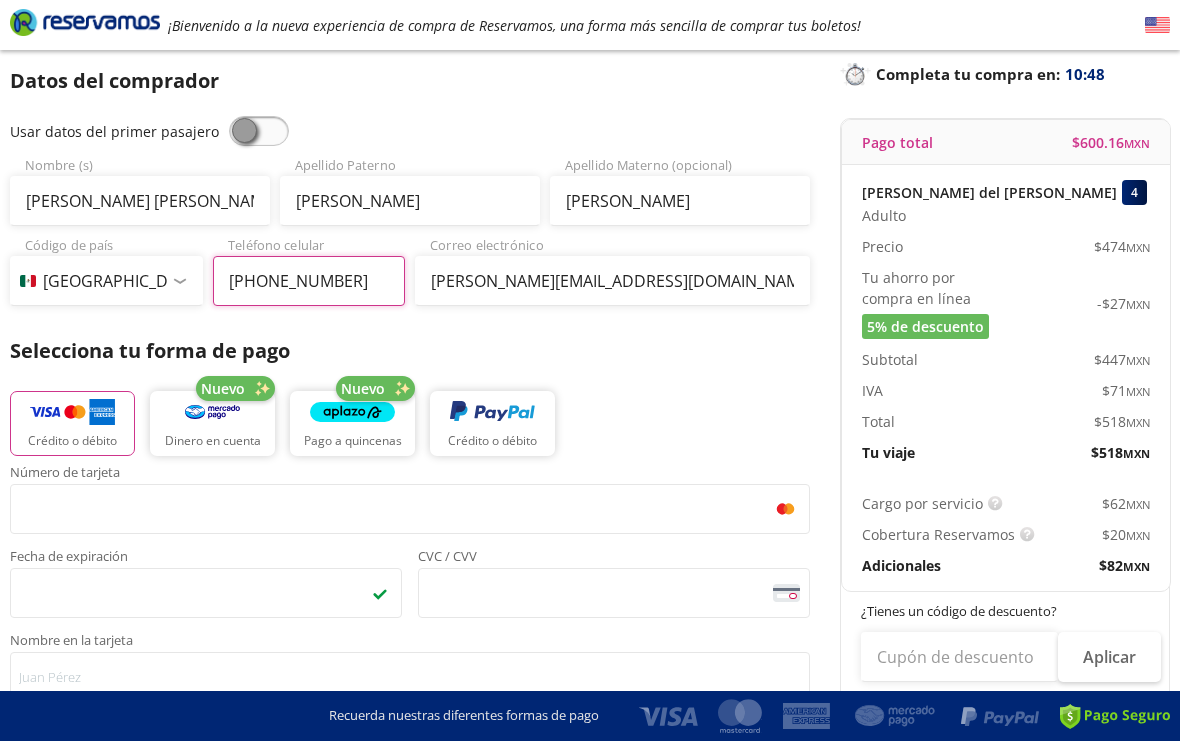 click on "[PHONE_NUMBER]" at bounding box center [309, 281] 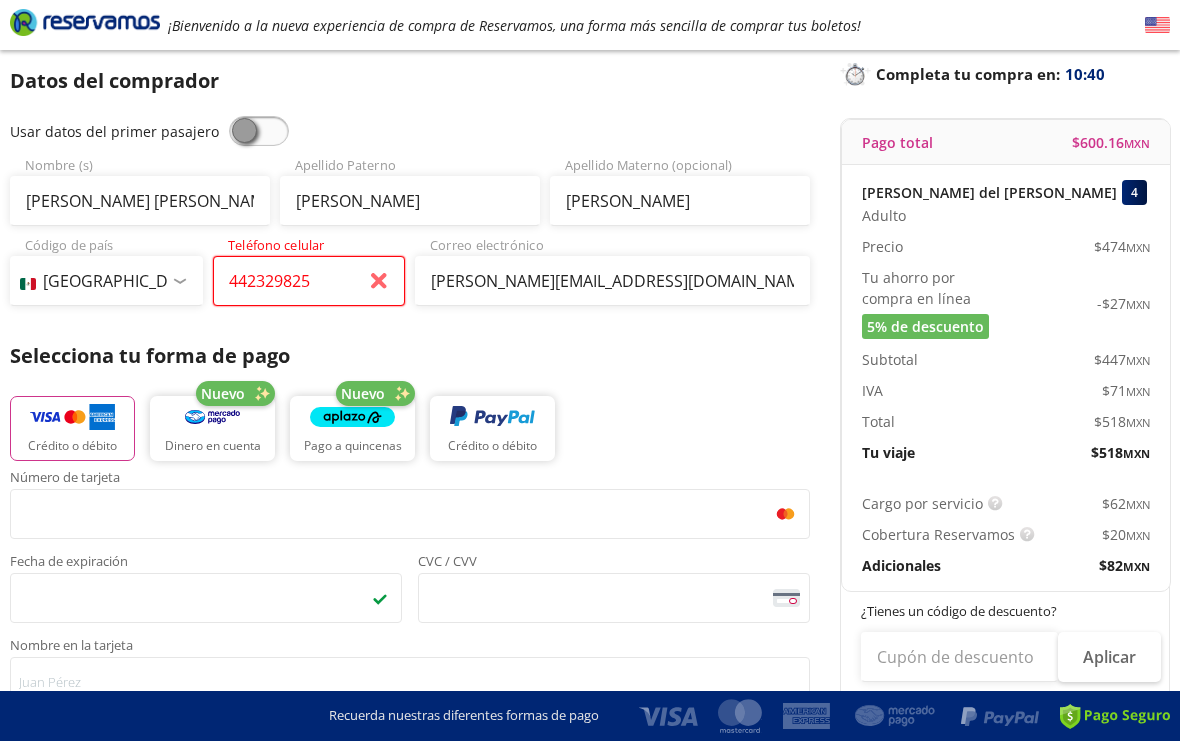 type on "[PHONE_NUMBER]" 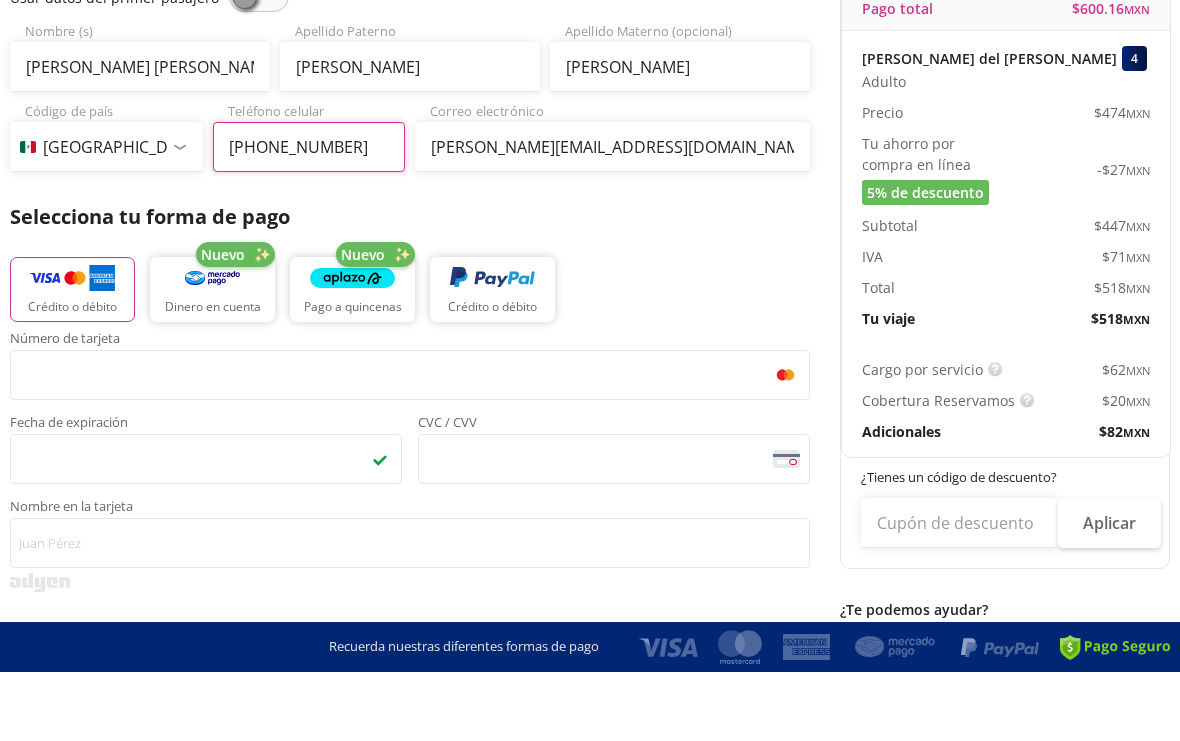 scroll, scrollTop: 198, scrollLeft: 0, axis: vertical 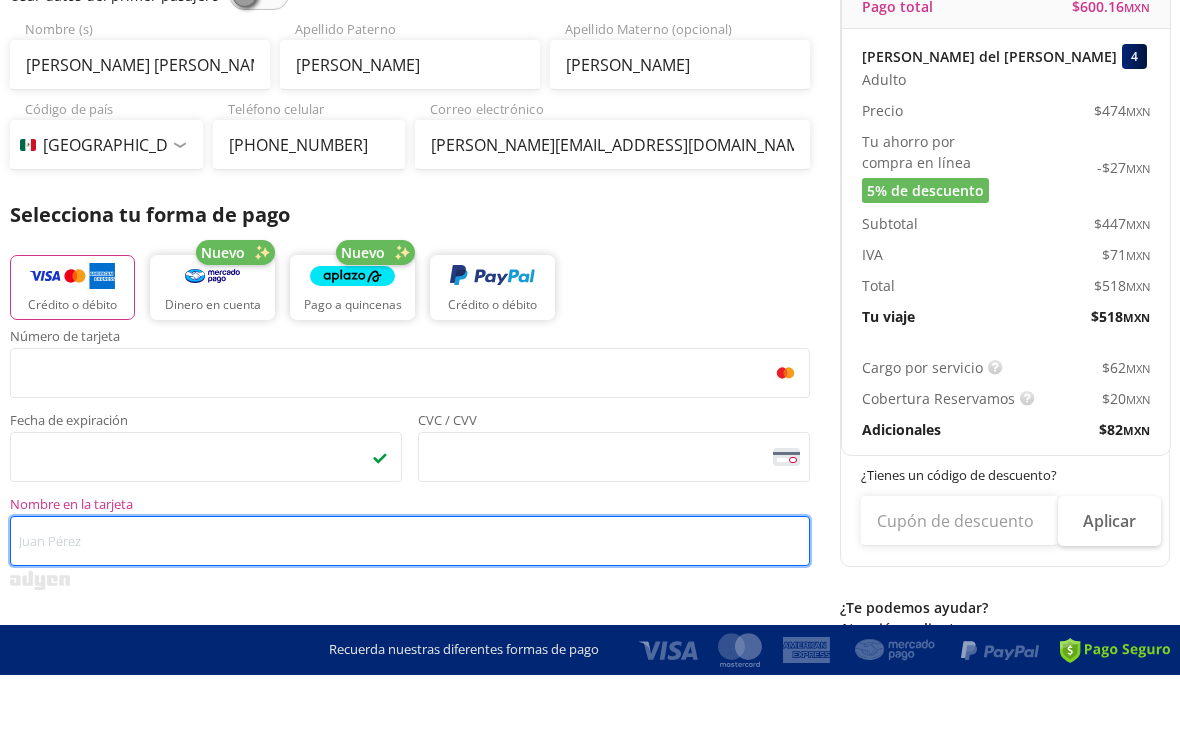 click on "Nombre en la tarjeta" at bounding box center (410, 607) 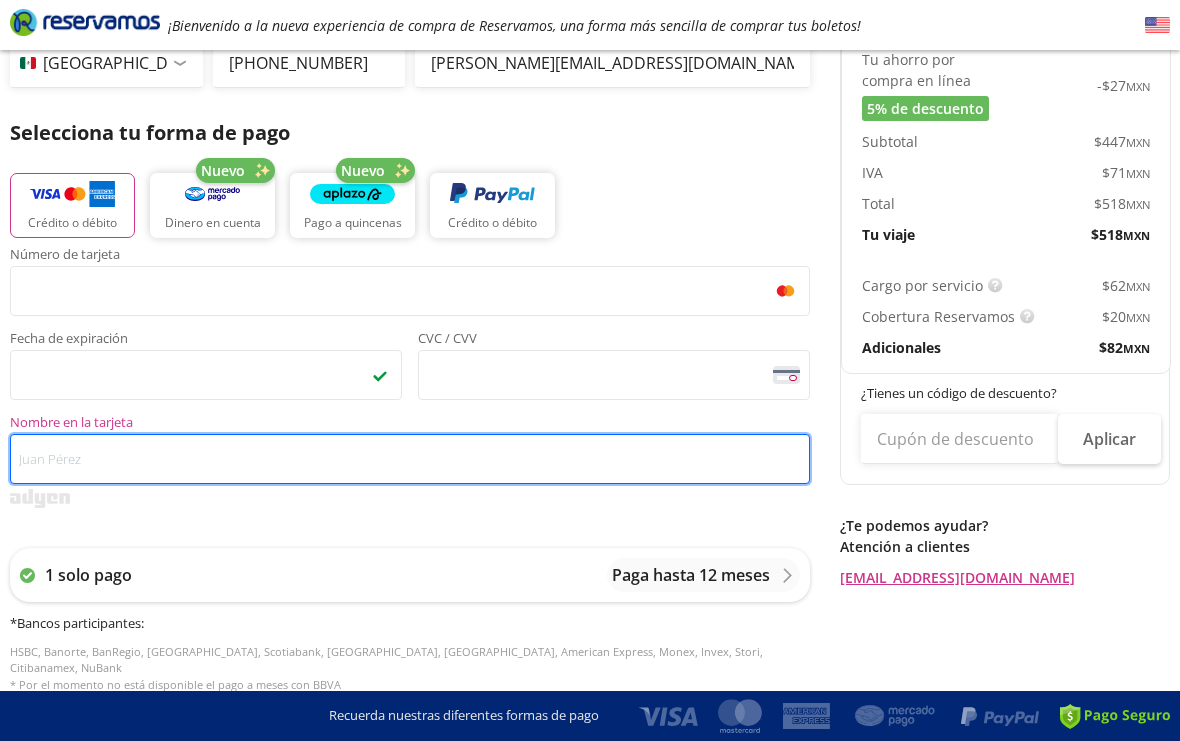 scroll, scrollTop: 348, scrollLeft: 0, axis: vertical 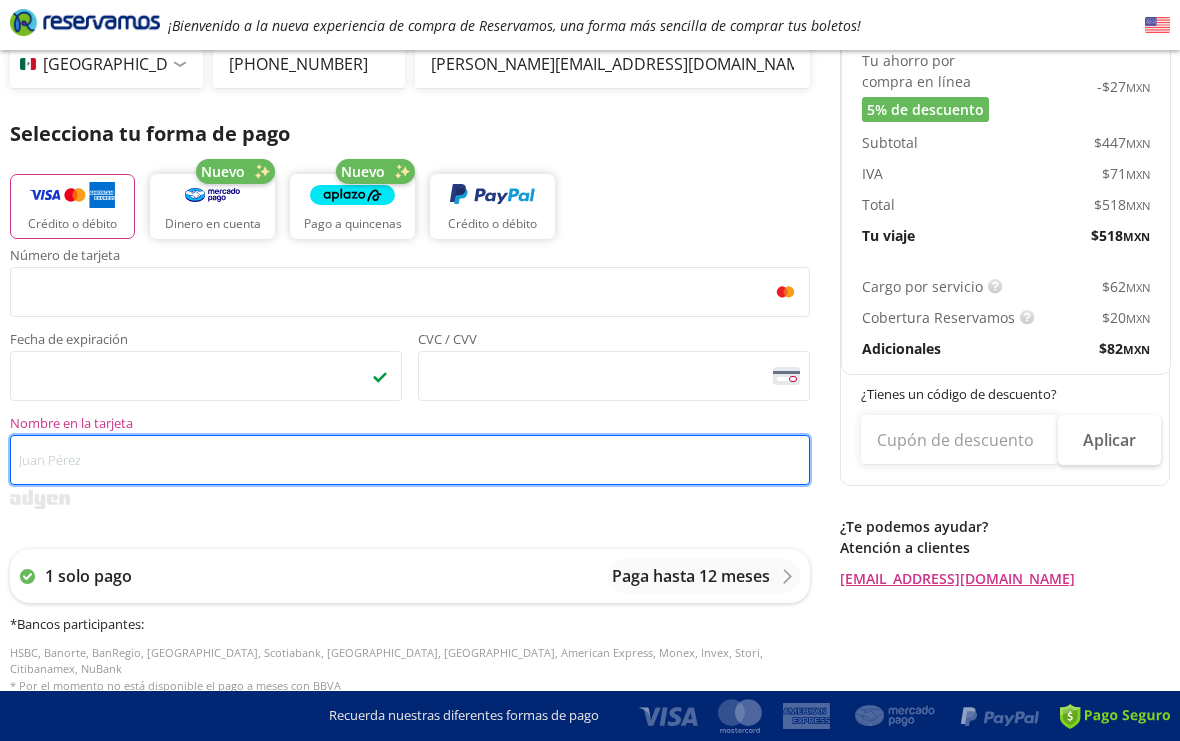 type on "Mastercard" 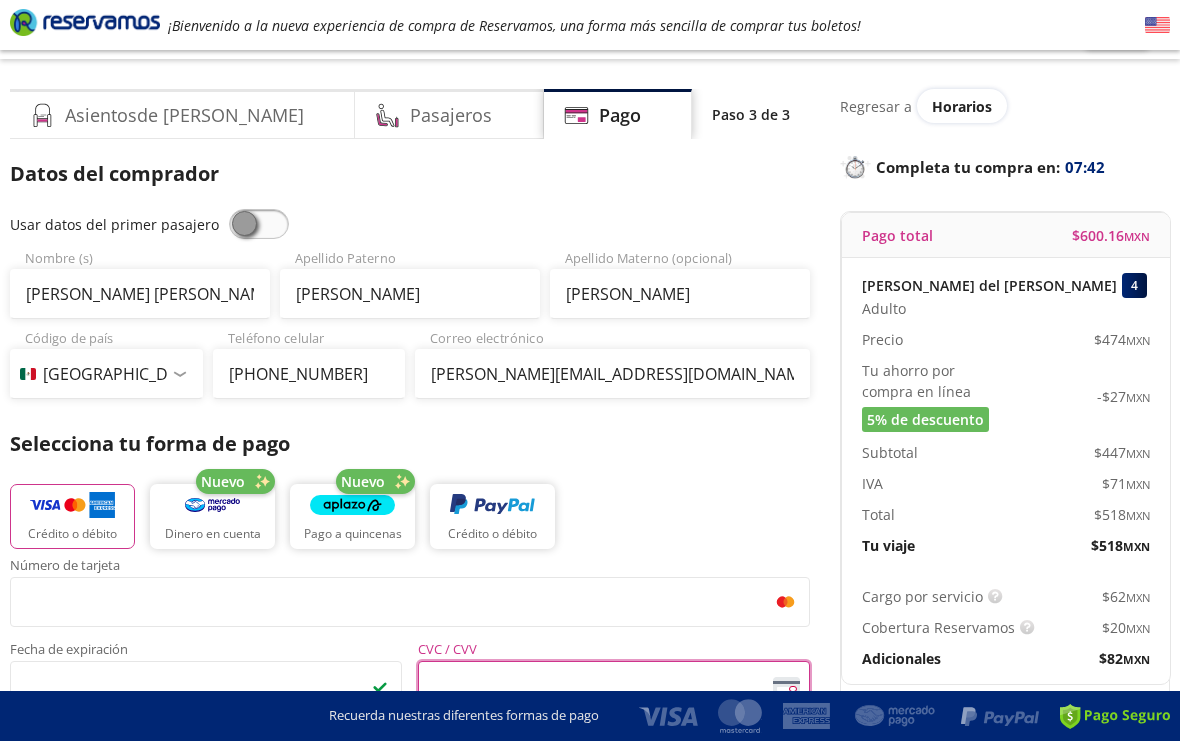 scroll, scrollTop: 0, scrollLeft: 0, axis: both 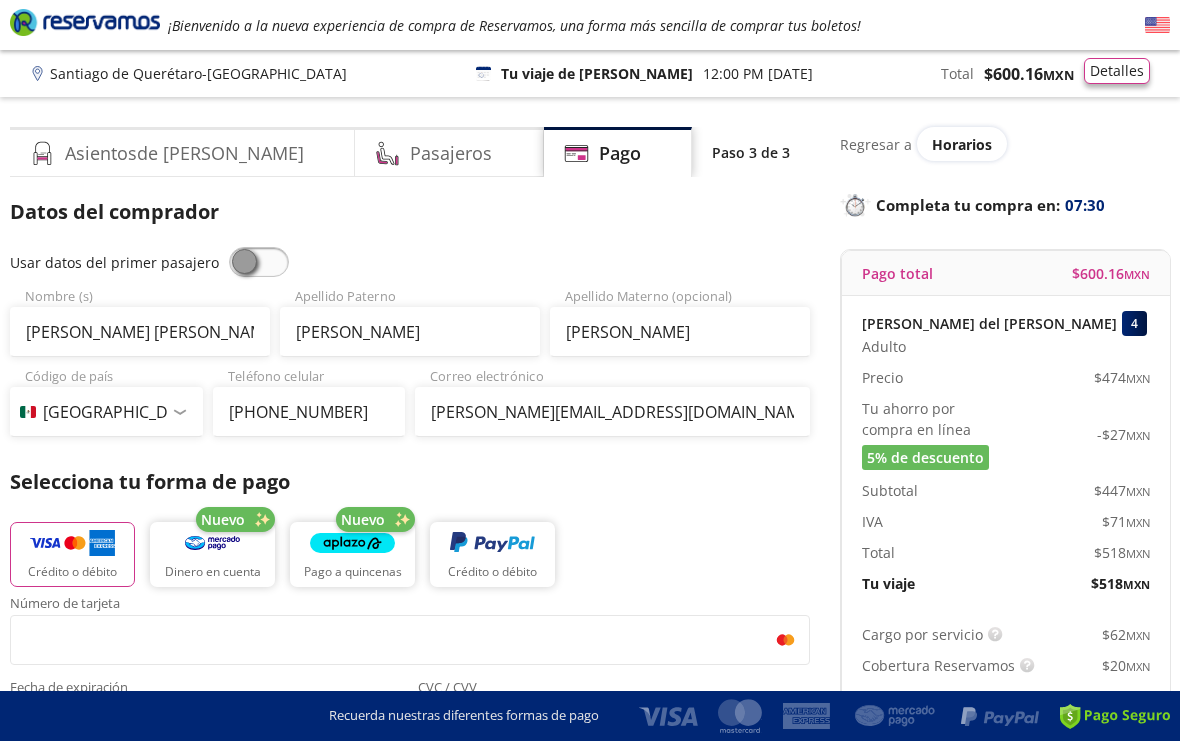 click on "Detalles" at bounding box center [1117, 71] 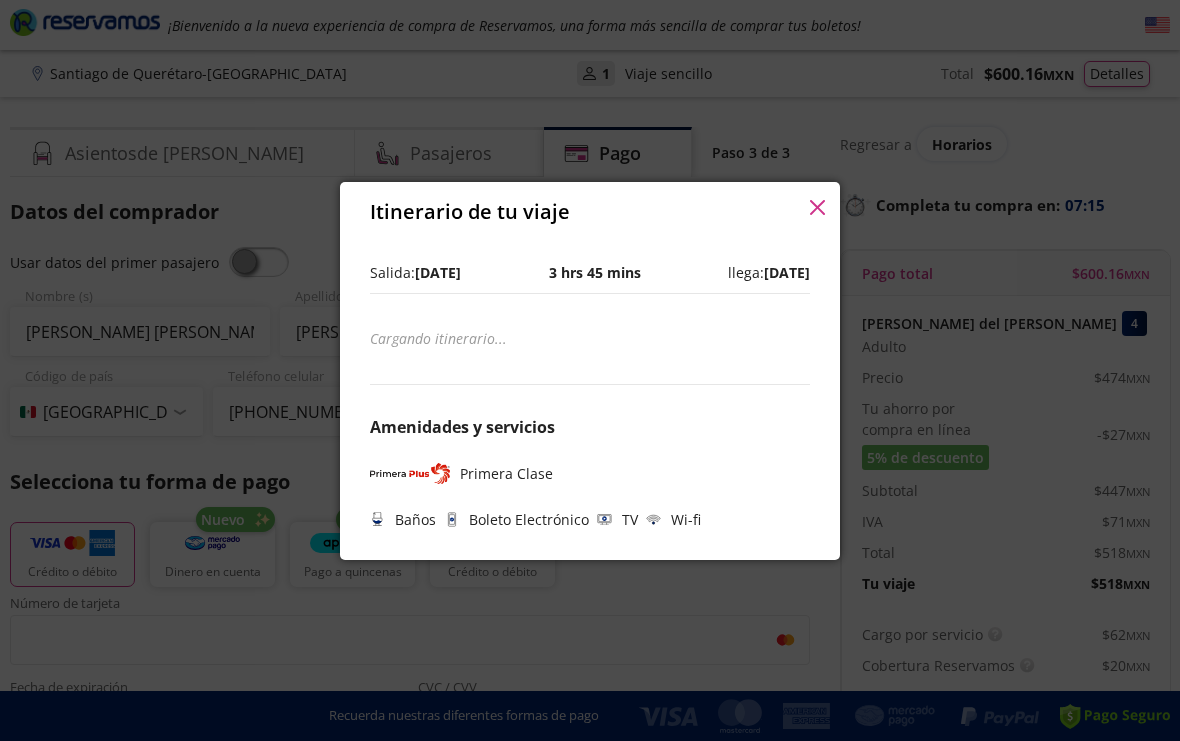 click 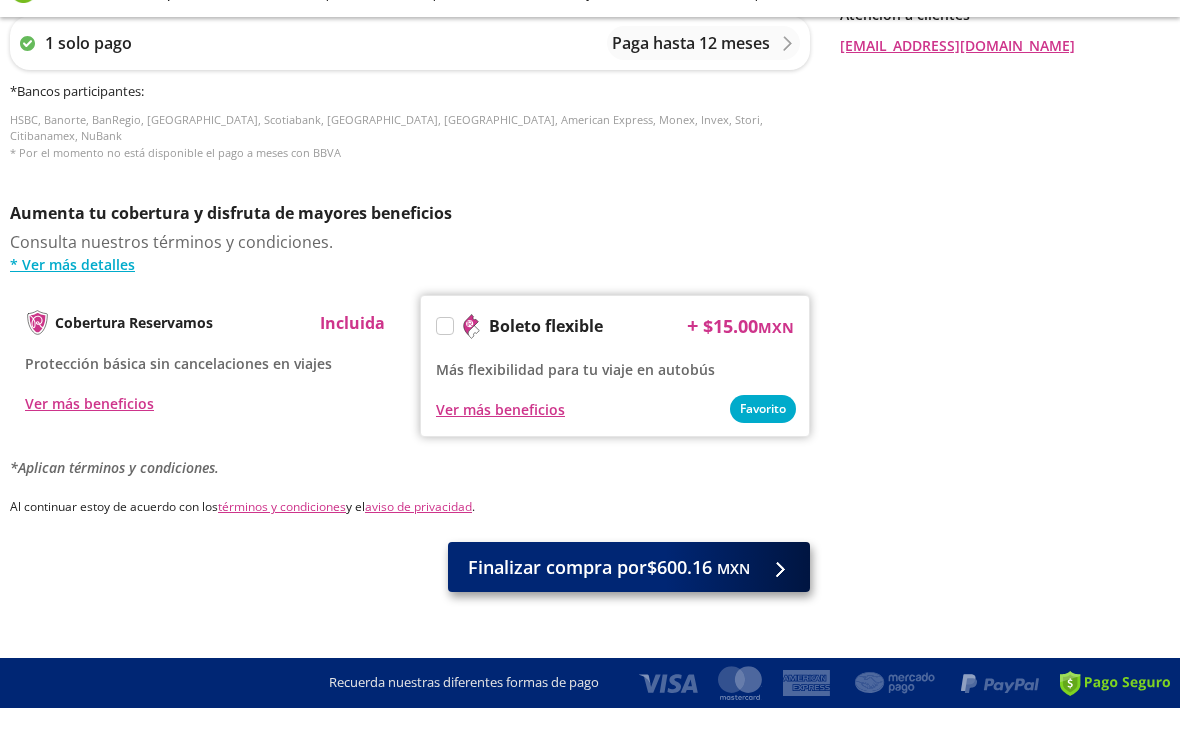 scroll, scrollTop: 859, scrollLeft: 0, axis: vertical 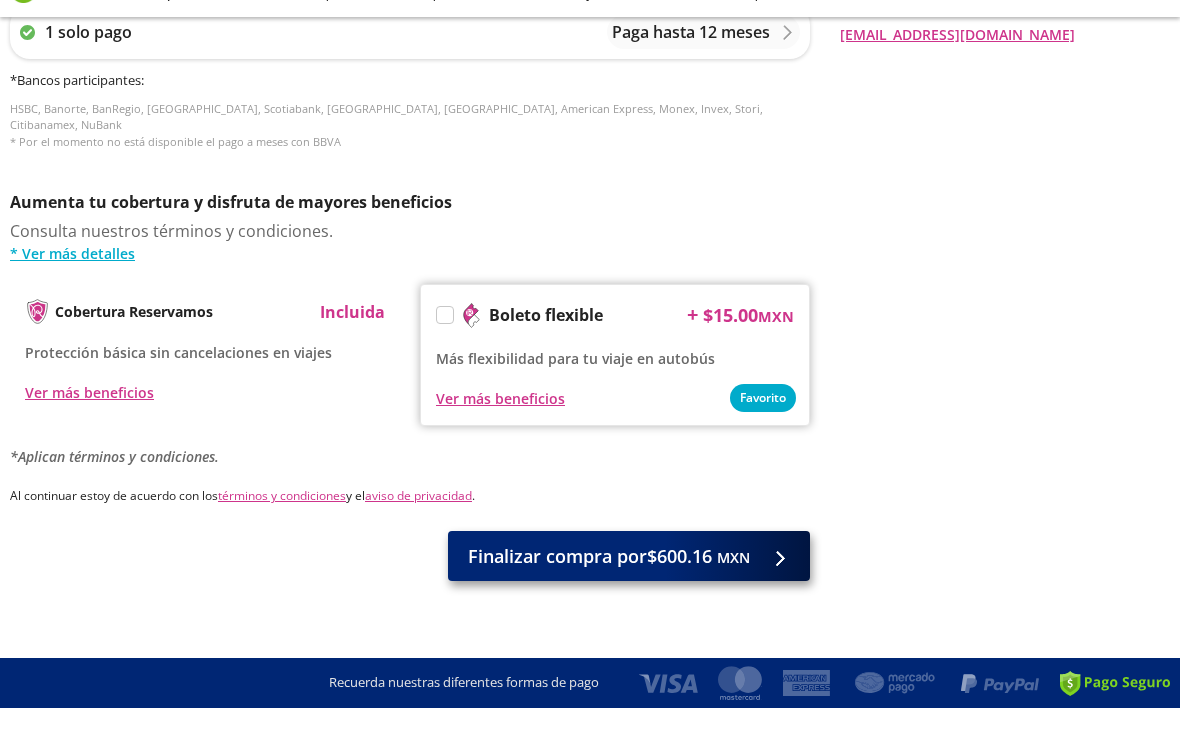 click on "Finalizar compra por  $600.16   MXN" at bounding box center (609, 589) 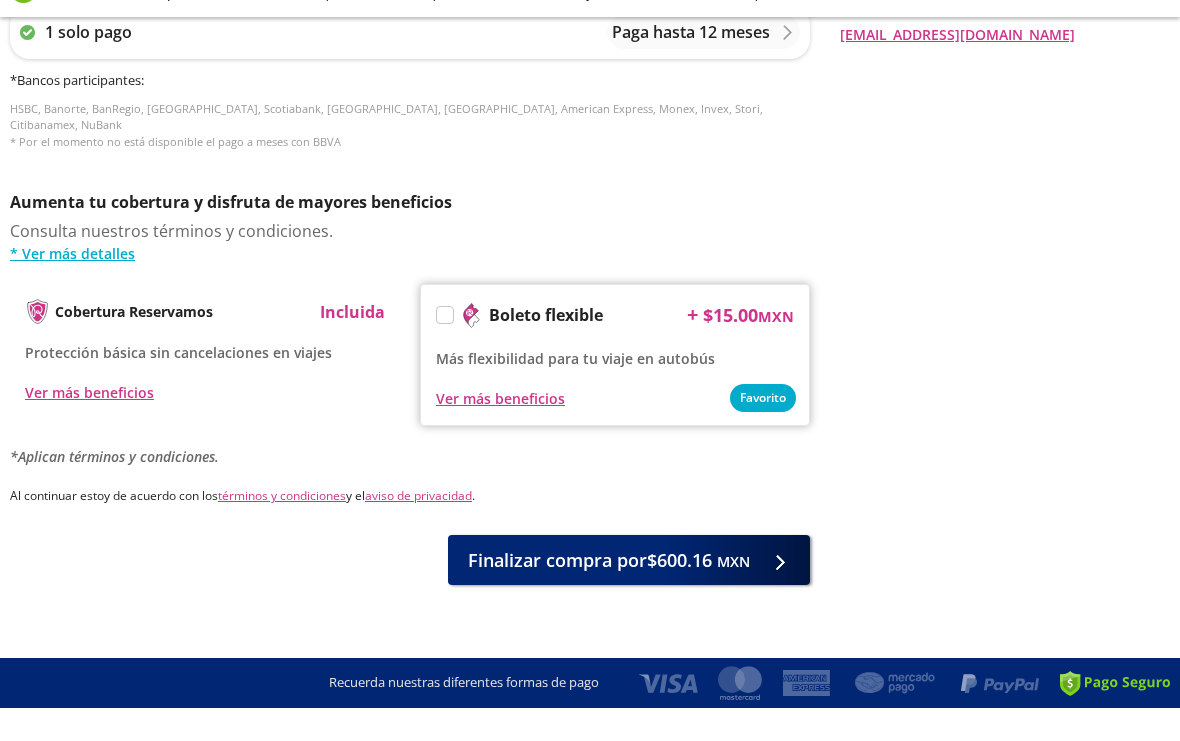 scroll, scrollTop: 0, scrollLeft: 0, axis: both 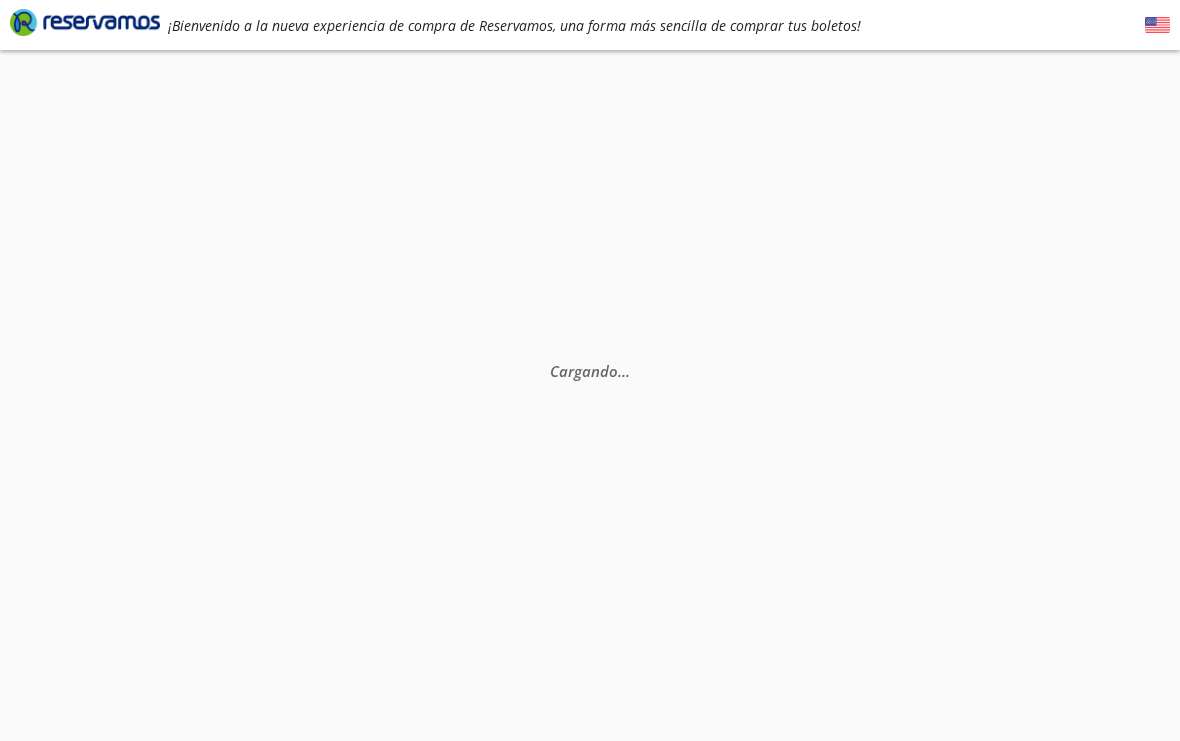 select on "MX" 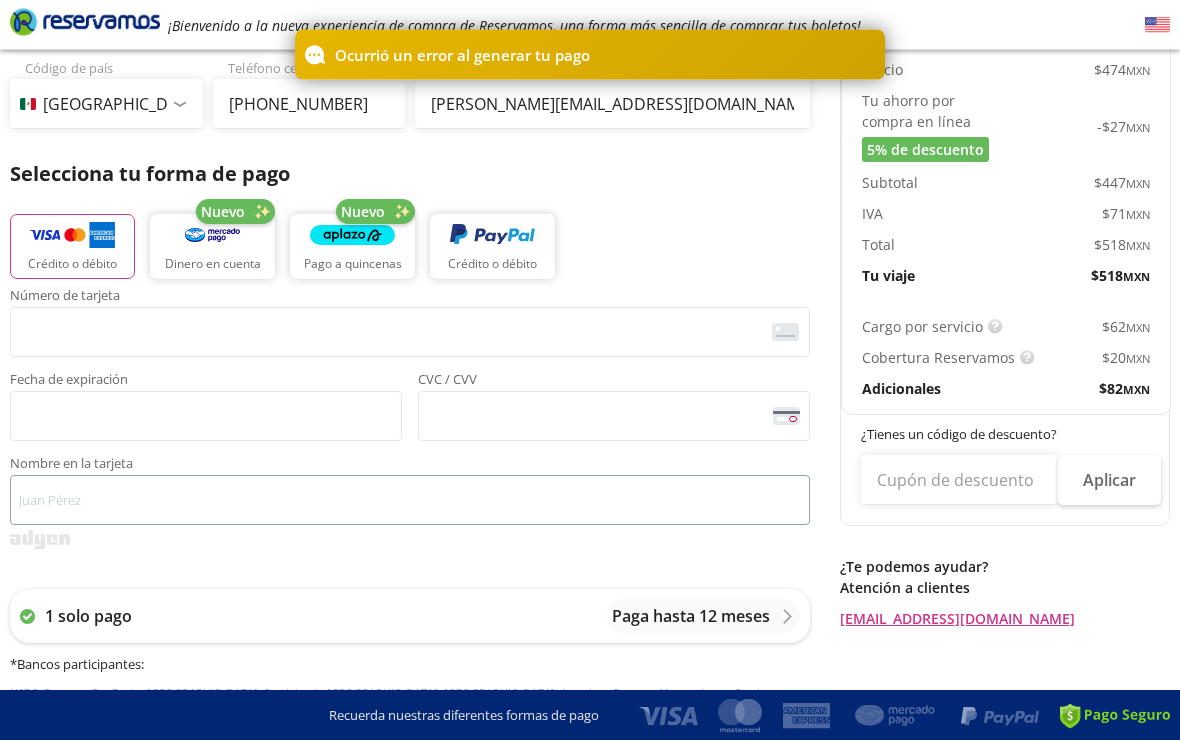 scroll, scrollTop: 320, scrollLeft: 0, axis: vertical 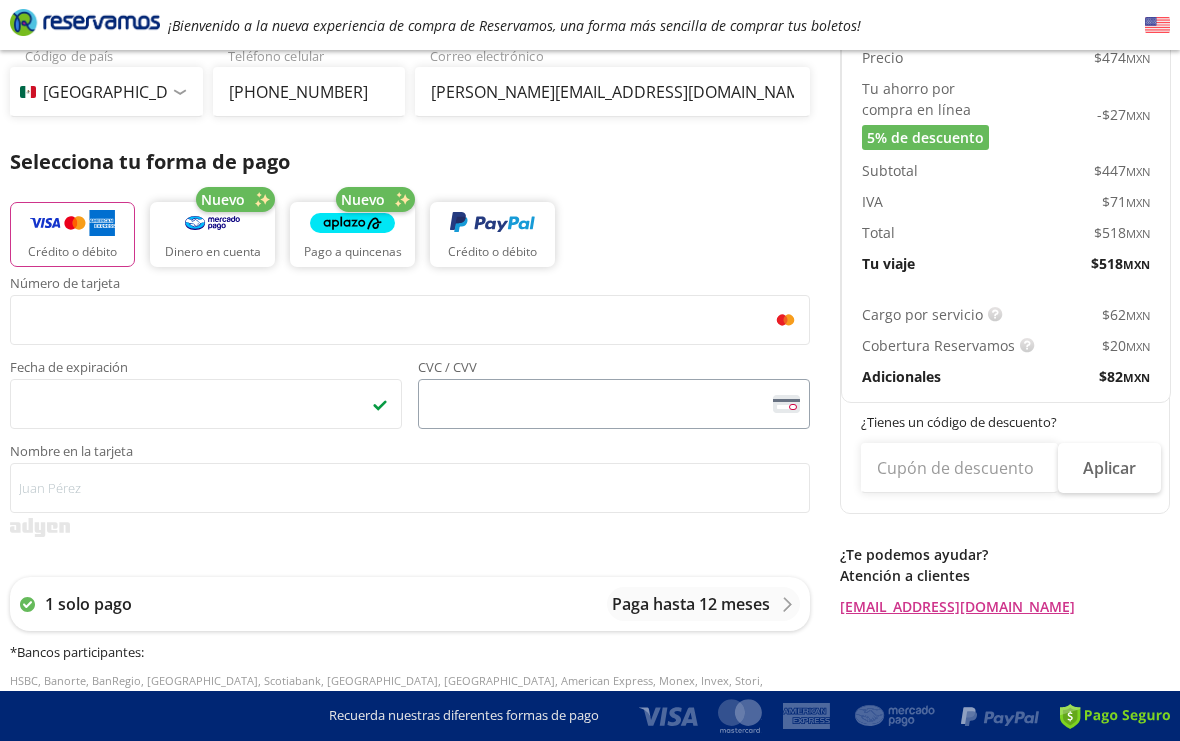 click on "<p>Your browser does not support iframes.</p>" at bounding box center (614, 404) 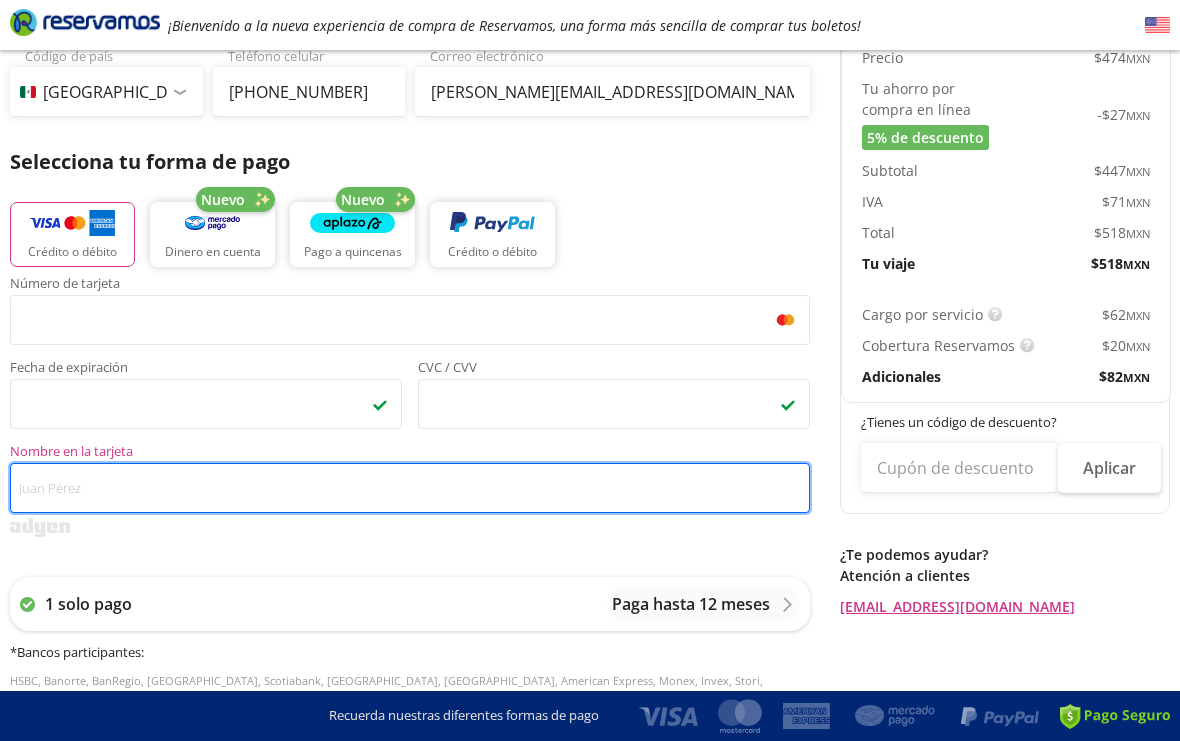 click on "Nombre en la tarjeta" at bounding box center [410, 488] 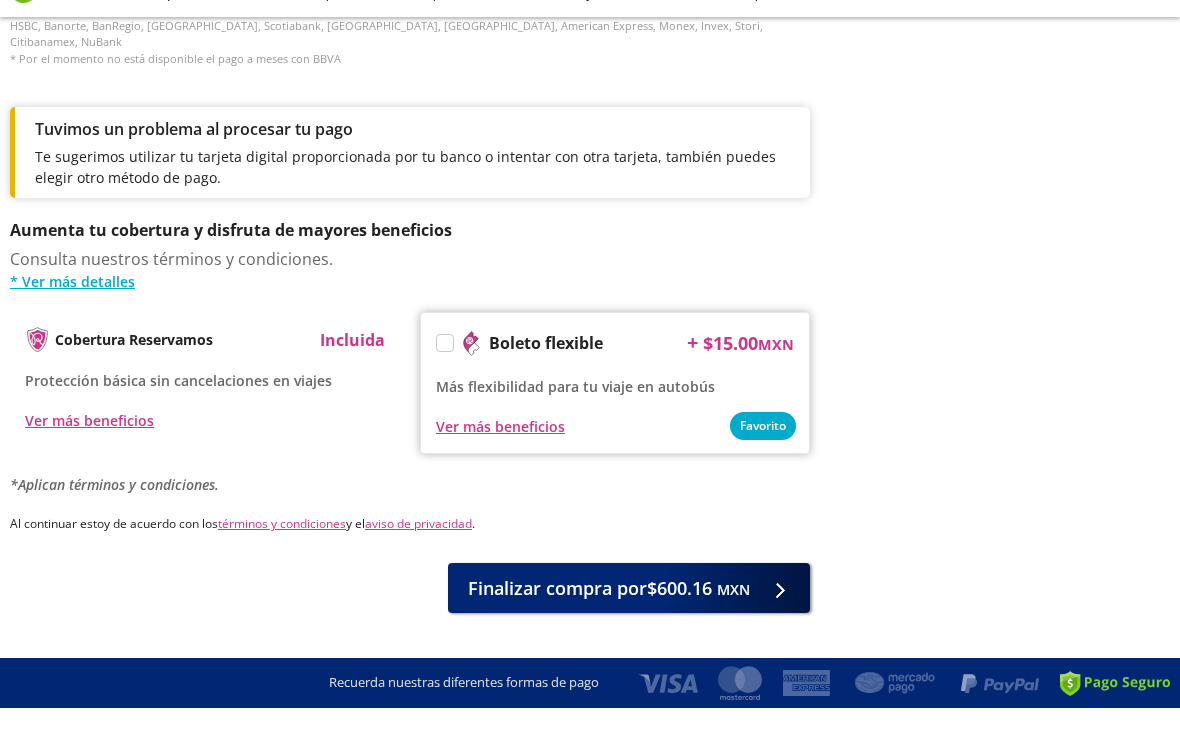 scroll, scrollTop: 970, scrollLeft: 0, axis: vertical 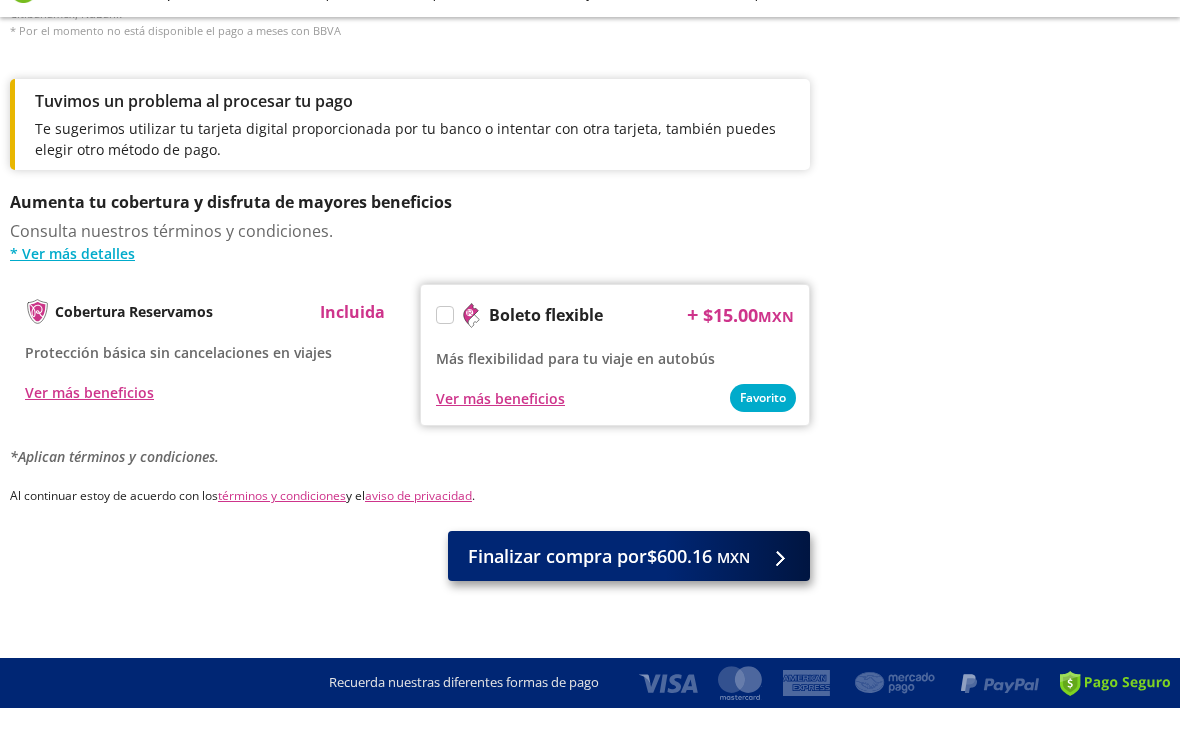type on "[PERSON_NAME] [PERSON_NAME]" 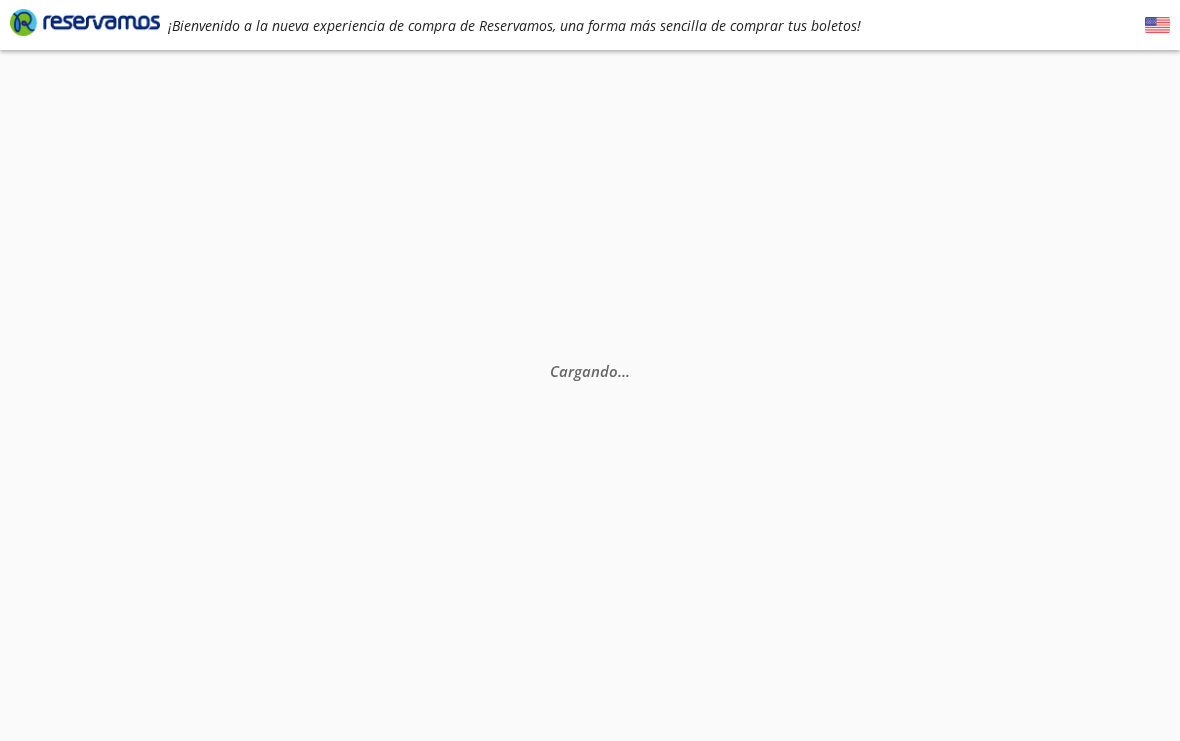 select on "MX" 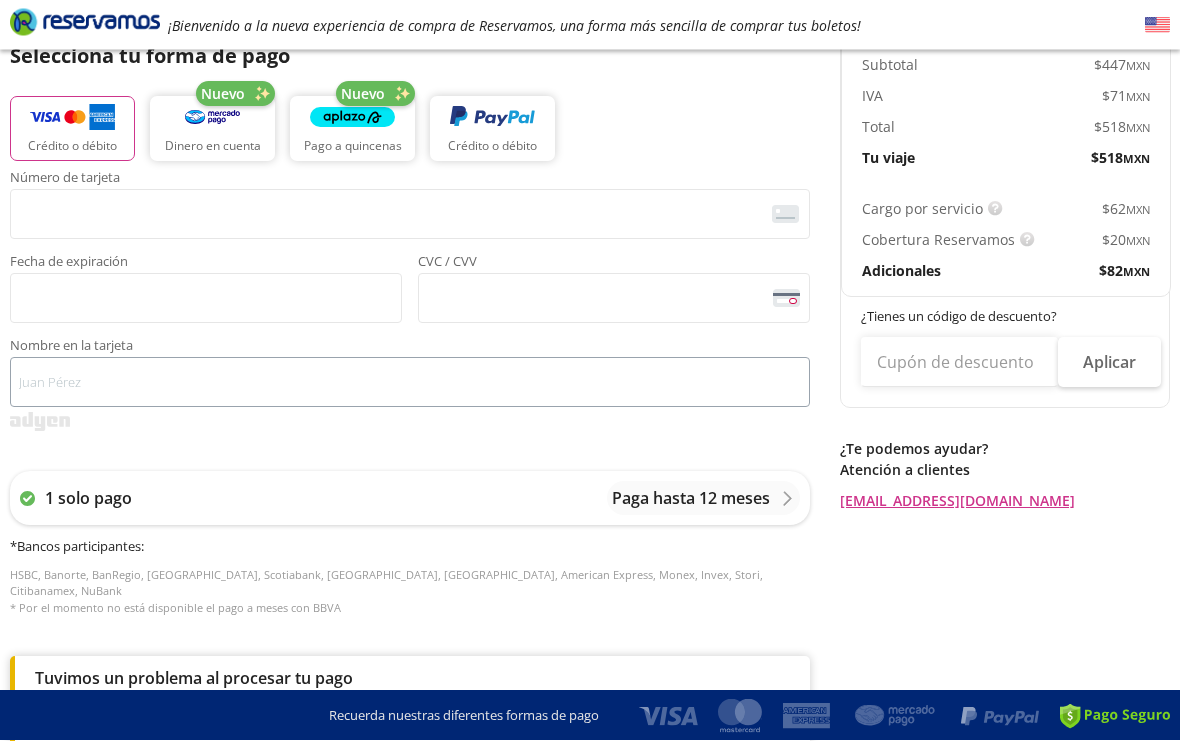 scroll, scrollTop: 426, scrollLeft: 0, axis: vertical 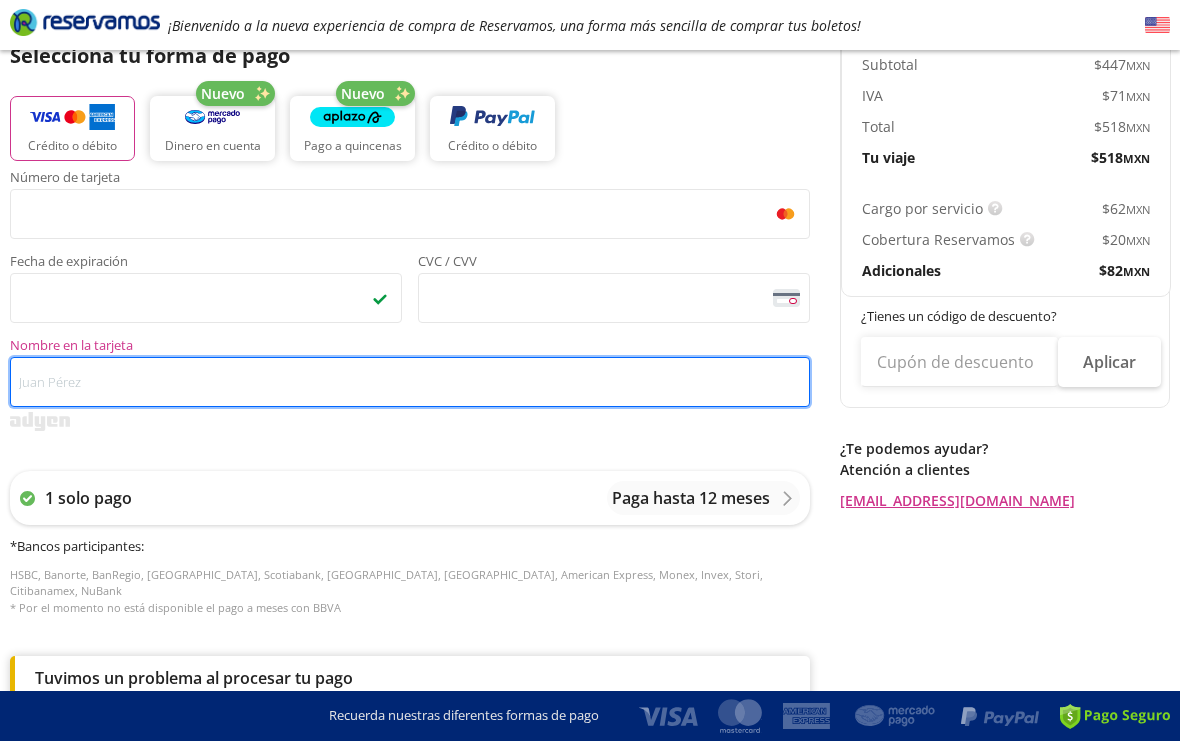 click on "Nombre en la tarjeta" at bounding box center [410, 382] 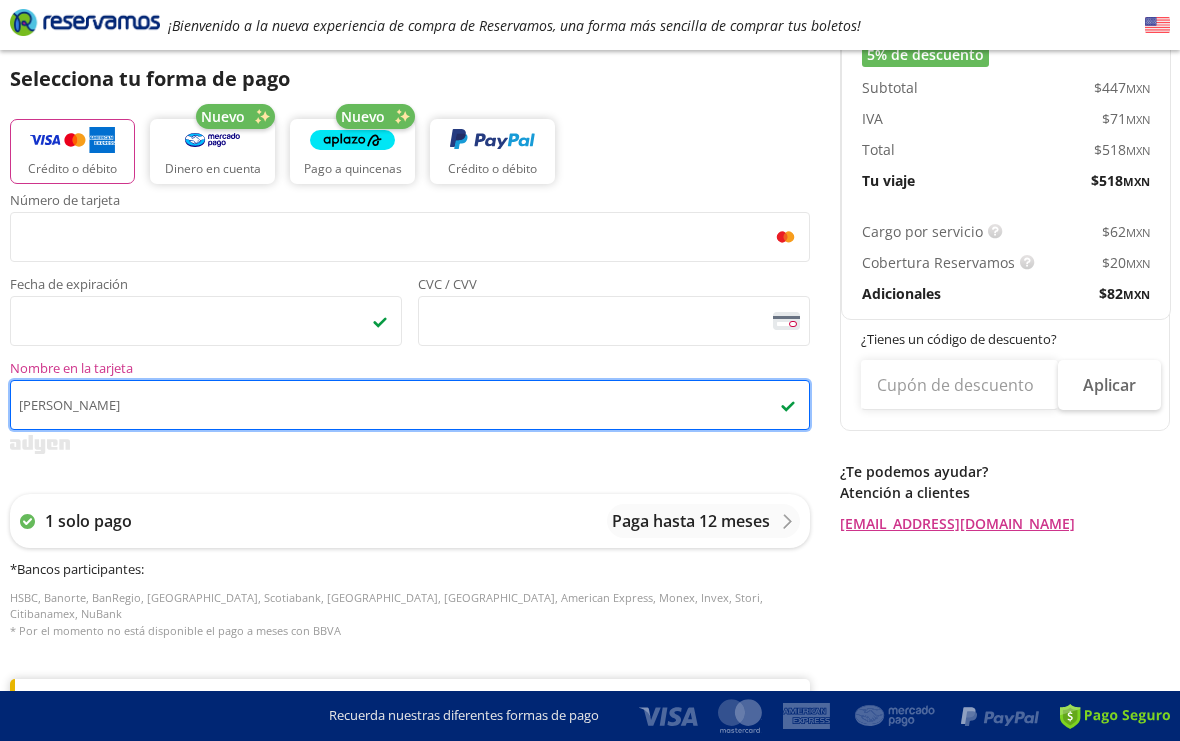 scroll, scrollTop: 394, scrollLeft: 0, axis: vertical 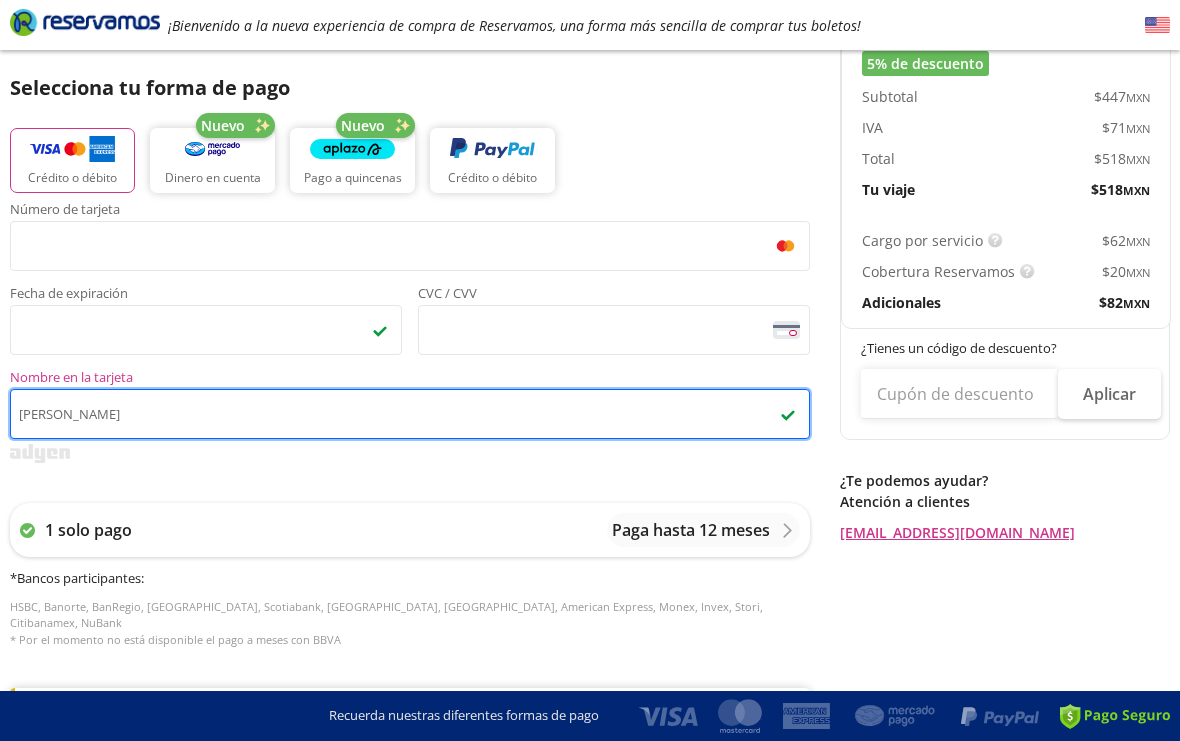 type on "[PERSON_NAME]" 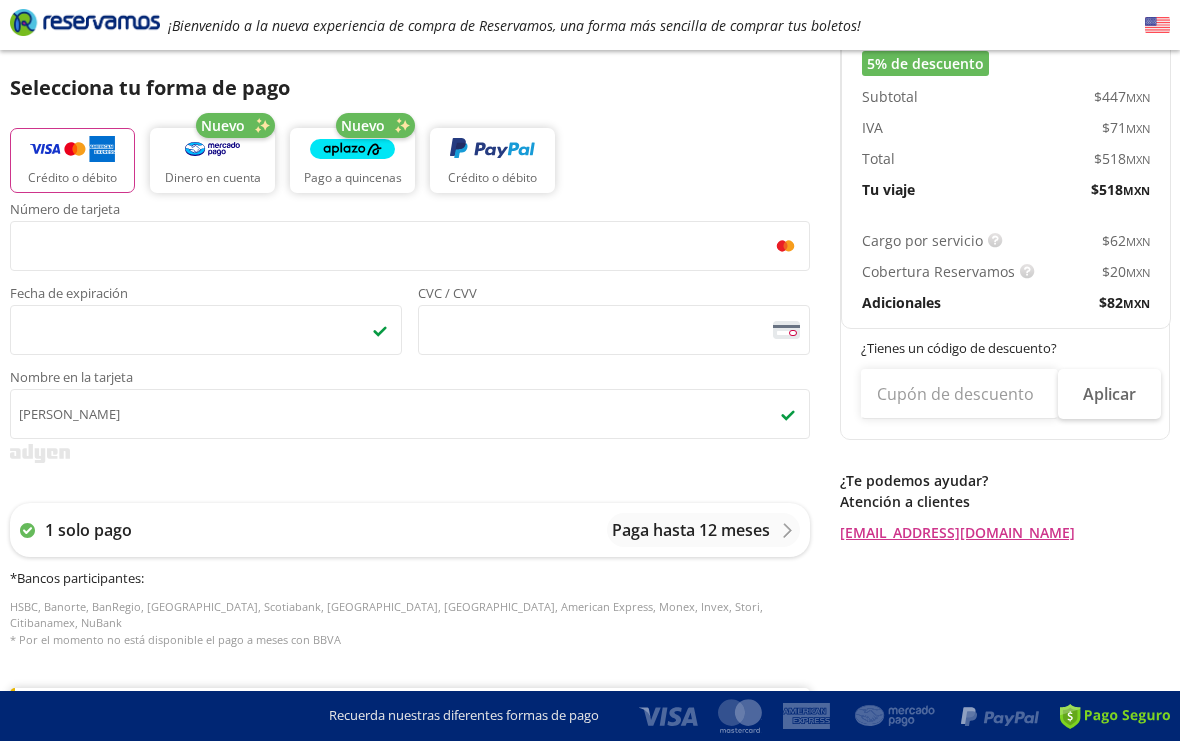 click at bounding box center (72, 149) 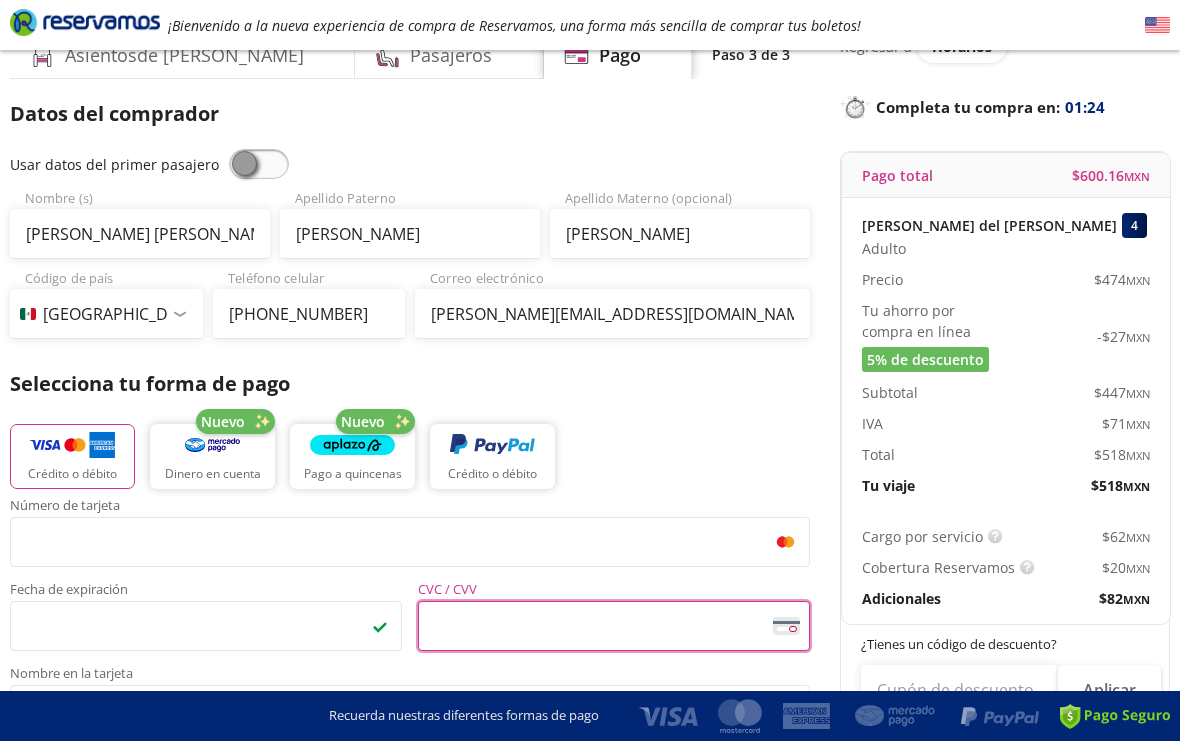 scroll, scrollTop: 0, scrollLeft: 0, axis: both 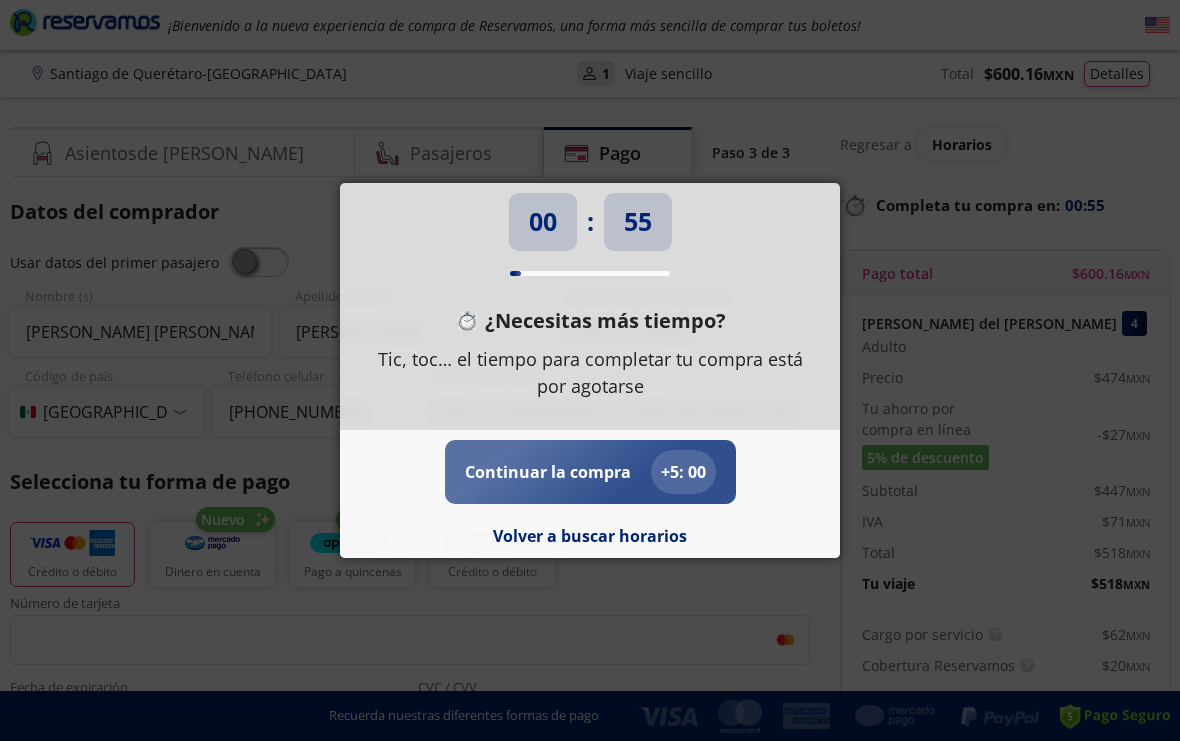 click on "+  5  : 00" at bounding box center [683, 472] 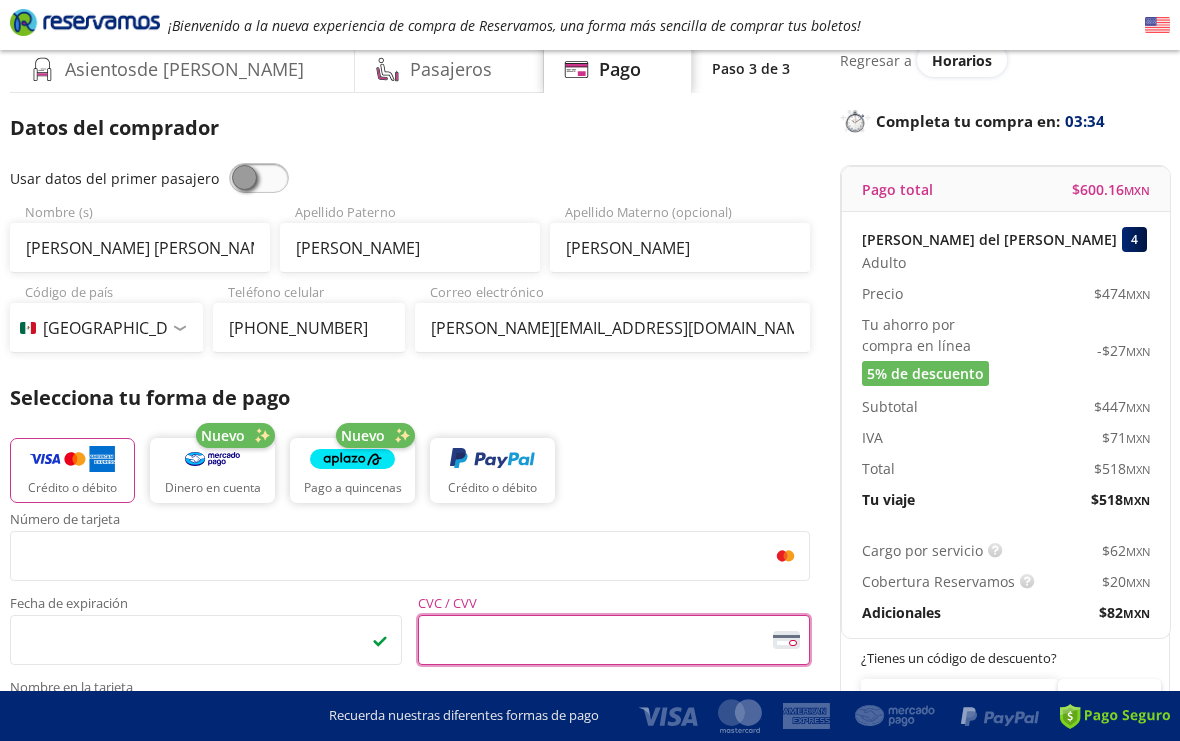scroll, scrollTop: 0, scrollLeft: 0, axis: both 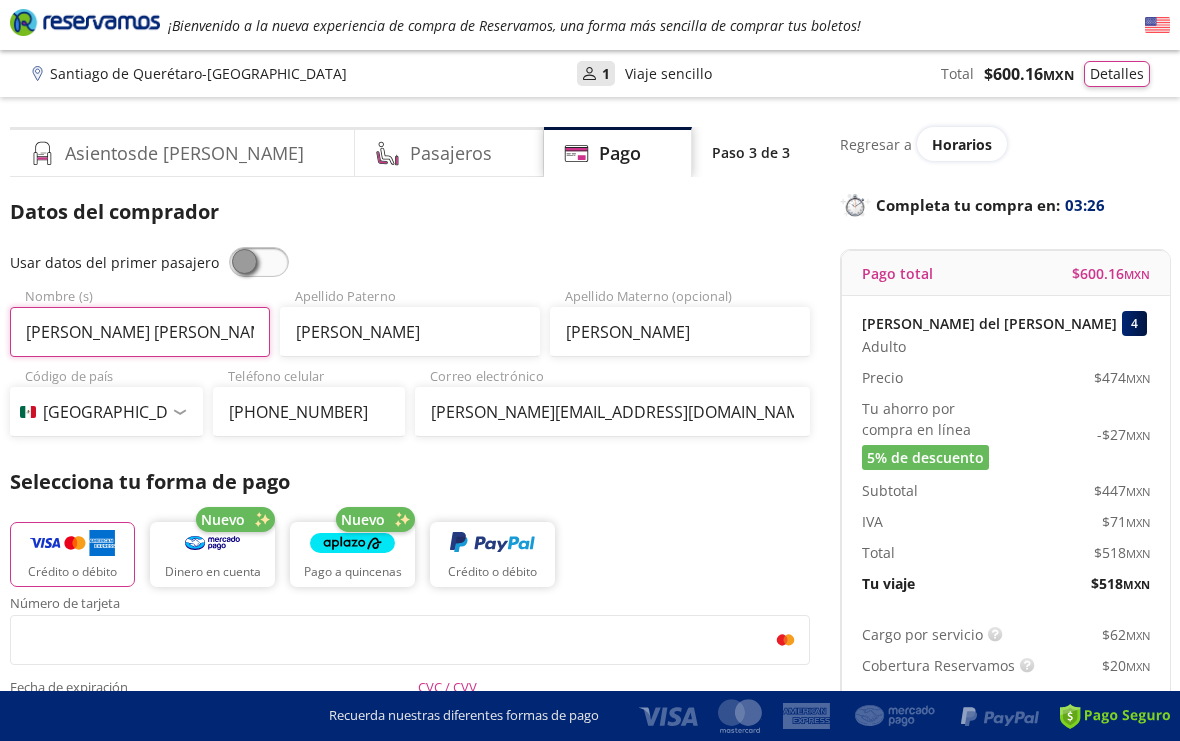 click on "[PERSON_NAME] [PERSON_NAME]" at bounding box center [140, 332] 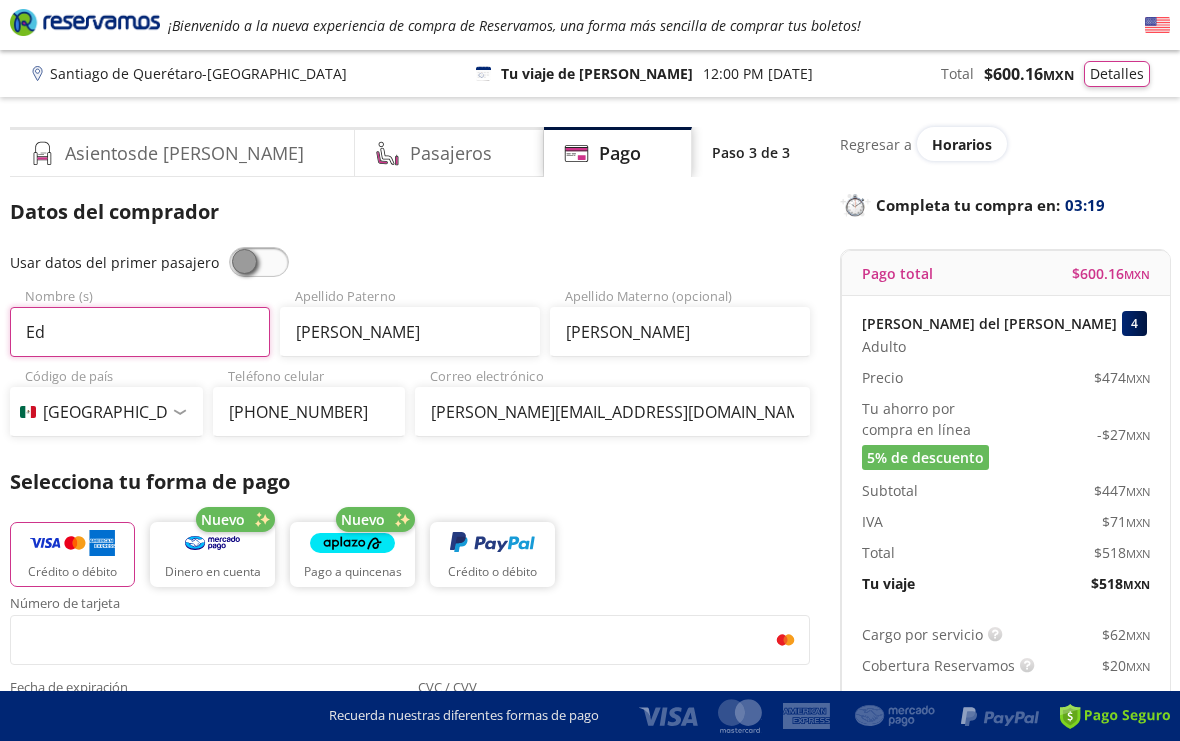 type on "E" 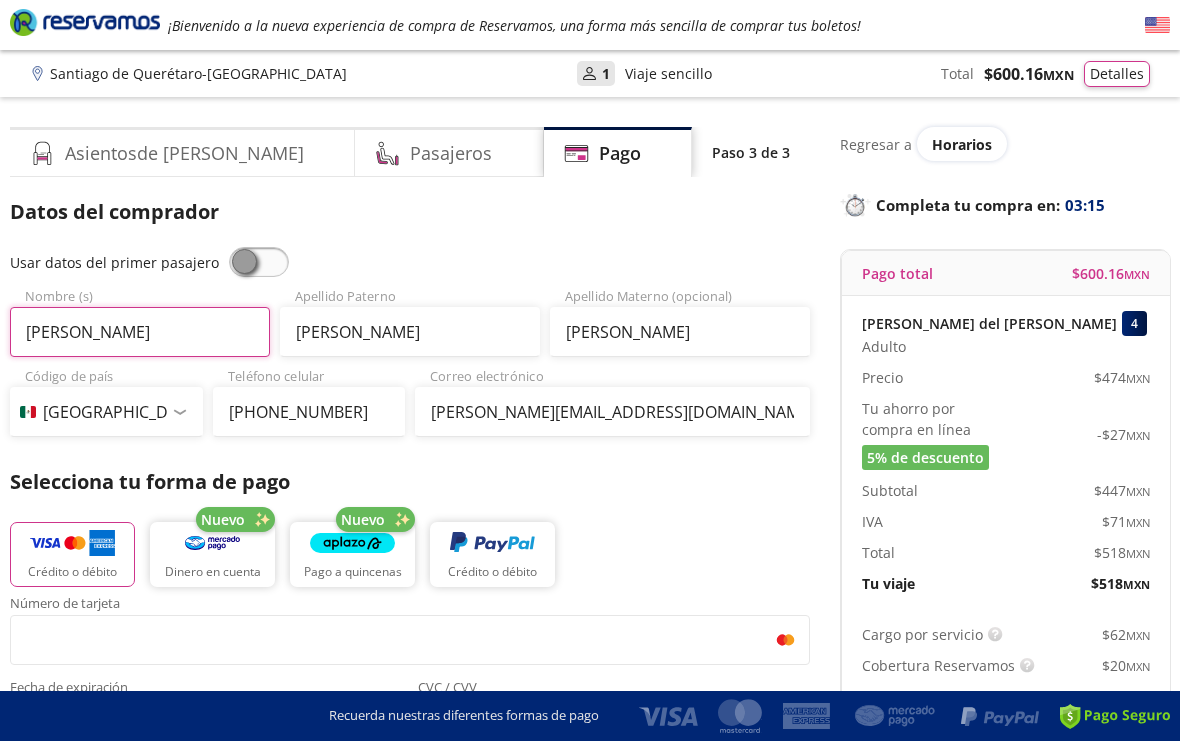 type on "[PERSON_NAME]" 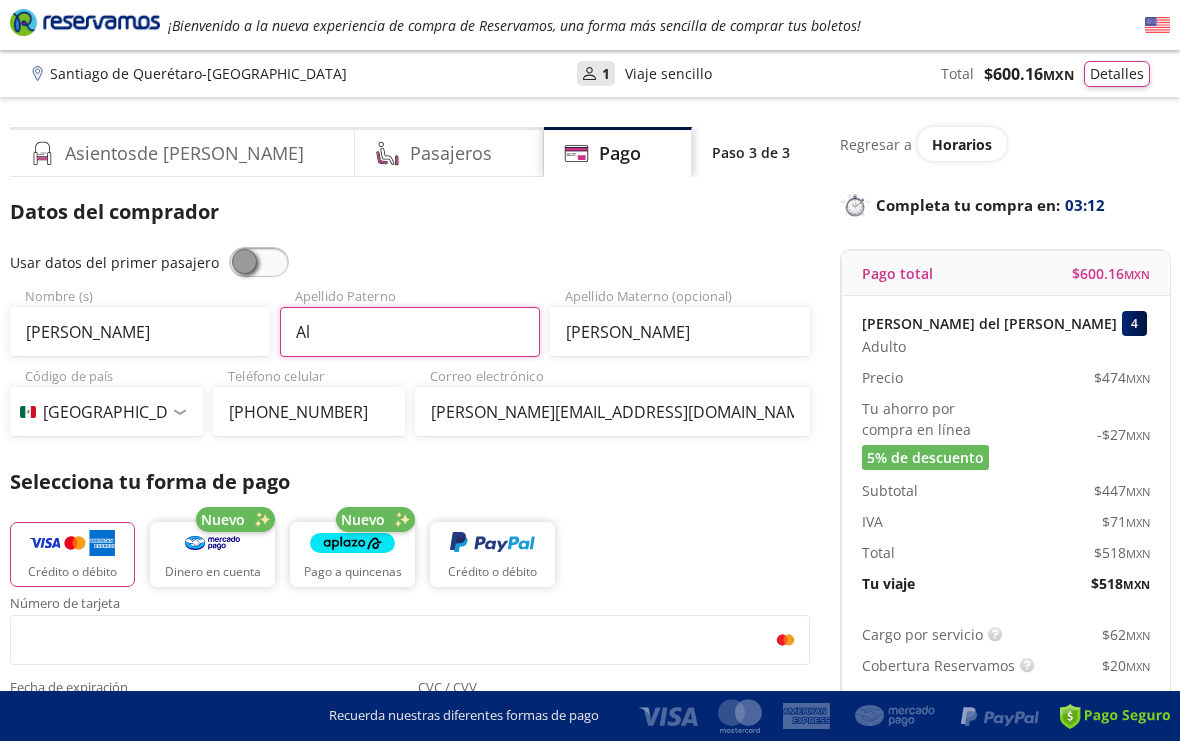 type on "A" 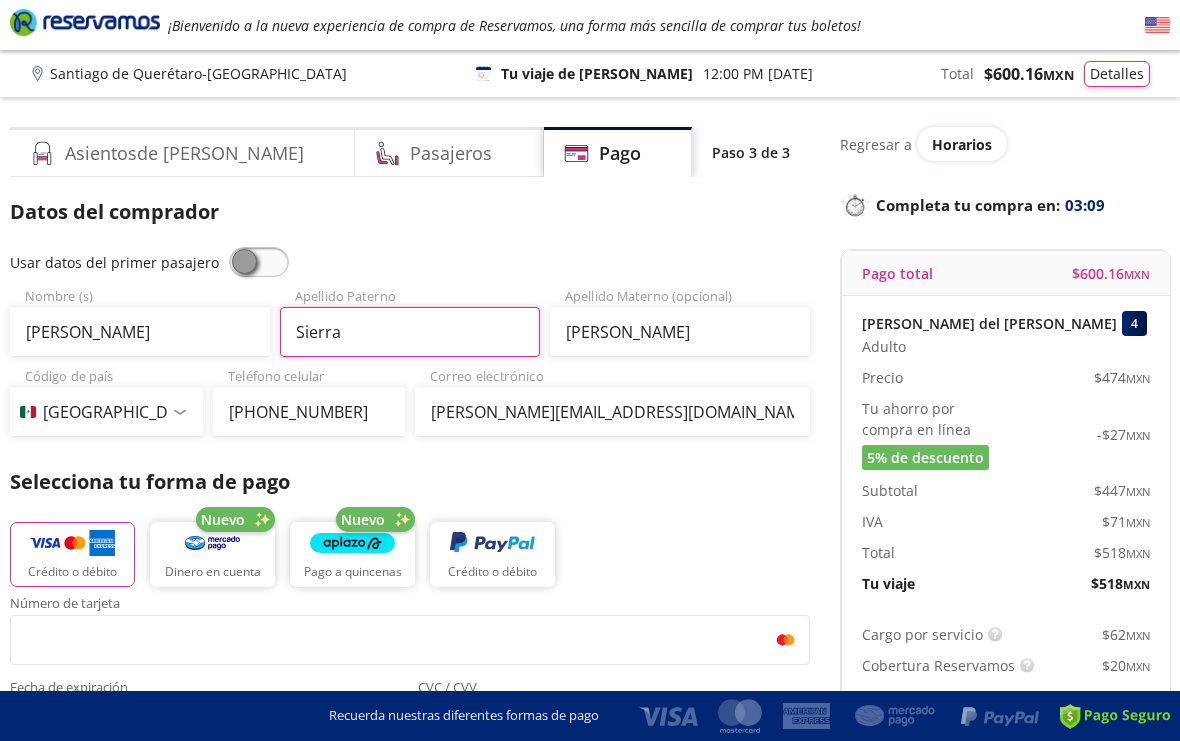 type on "Sierra" 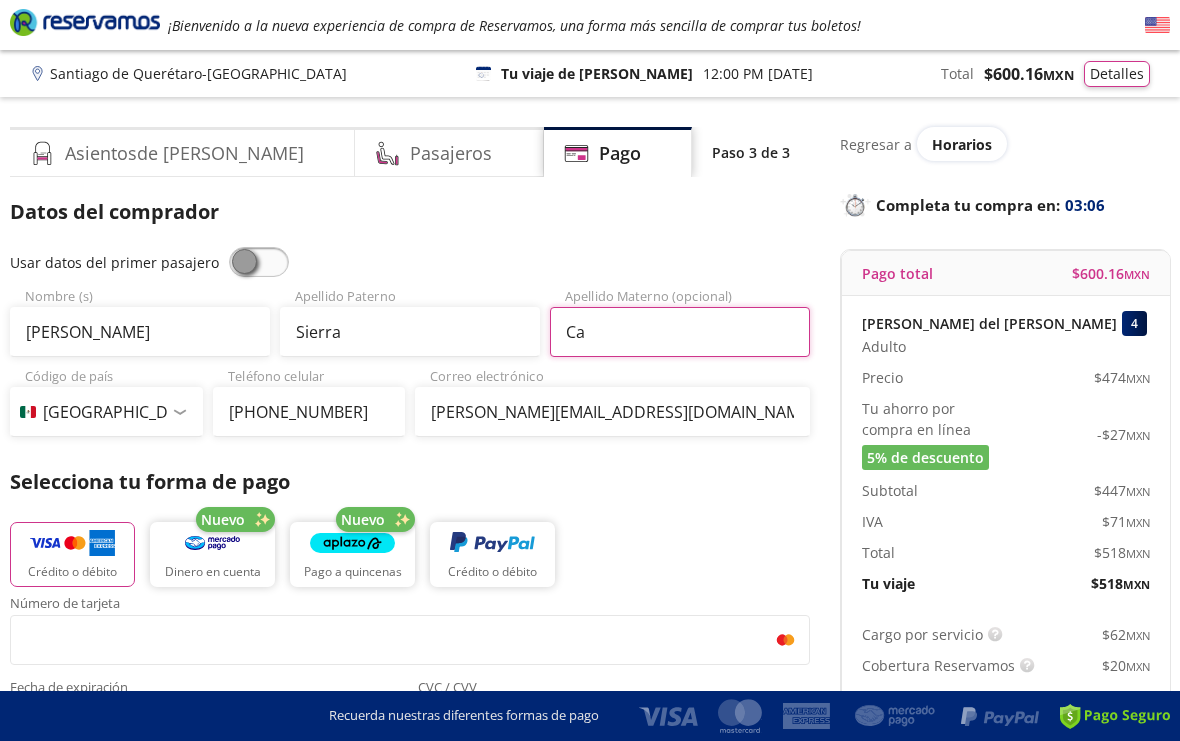 type on "C" 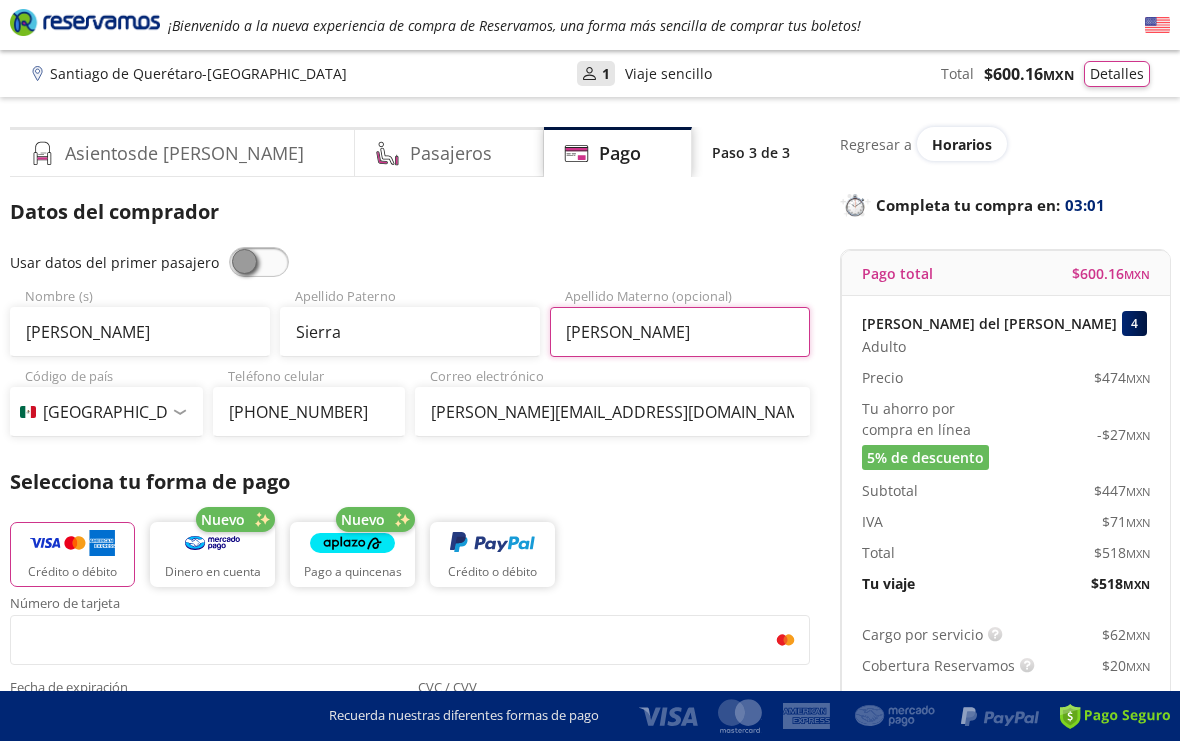 type on "[PERSON_NAME]" 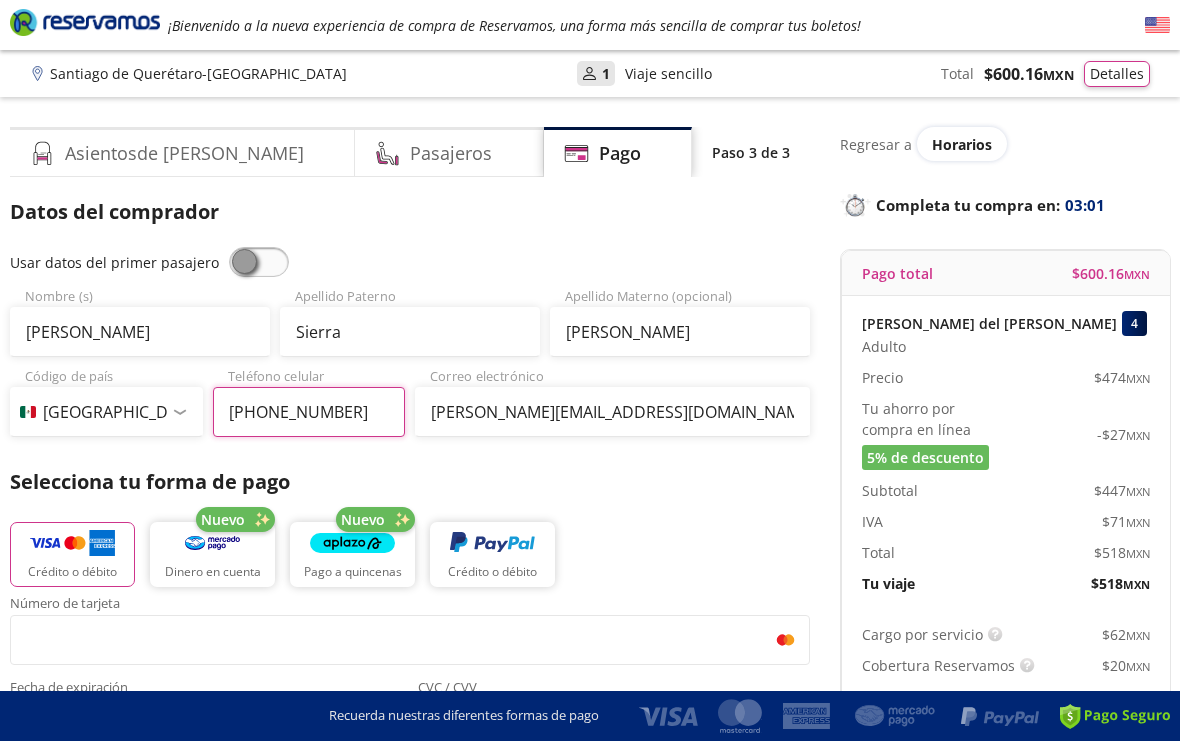 click on "[PHONE_NUMBER]" at bounding box center (309, 412) 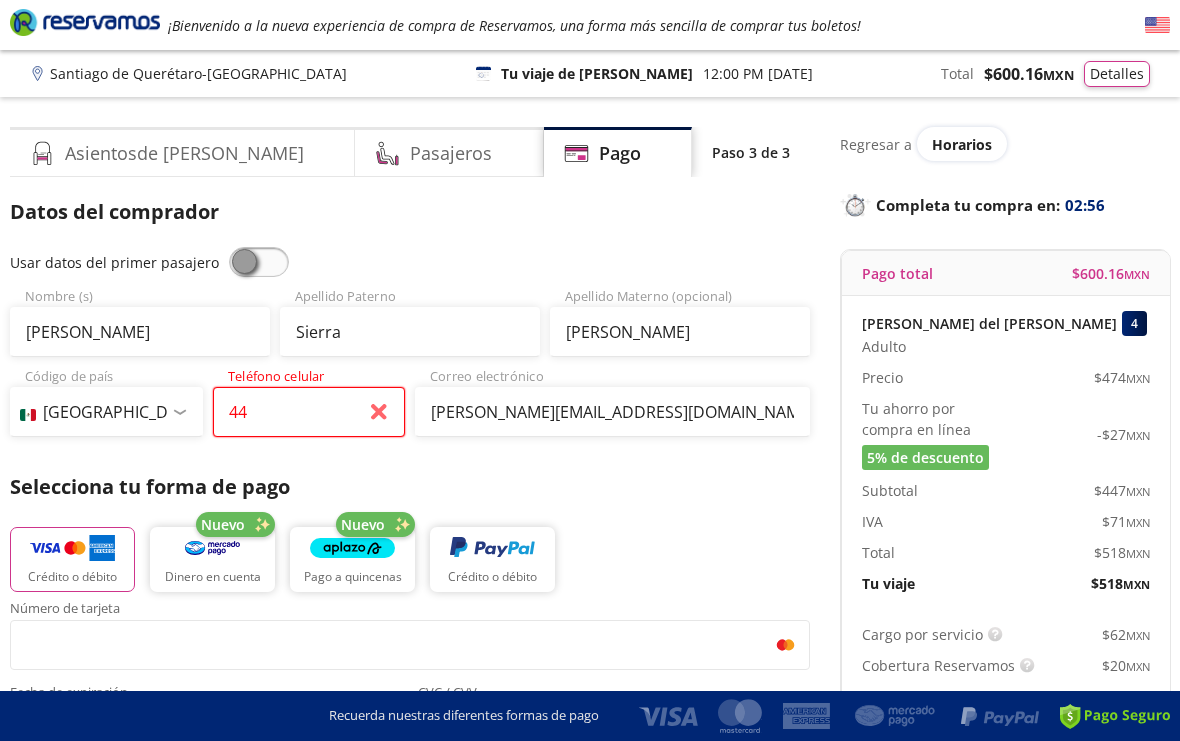 type on "4" 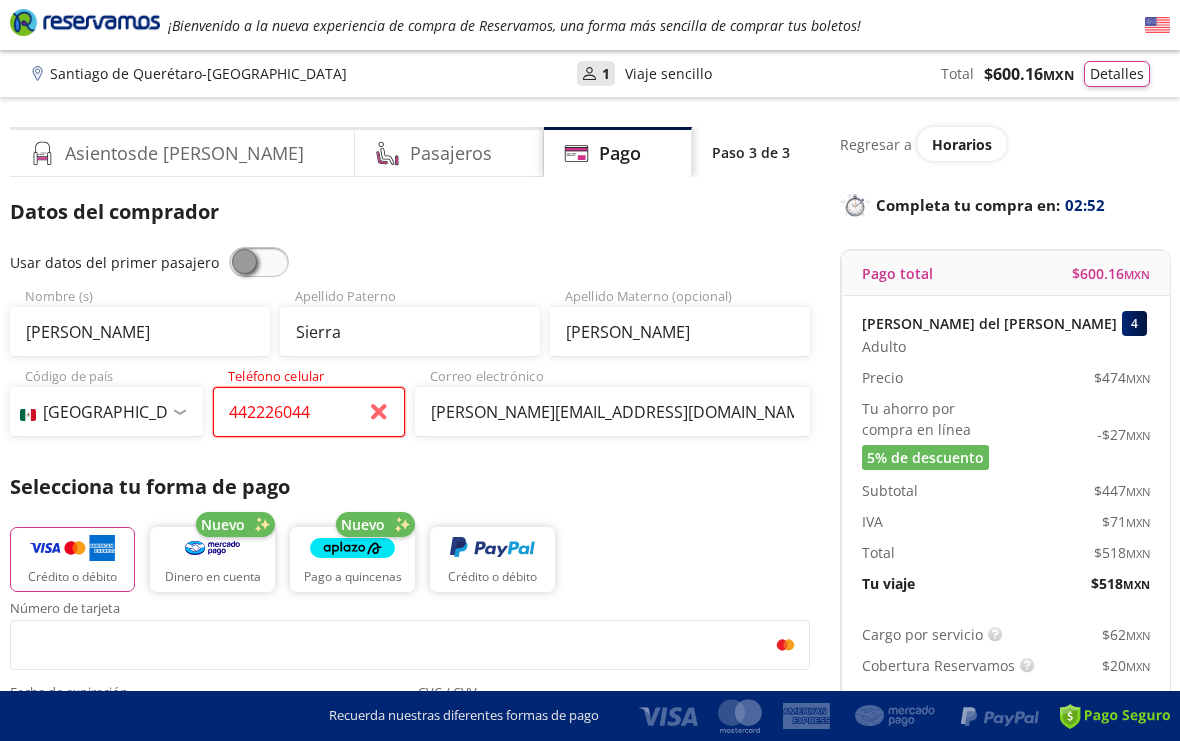 type on "[PHONE_NUMBER]" 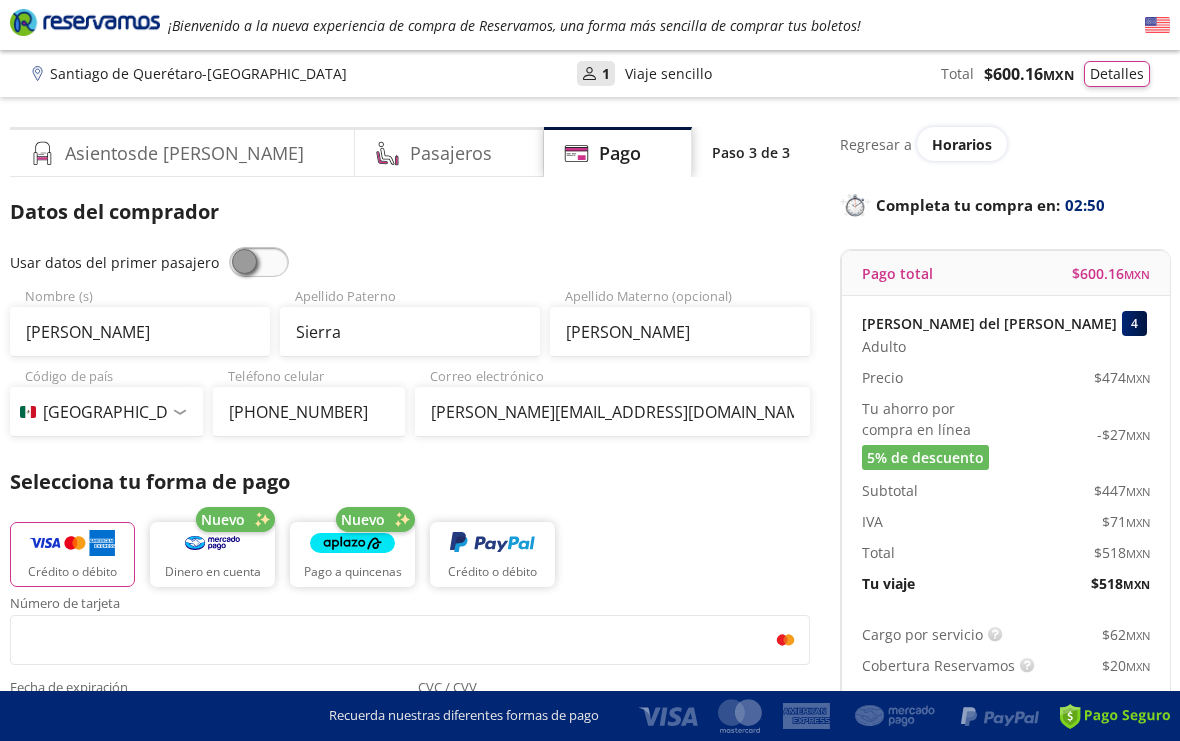 click on "Datos del comprador Usar datos del primer pasajero Antonio Nombre (s) Sierra Apellido [PERSON_NAME] Apellido Materno (opcional) Código de país [GEOGRAPHIC_DATA] +1 [GEOGRAPHIC_DATA] +52 [GEOGRAPHIC_DATA] +57 [GEOGRAPHIC_DATA] +55 [GEOGRAPHIC_DATA] +93 [GEOGRAPHIC_DATA] +355 [GEOGRAPHIC_DATA] +49 [GEOGRAPHIC_DATA] +376 [GEOGRAPHIC_DATA] +244 [GEOGRAPHIC_DATA] +1 [GEOGRAPHIC_DATA] +1 [GEOGRAPHIC_DATA] +966 [GEOGRAPHIC_DATA] +213 [GEOGRAPHIC_DATA] +54 [GEOGRAPHIC_DATA] +374 [GEOGRAPHIC_DATA] +297 [GEOGRAPHIC_DATA] +61 [GEOGRAPHIC_DATA] +43 [GEOGRAPHIC_DATA] +994 [GEOGRAPHIC_DATA] +1 [GEOGRAPHIC_DATA] +880 [GEOGRAPHIC_DATA] +1 [GEOGRAPHIC_DATA] +973 [GEOGRAPHIC_DATA] +32 [GEOGRAPHIC_DATA] +501 [GEOGRAPHIC_DATA] +229 [GEOGRAPHIC_DATA] +1 [GEOGRAPHIC_DATA] +375 [GEOGRAPHIC_DATA] +95 [GEOGRAPHIC_DATA] +591 [GEOGRAPHIC_DATA] +387 Botsuana +267 [GEOGRAPHIC_DATA] +673 [GEOGRAPHIC_DATA] +359 [GEOGRAPHIC_DATA] +226 [GEOGRAPHIC_DATA] +257 [GEOGRAPHIC_DATA] +975 [GEOGRAPHIC_DATA] +238 [GEOGRAPHIC_DATA] +855 [GEOGRAPHIC_DATA] +237 [GEOGRAPHIC_DATA] +1 [GEOGRAPHIC_DATA] [GEOGRAPHIC_DATA] +599 [GEOGRAPHIC_DATA] +235 [GEOGRAPHIC_DATA] +56 [GEOGRAPHIC_DATA] +86 [GEOGRAPHIC_DATA] +357 [GEOGRAPHIC_DATA] +269 [GEOGRAPHIC_DATA] +243 [GEOGRAPHIC_DATA] +242 [PERSON_NAME][GEOGRAPHIC_DATA] +850 [PERSON_NAME][GEOGRAPHIC_DATA] +82 [GEOGRAPHIC_DATA] +225 [GEOGRAPHIC_DATA] +506 [GEOGRAPHIC_DATA] +385 [GEOGRAPHIC_DATA] +53 [GEOGRAPHIC_DATA] +599 [GEOGRAPHIC_DATA] +45 [GEOGRAPHIC_DATA] +1 [GEOGRAPHIC_DATA] +593 [GEOGRAPHIC_DATA] +20 [GEOGRAPHIC_DATA] +503 [GEOGRAPHIC_DATA] +291 [US_STATE] +1" at bounding box center [410, 685] 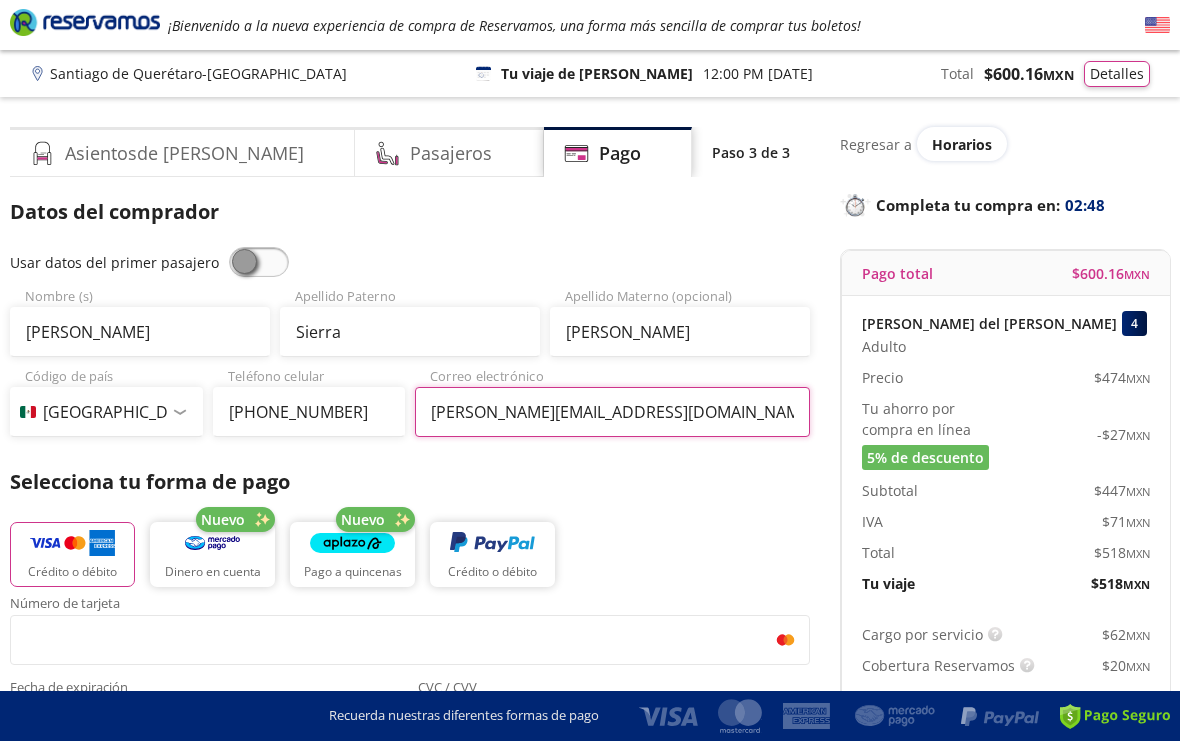 drag, startPoint x: 506, startPoint y: 416, endPoint x: 557, endPoint y: 435, distance: 54.42426 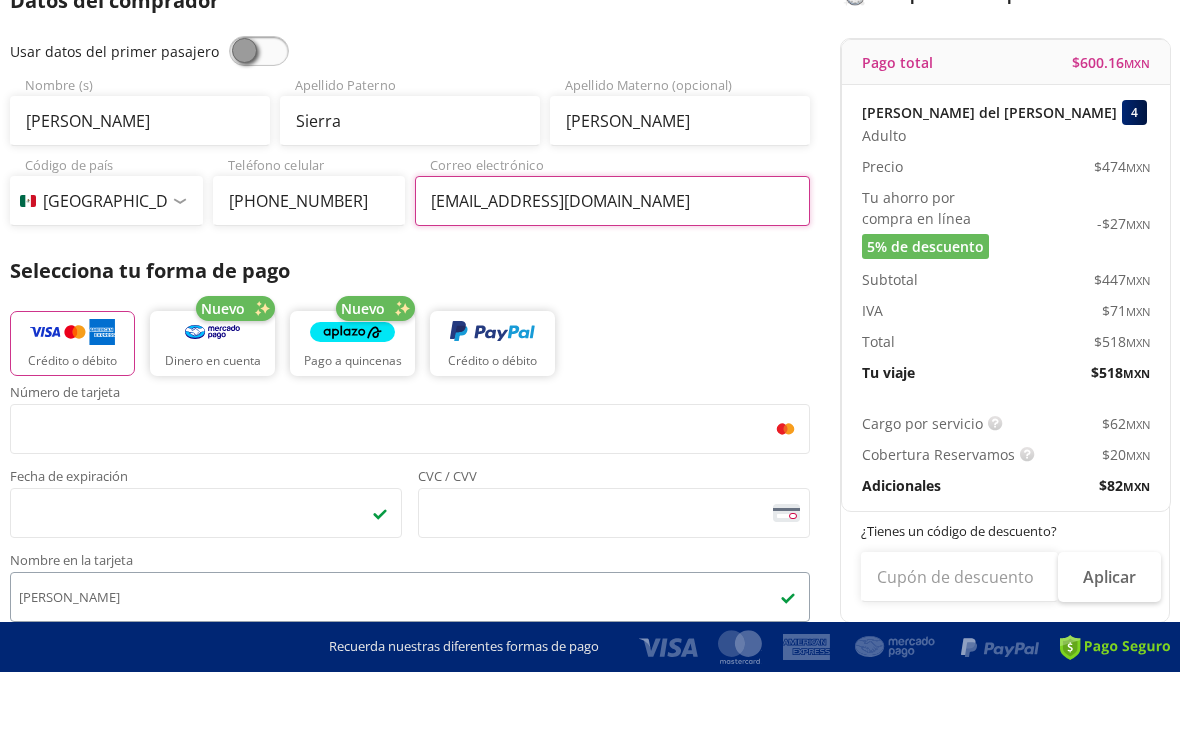 scroll, scrollTop: 165, scrollLeft: 0, axis: vertical 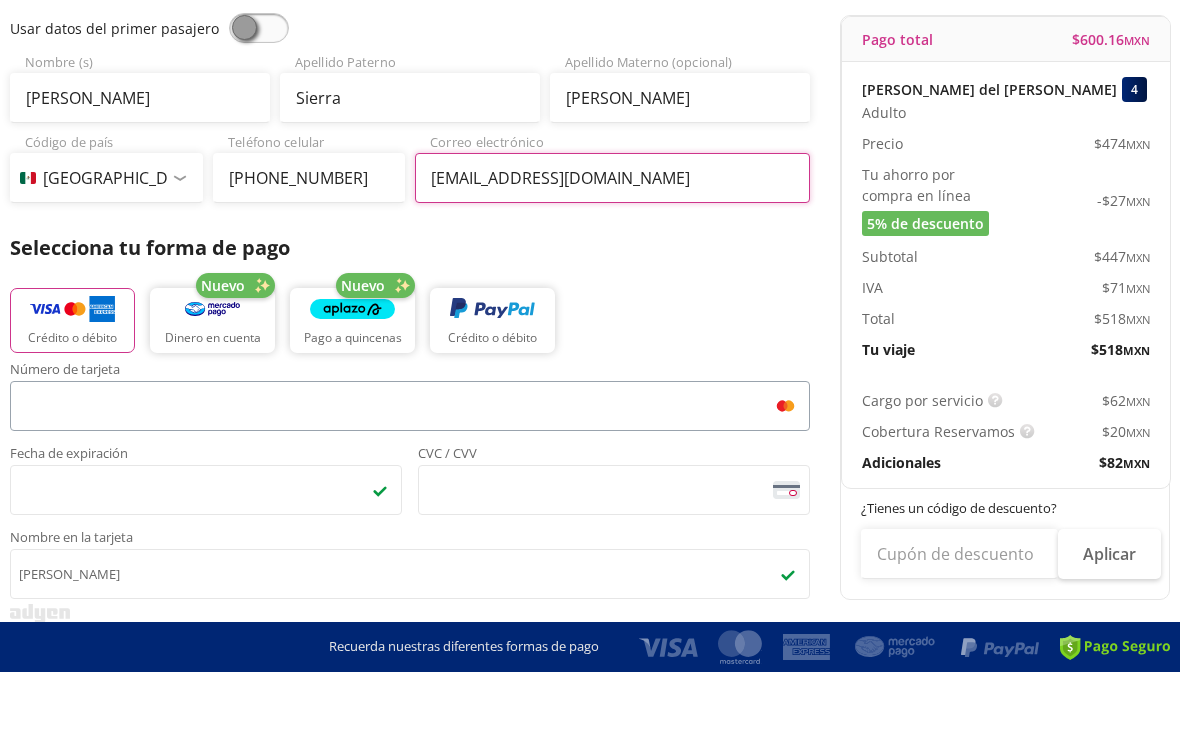 type on "[EMAIL_ADDRESS][DOMAIN_NAME]" 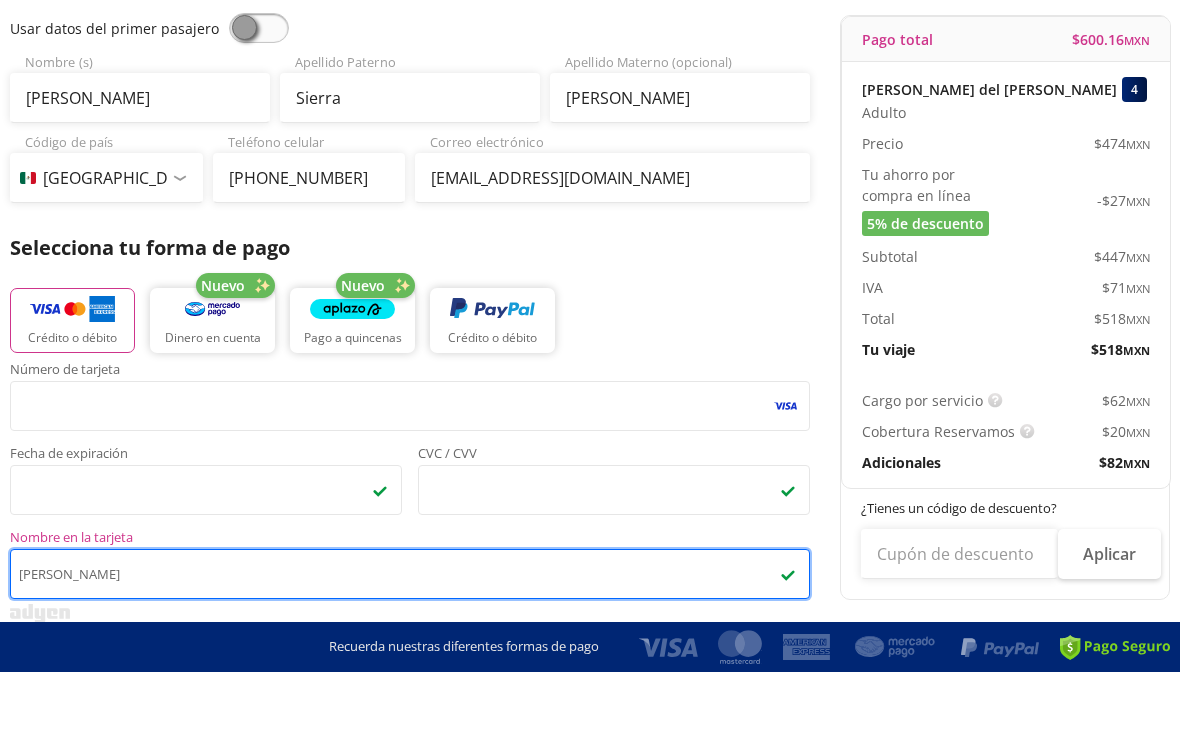 click on "[PERSON_NAME]" at bounding box center [410, 643] 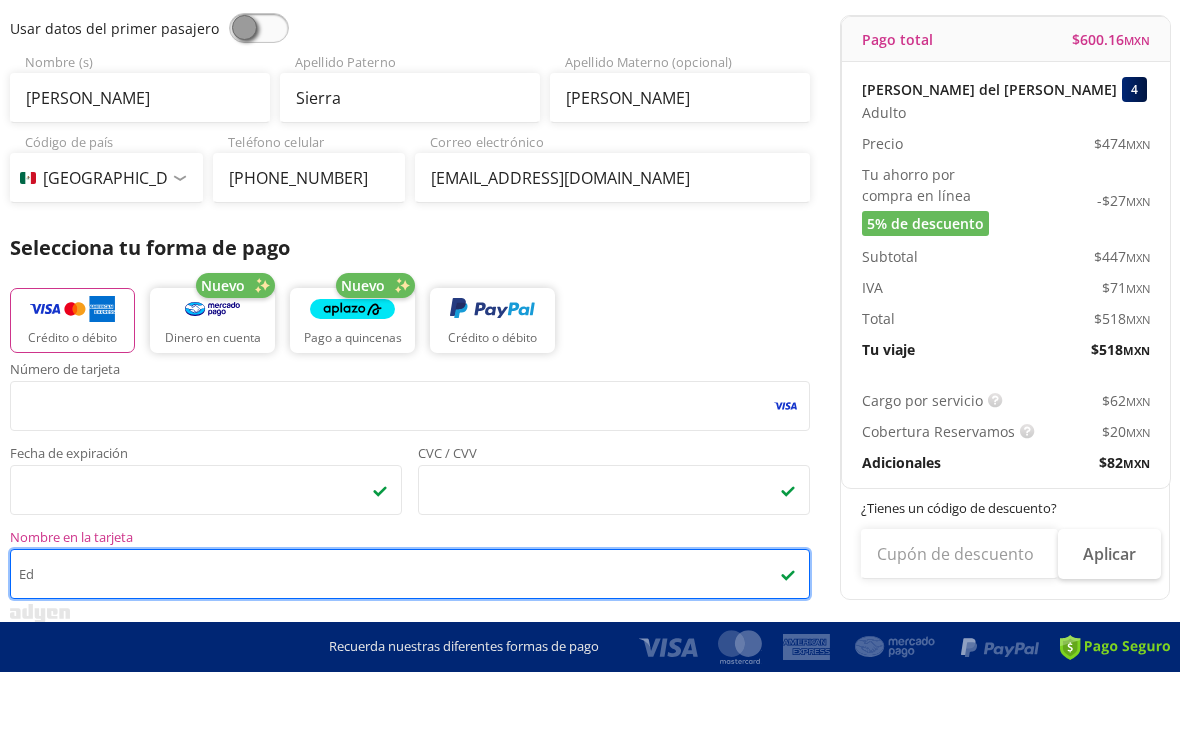 type on "E" 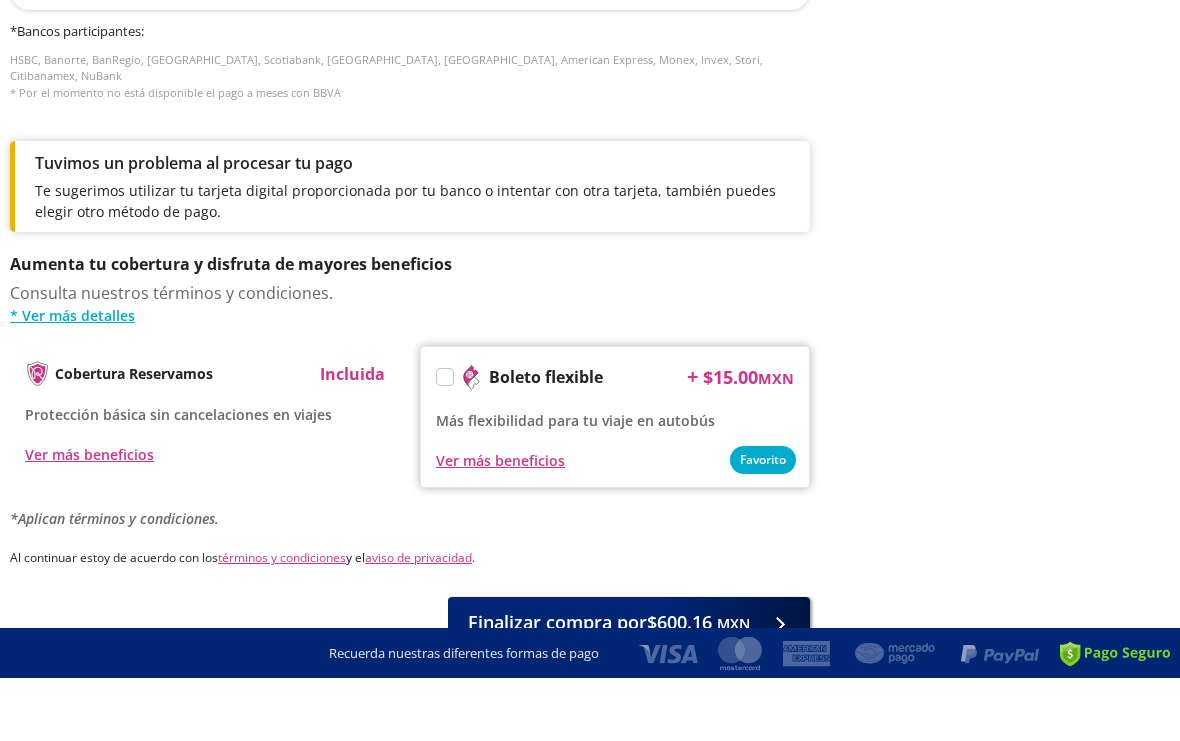 scroll, scrollTop: 888, scrollLeft: 0, axis: vertical 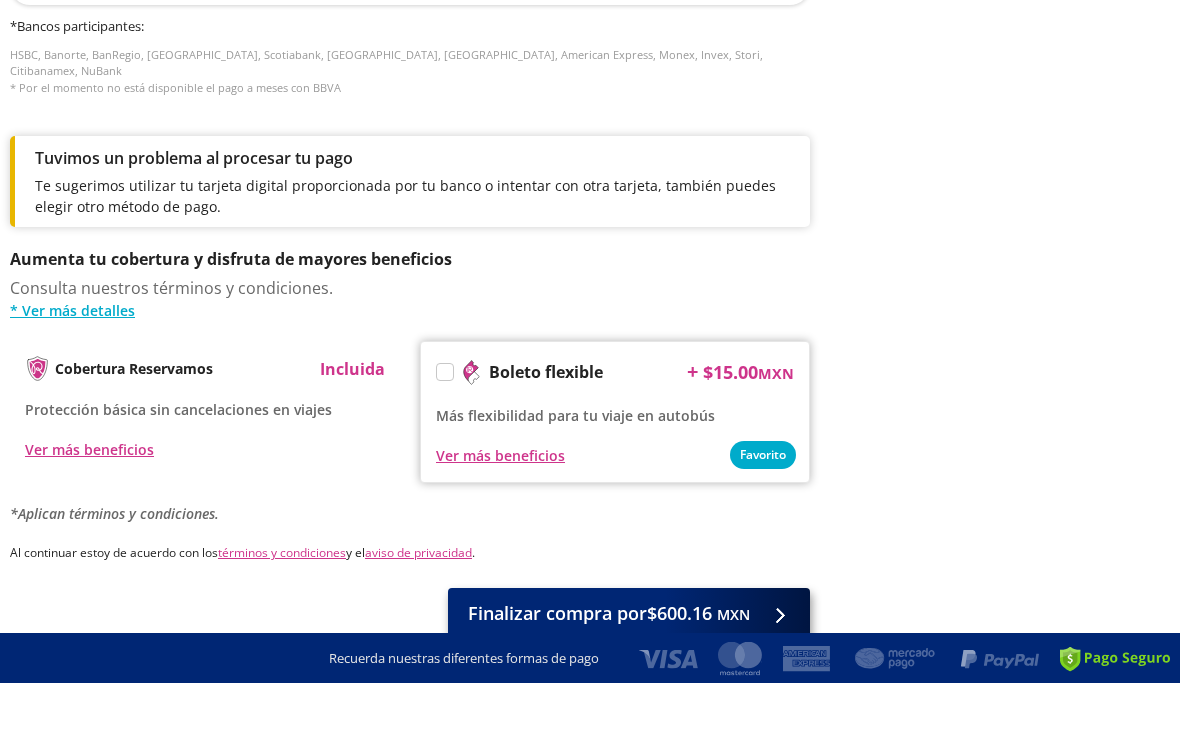 type on "[PERSON_NAME] [PERSON_NAME]" 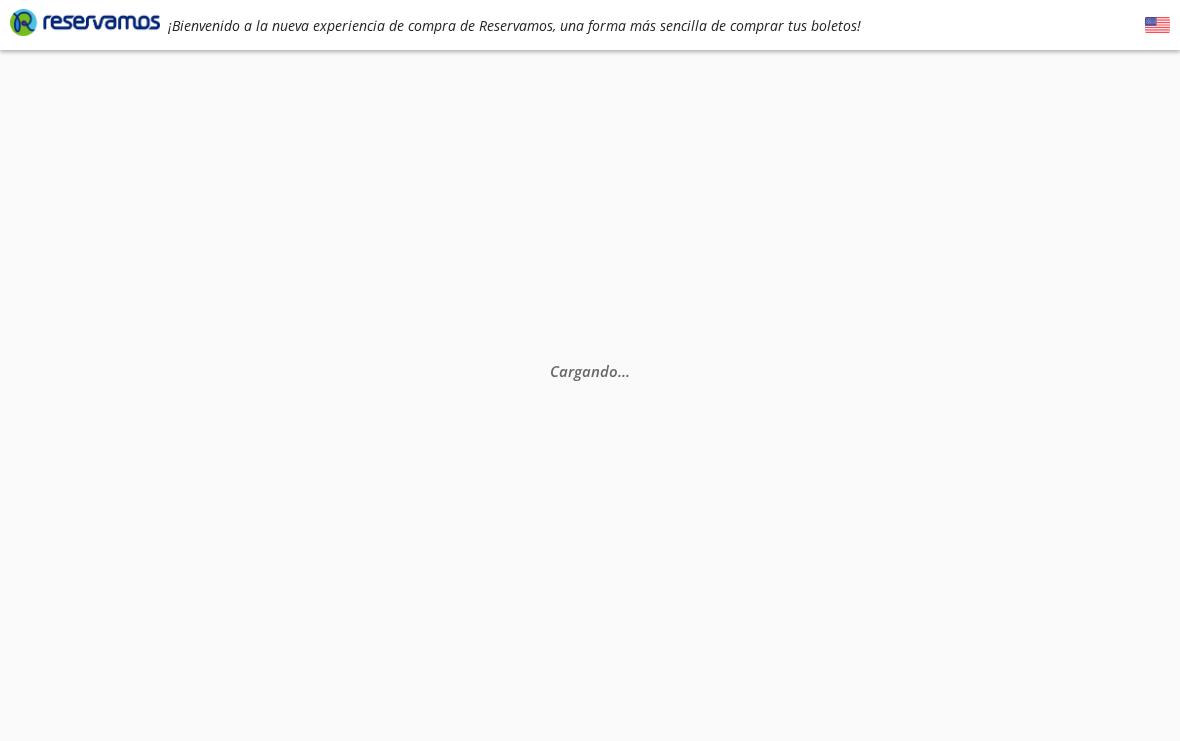 select on "MX" 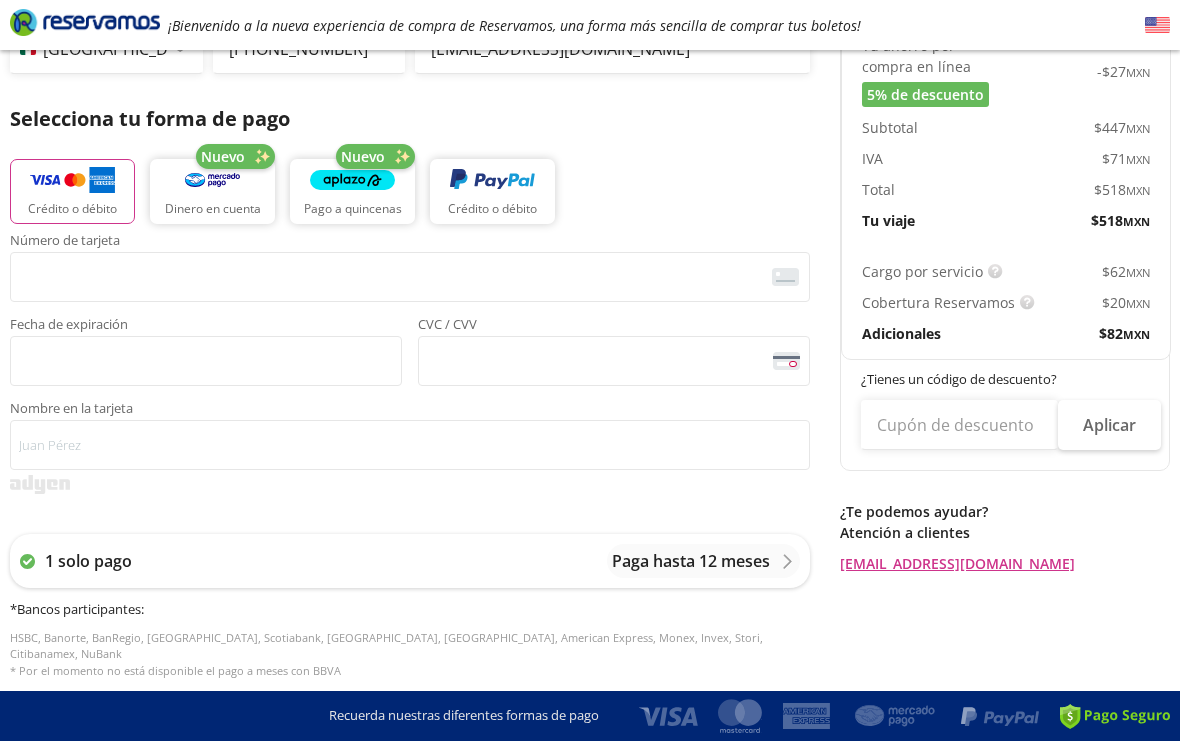 scroll, scrollTop: 0, scrollLeft: 0, axis: both 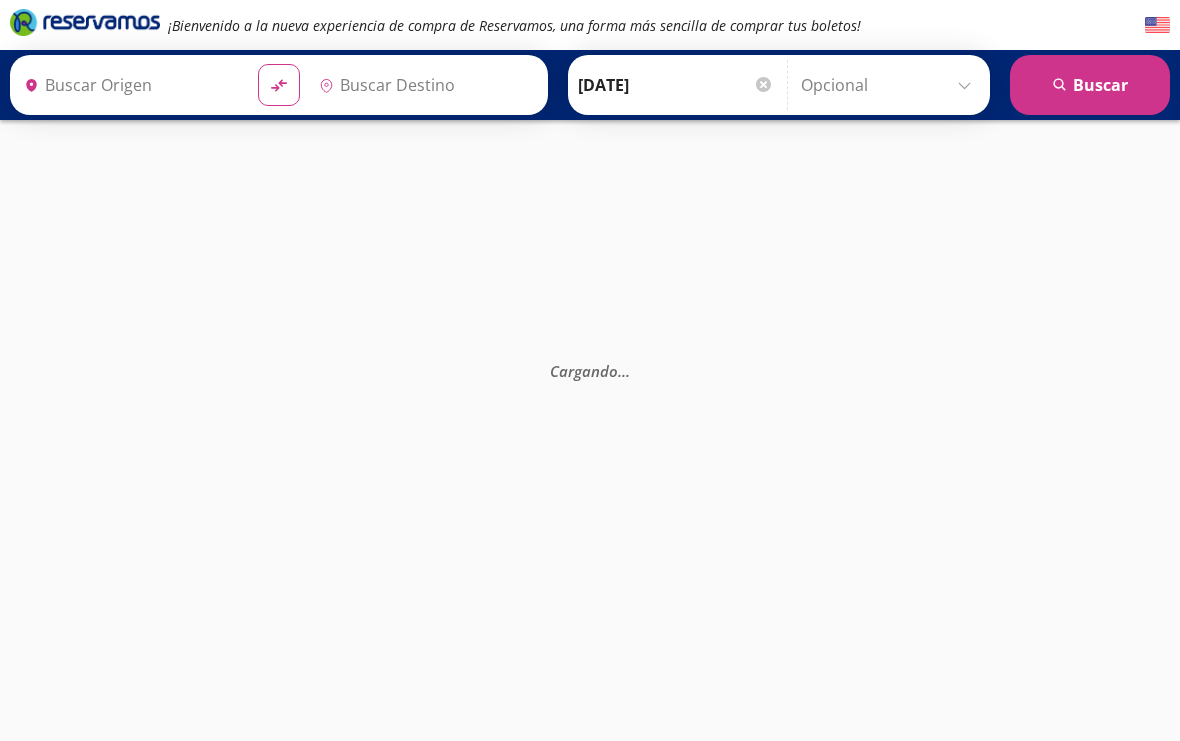 type on "Santiago de Querétaro, [GEOGRAPHIC_DATA]" 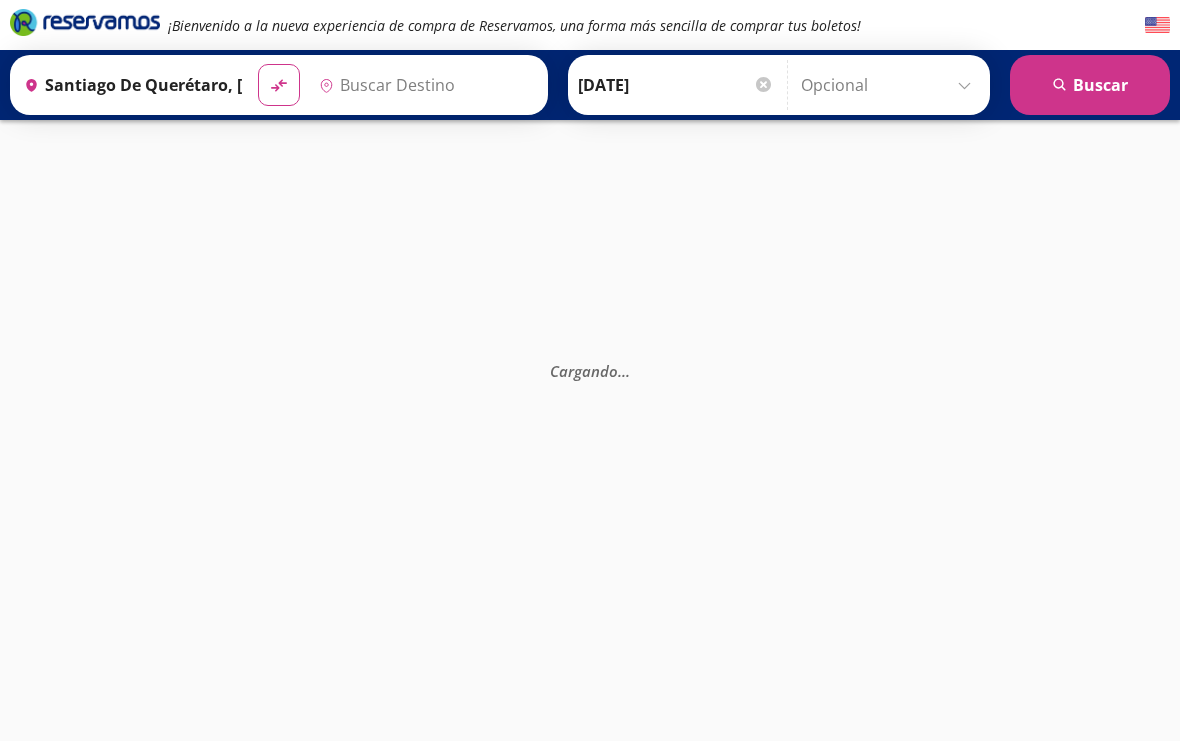 type on "[GEOGRAPHIC_DATA], [GEOGRAPHIC_DATA]" 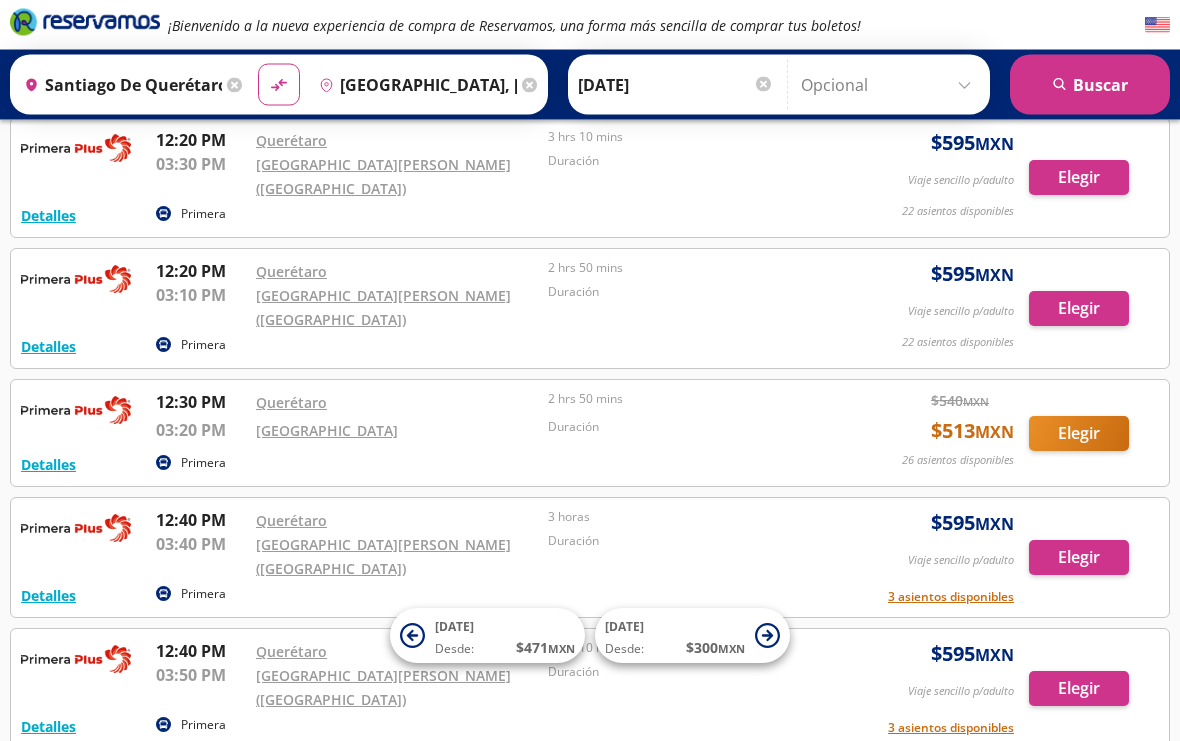 scroll, scrollTop: 7183, scrollLeft: 0, axis: vertical 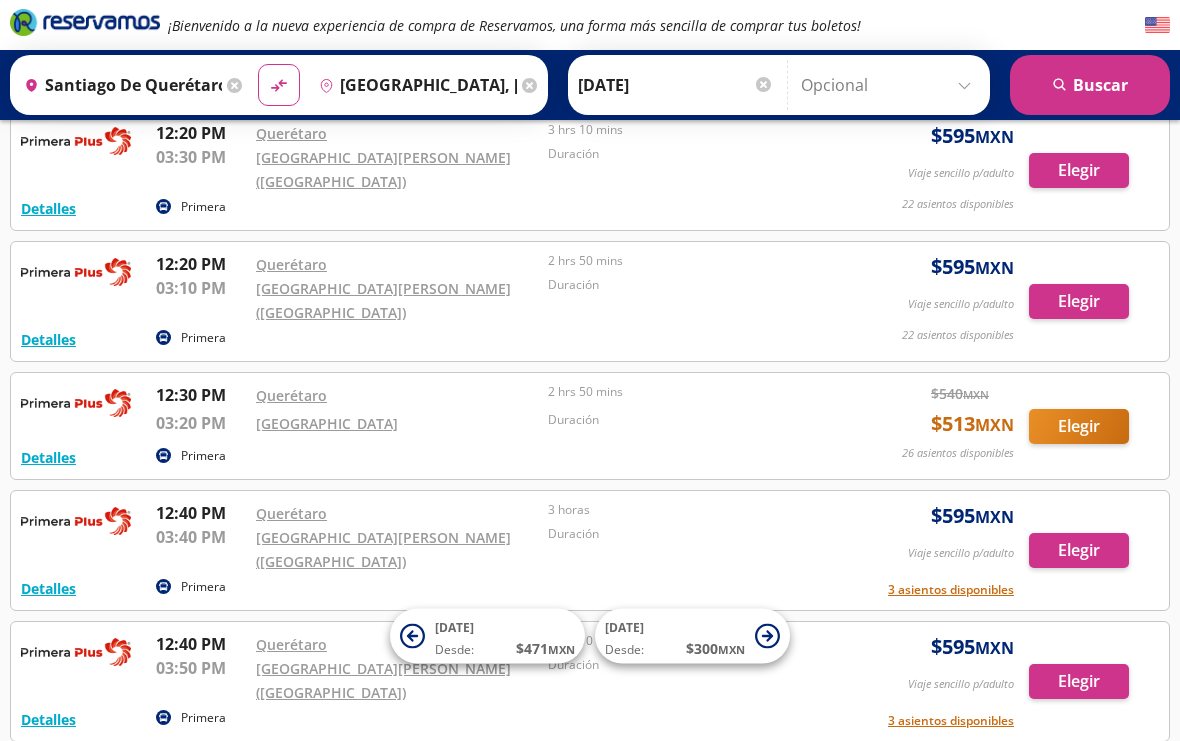 click on "Terminal Coapa" at bounding box center (309, 1039) 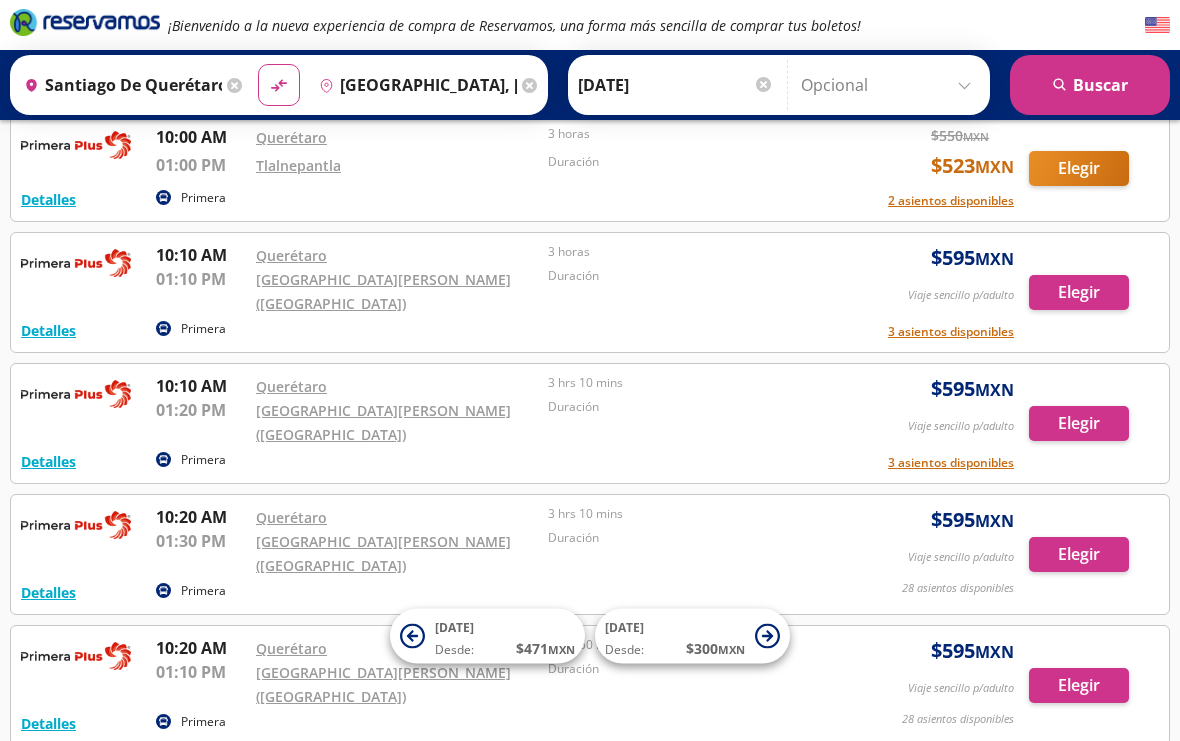 scroll, scrollTop: 4482, scrollLeft: 0, axis: vertical 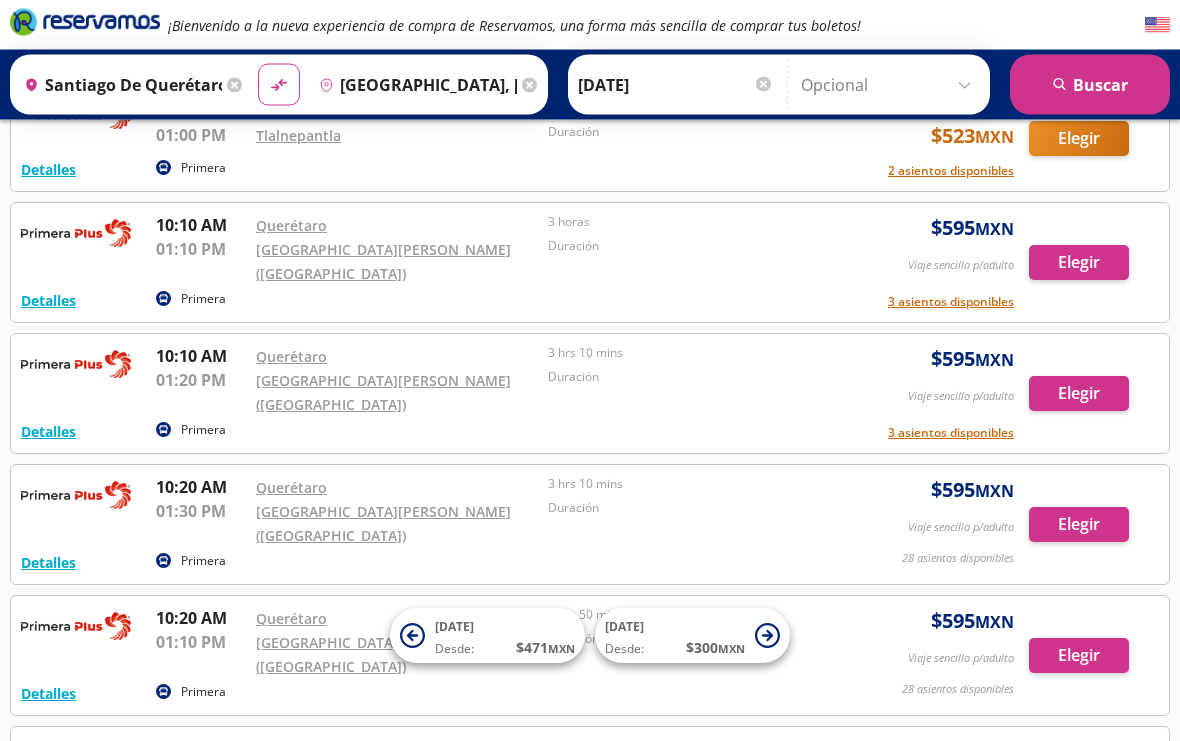 click on "Terminal Coapa" at bounding box center (309, 896) 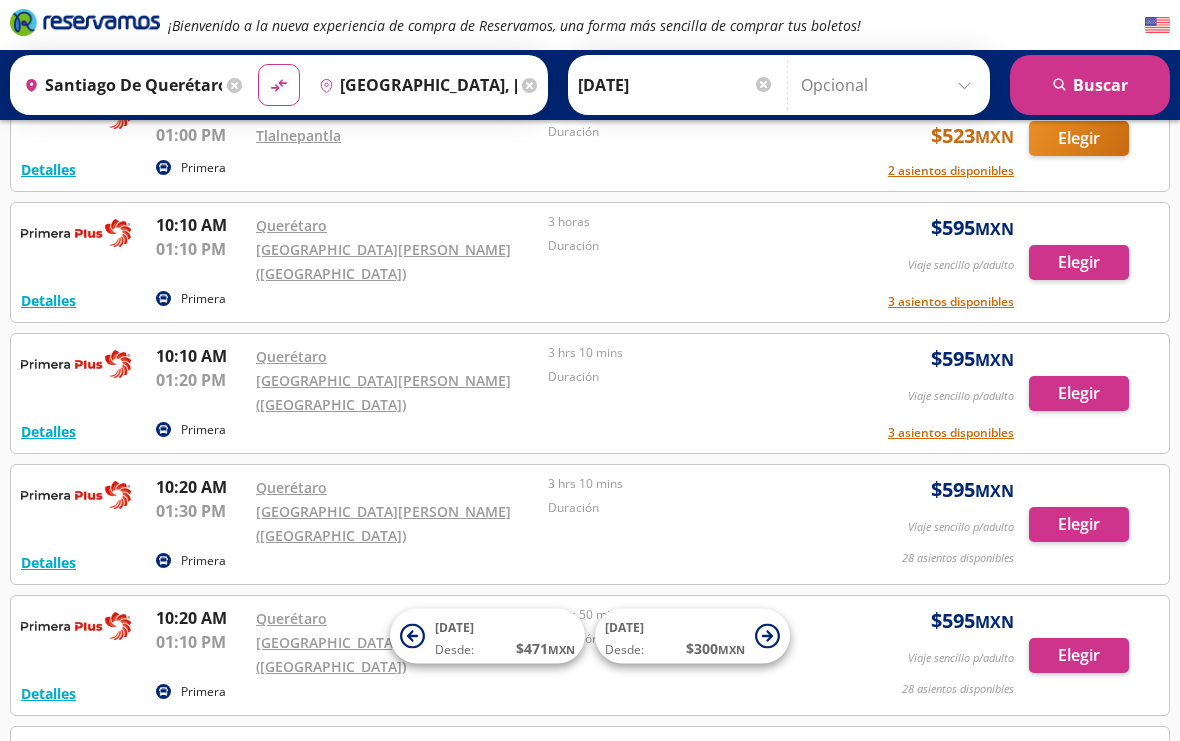 scroll, scrollTop: 4501, scrollLeft: 0, axis: vertical 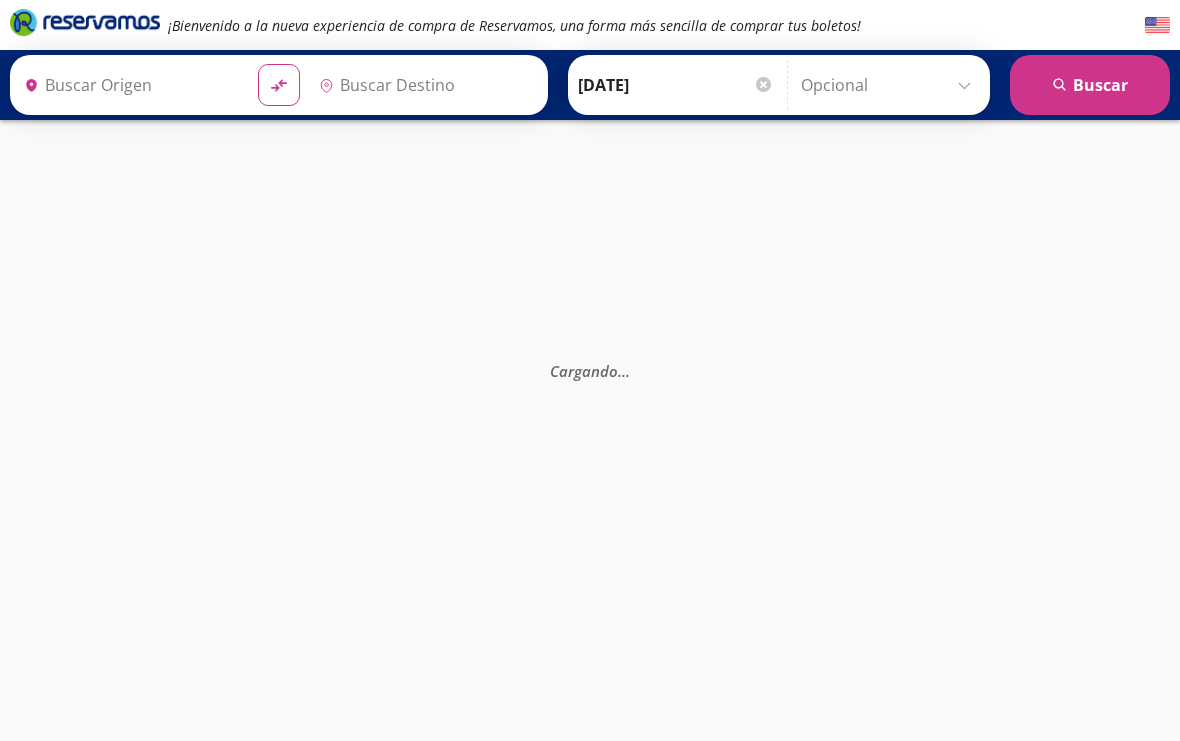 type on "[PERSON_NAME] de Querétaro, [GEOGRAPHIC_DATA]" 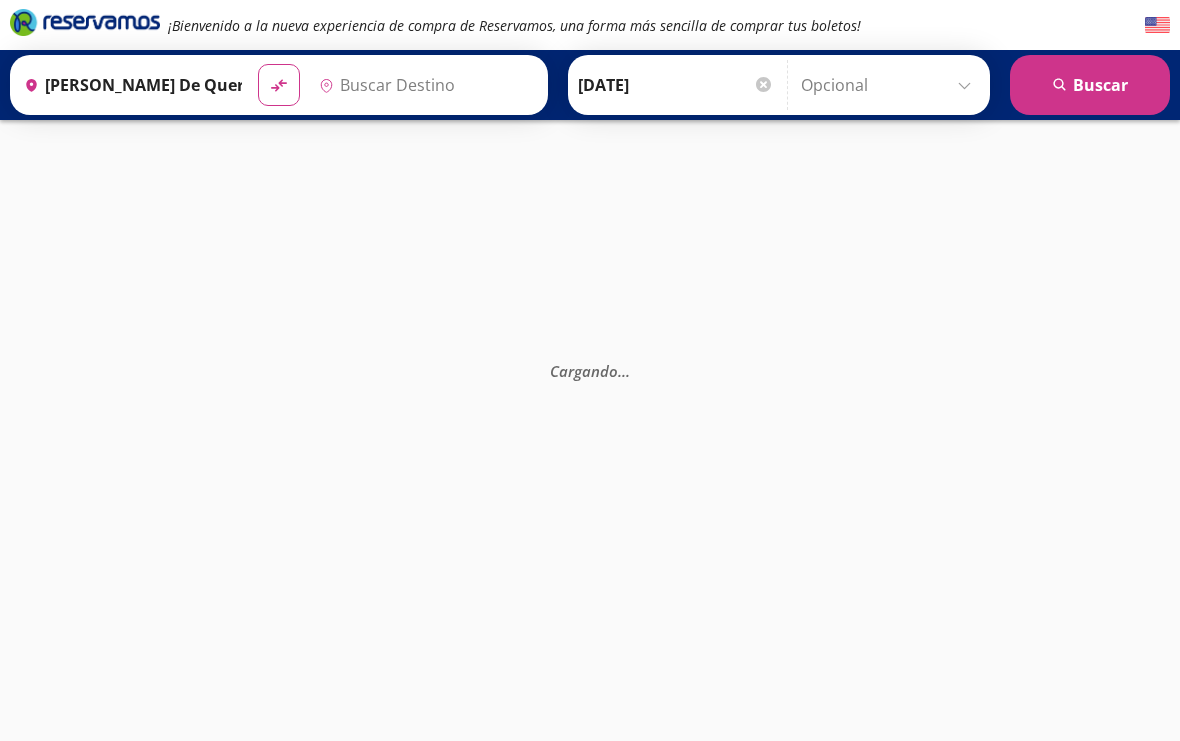 type on "[GEOGRAPHIC_DATA], [GEOGRAPHIC_DATA]" 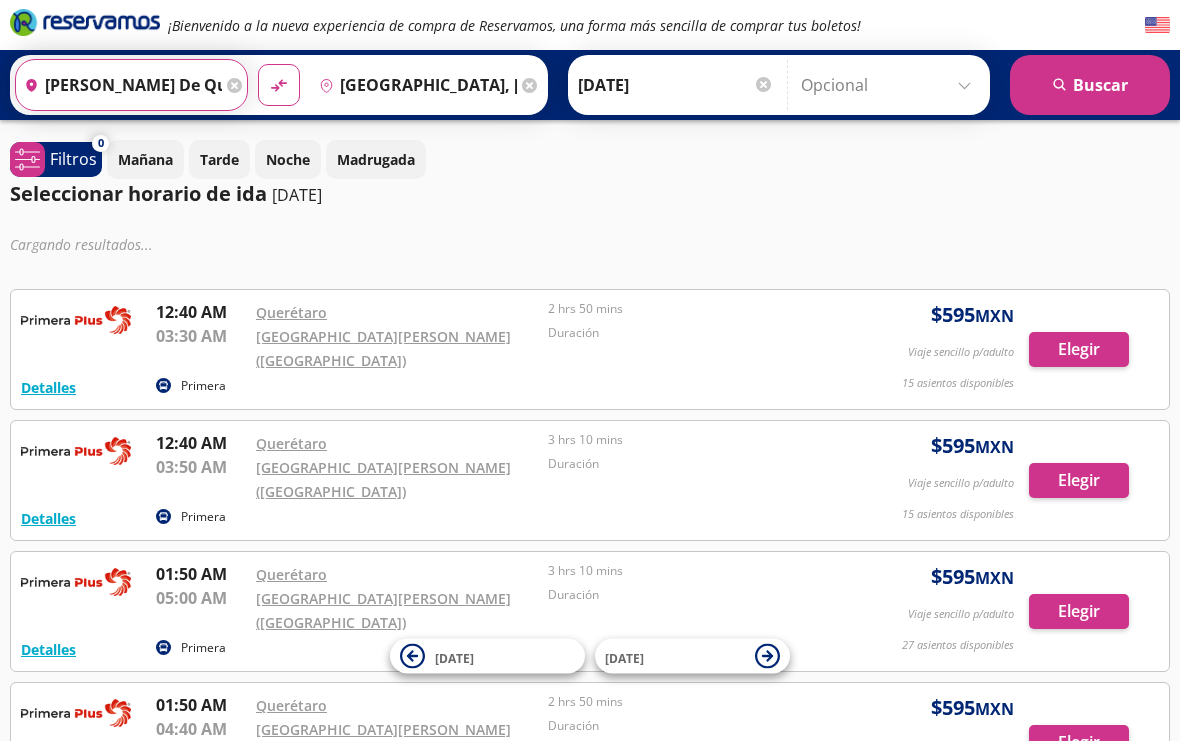 click on "[PERSON_NAME] de Querétaro, [GEOGRAPHIC_DATA]" at bounding box center (119, 85) 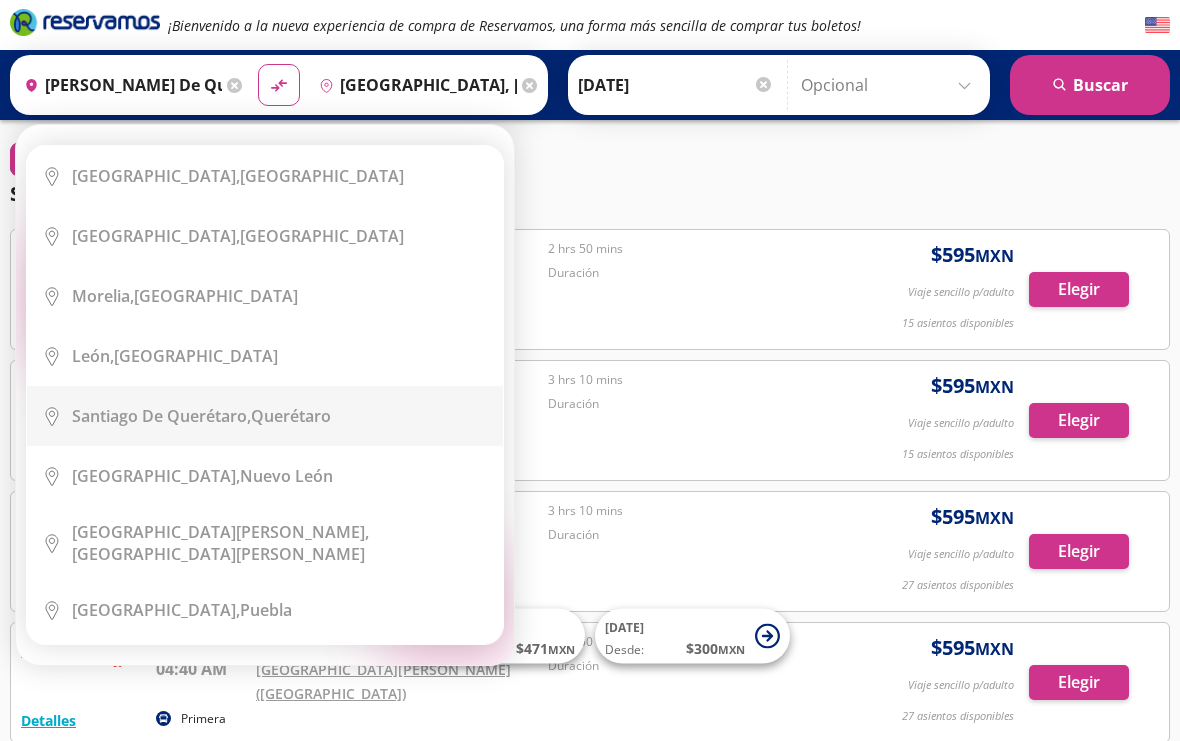 click on "Santiago de Querétaro," at bounding box center (161, 416) 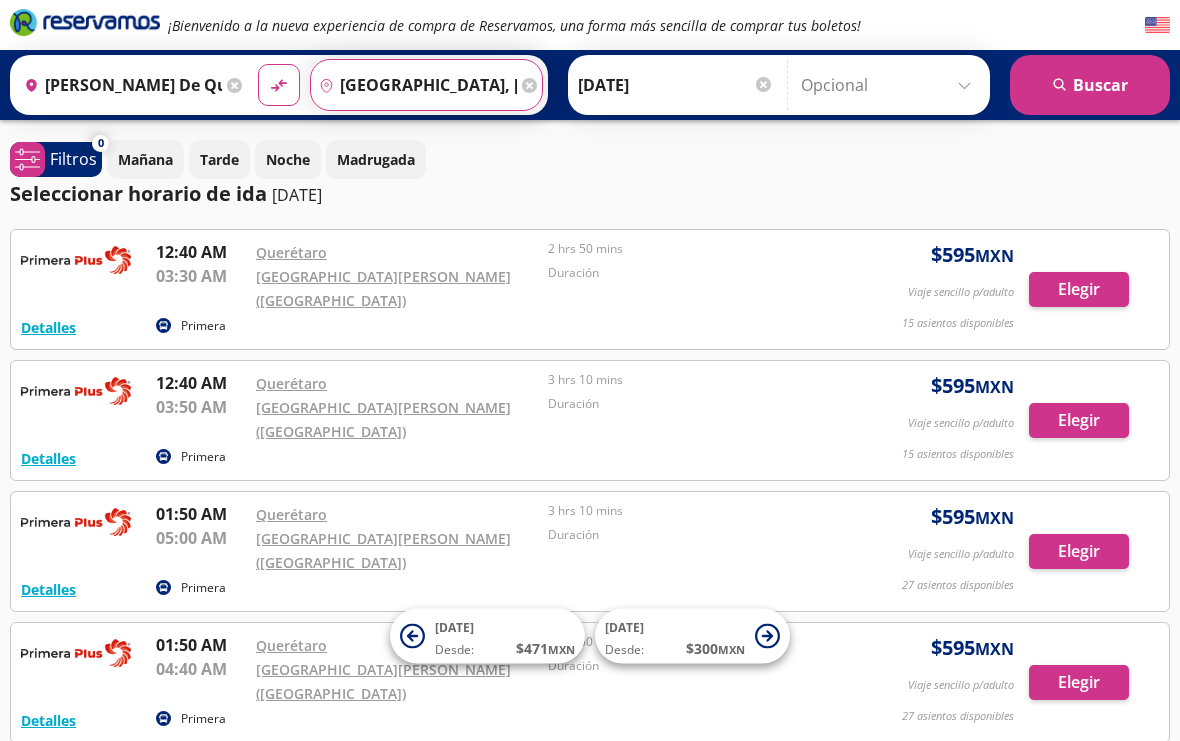 click on "[GEOGRAPHIC_DATA], [GEOGRAPHIC_DATA]" at bounding box center (414, 85) 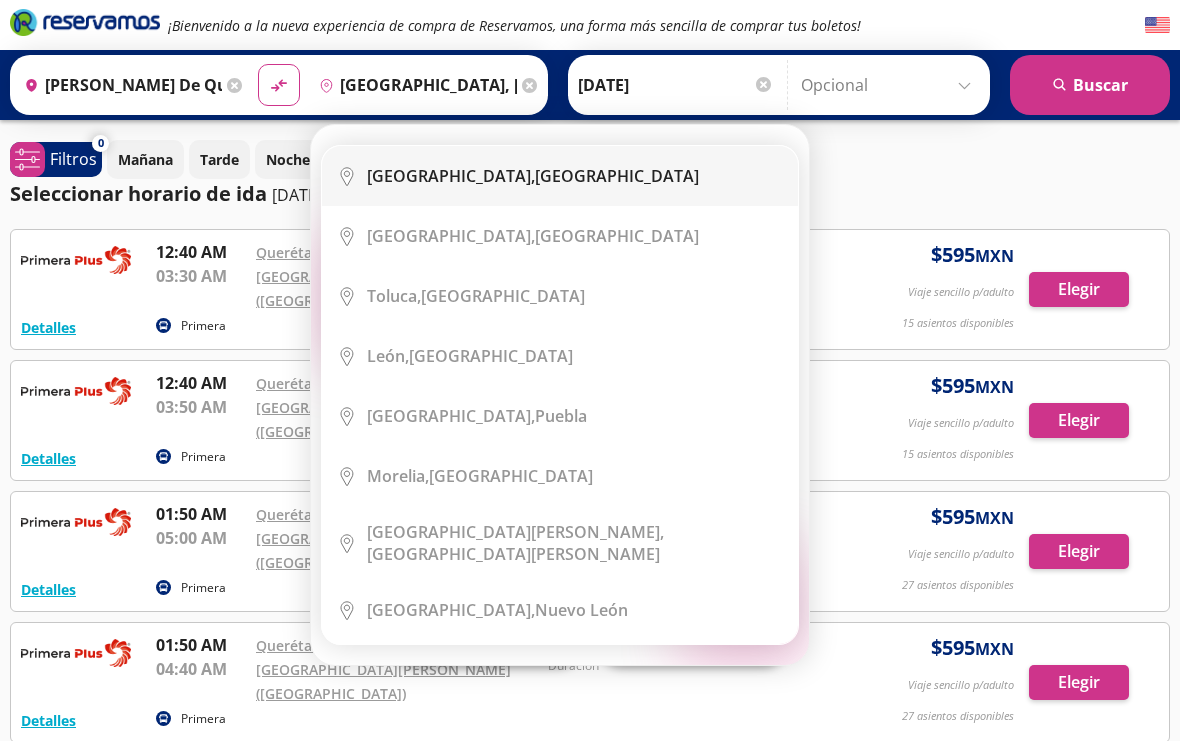 click on "[GEOGRAPHIC_DATA]," at bounding box center [451, 176] 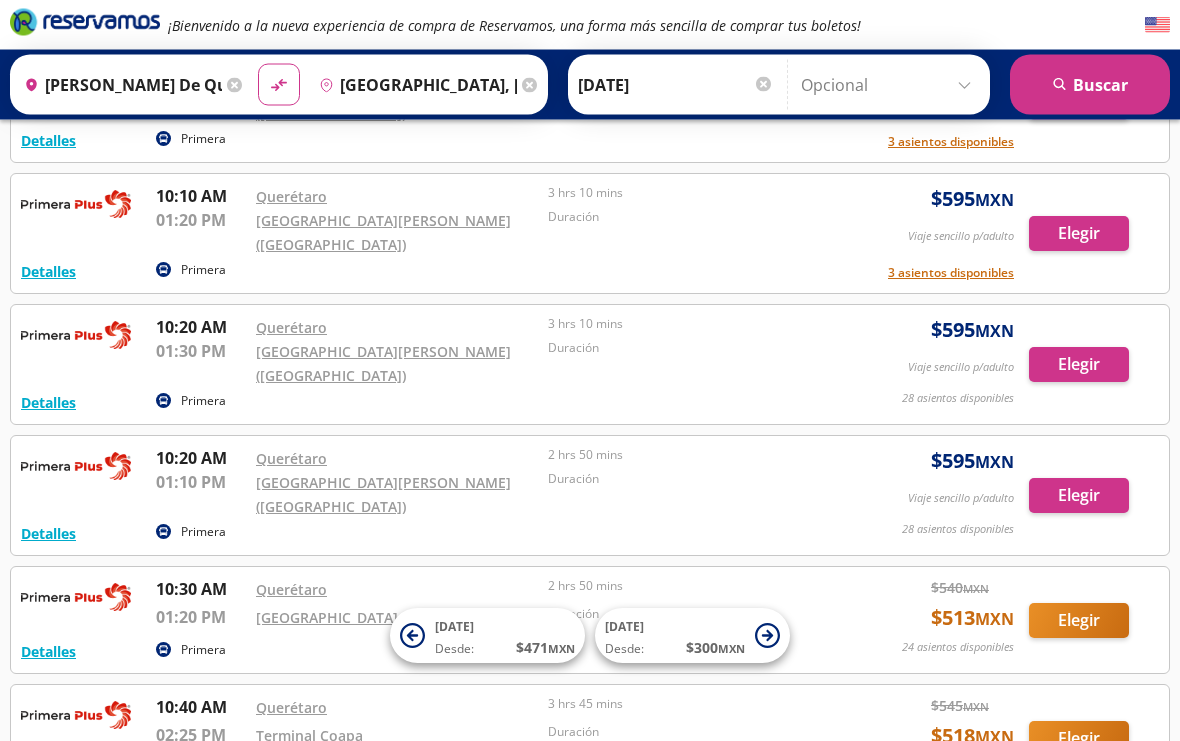 scroll, scrollTop: 4637, scrollLeft: 0, axis: vertical 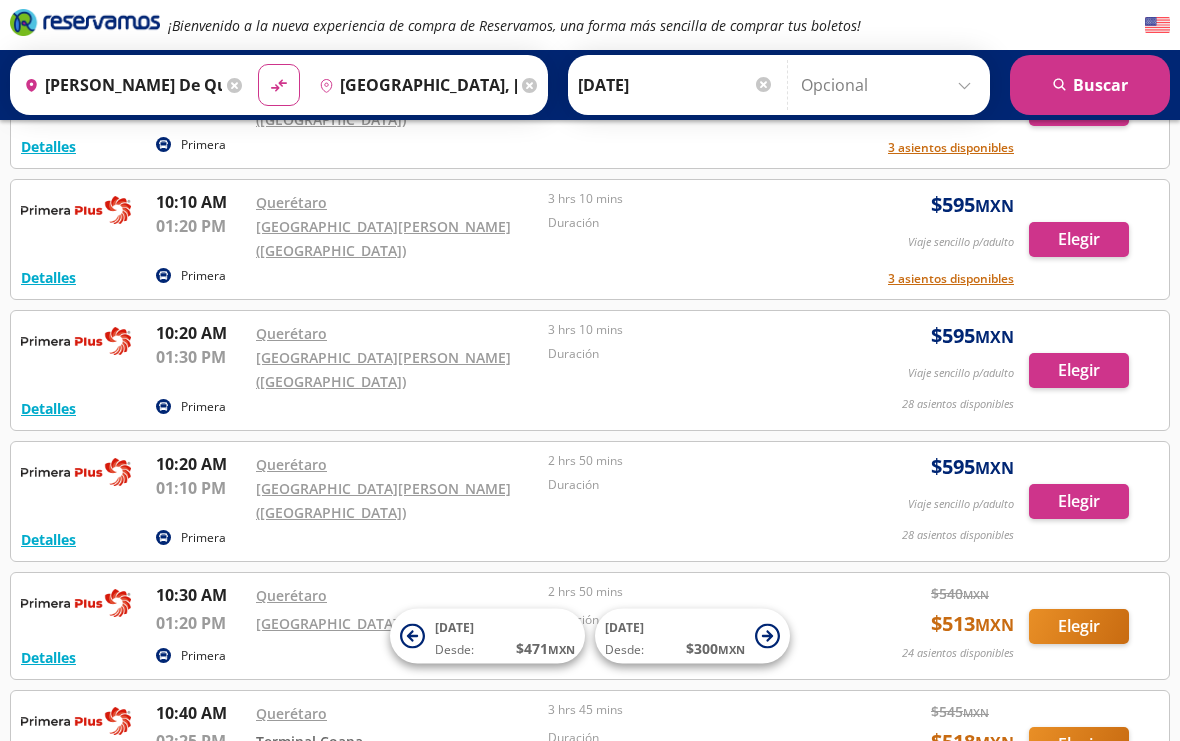 click on "Terminal Coapa" at bounding box center [309, 741] 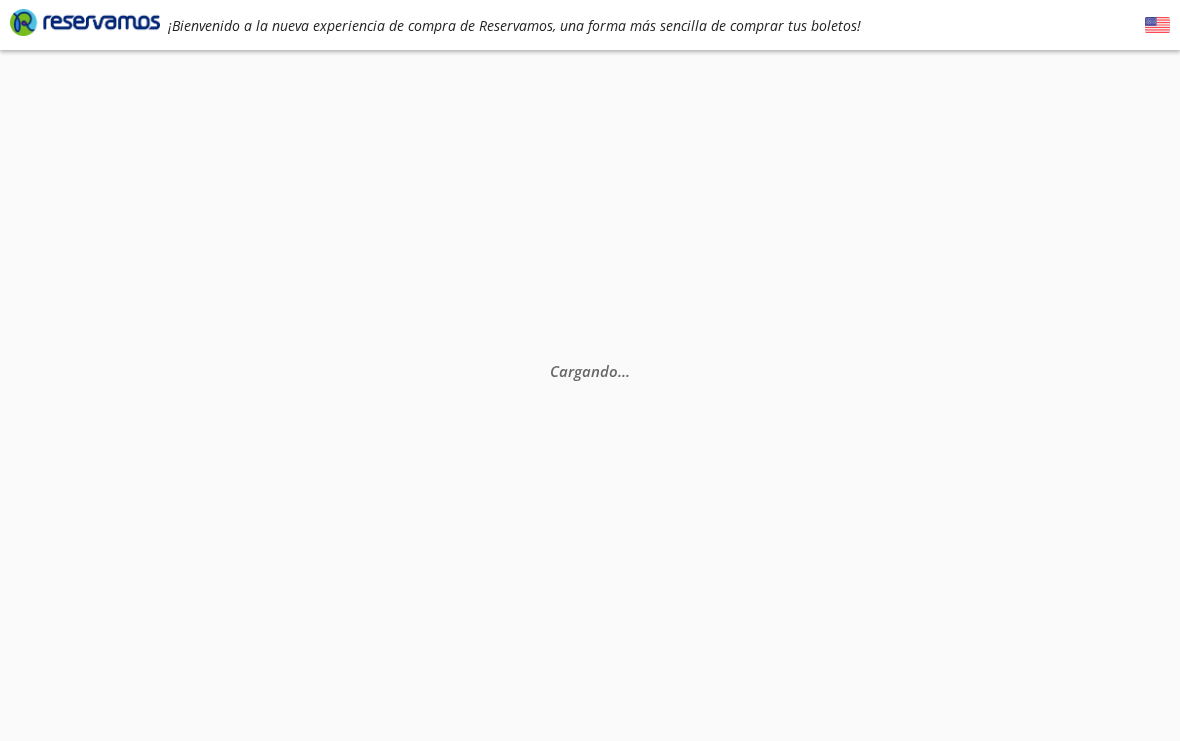 scroll, scrollTop: 0, scrollLeft: 0, axis: both 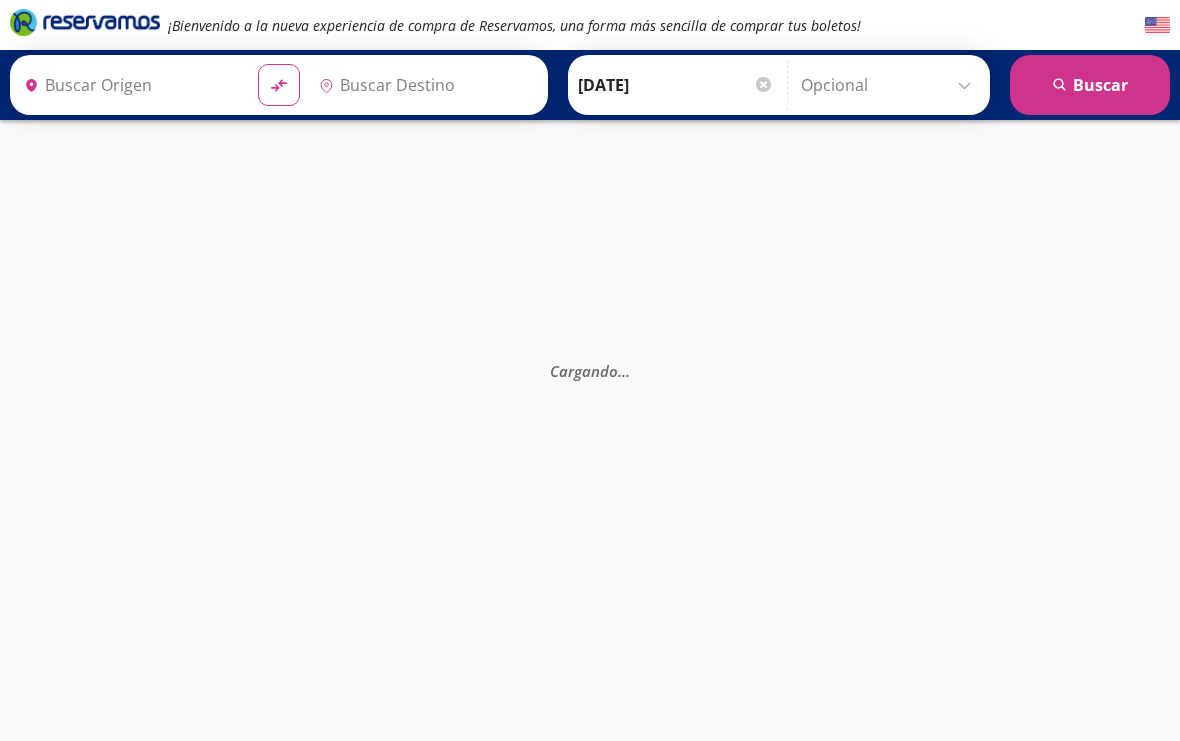type on "[GEOGRAPHIC_DATA], [GEOGRAPHIC_DATA]" 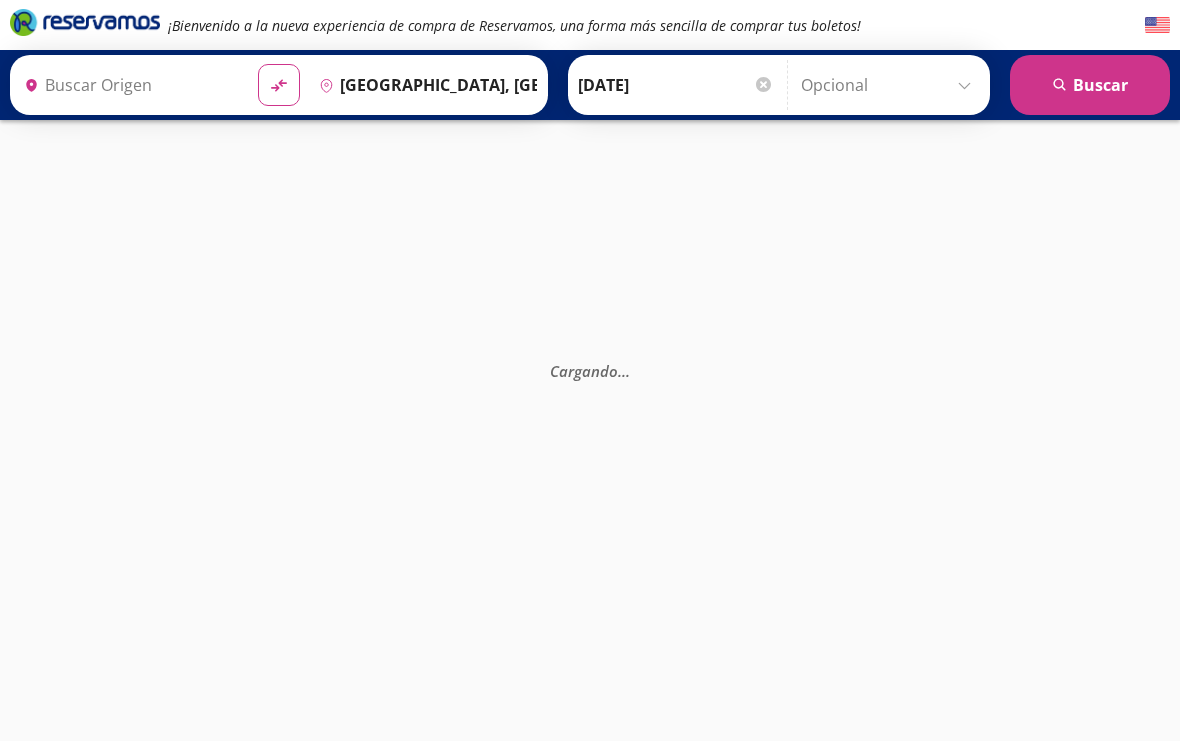 type on "Santiago de Querétaro, [GEOGRAPHIC_DATA]" 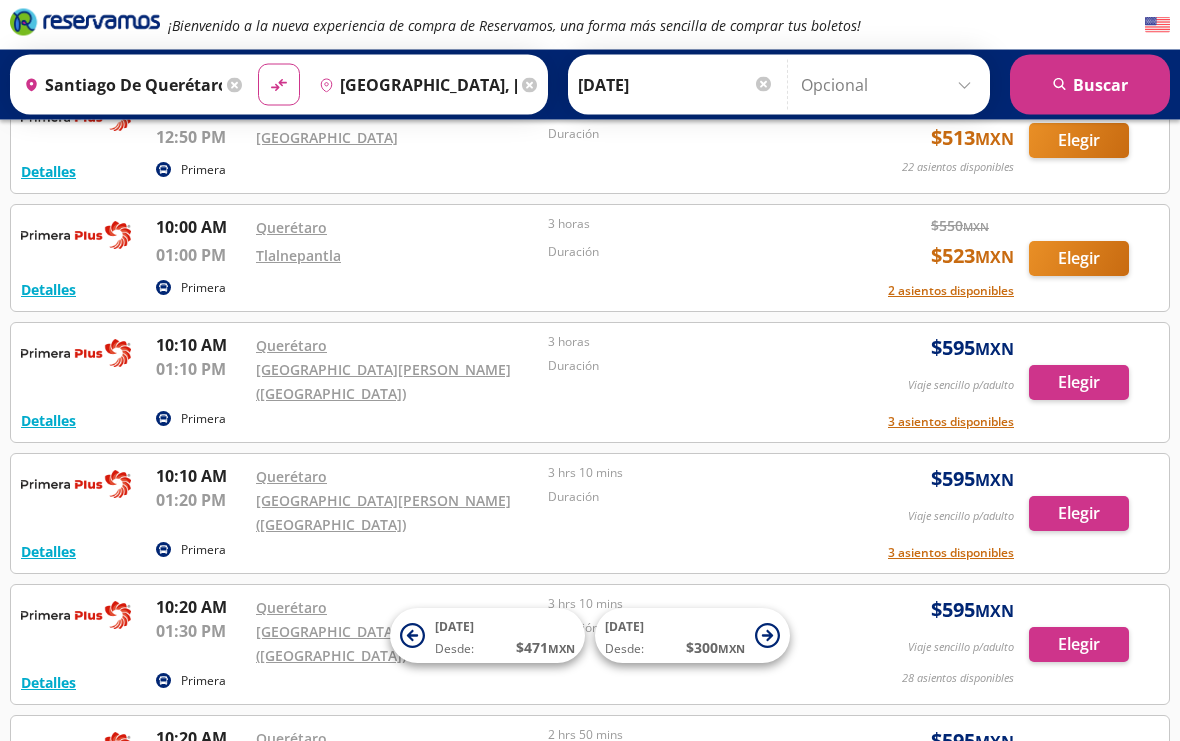 scroll, scrollTop: 4363, scrollLeft: 0, axis: vertical 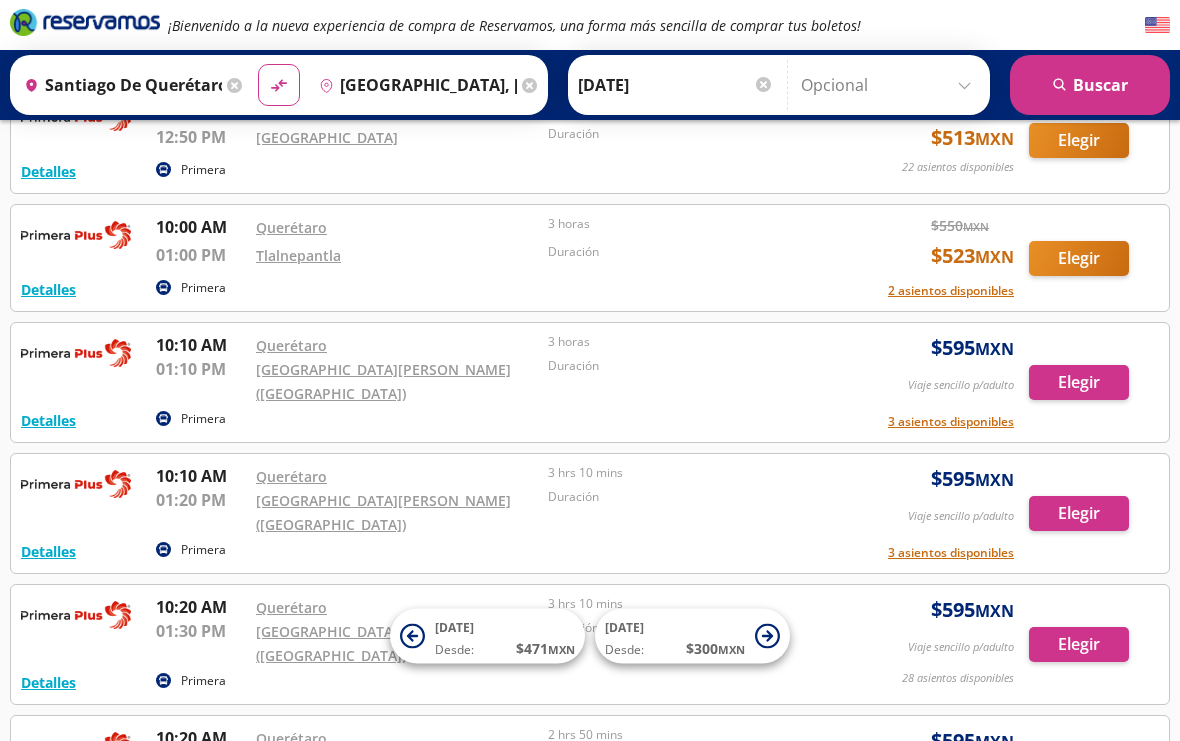 click on "Elegir" at bounding box center [1079, 1018] 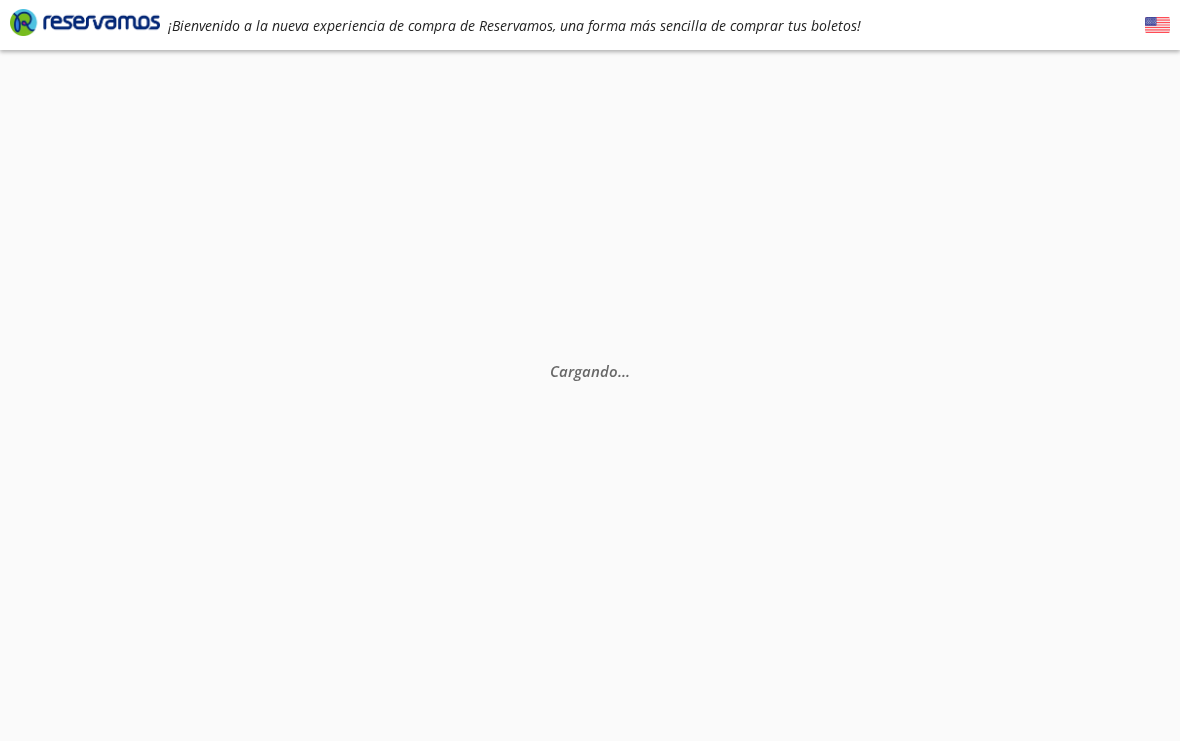scroll, scrollTop: 0, scrollLeft: 0, axis: both 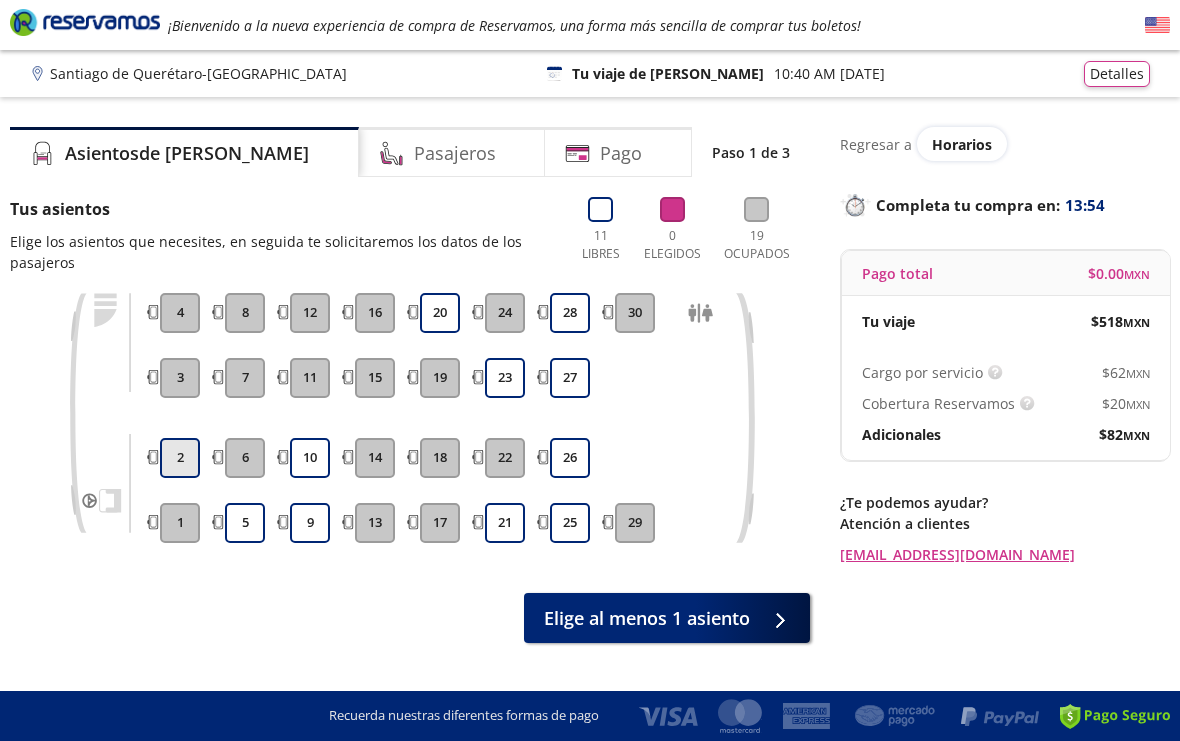 click on "2" at bounding box center [180, 458] 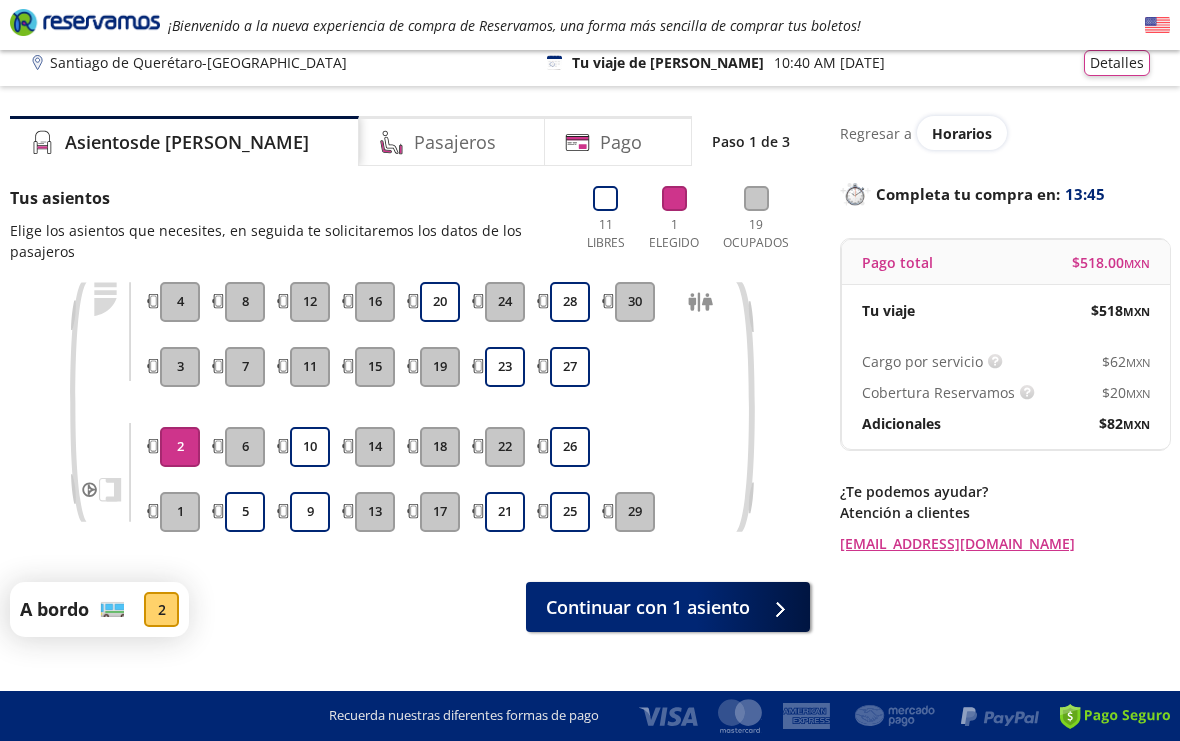 scroll, scrollTop: 0, scrollLeft: 0, axis: both 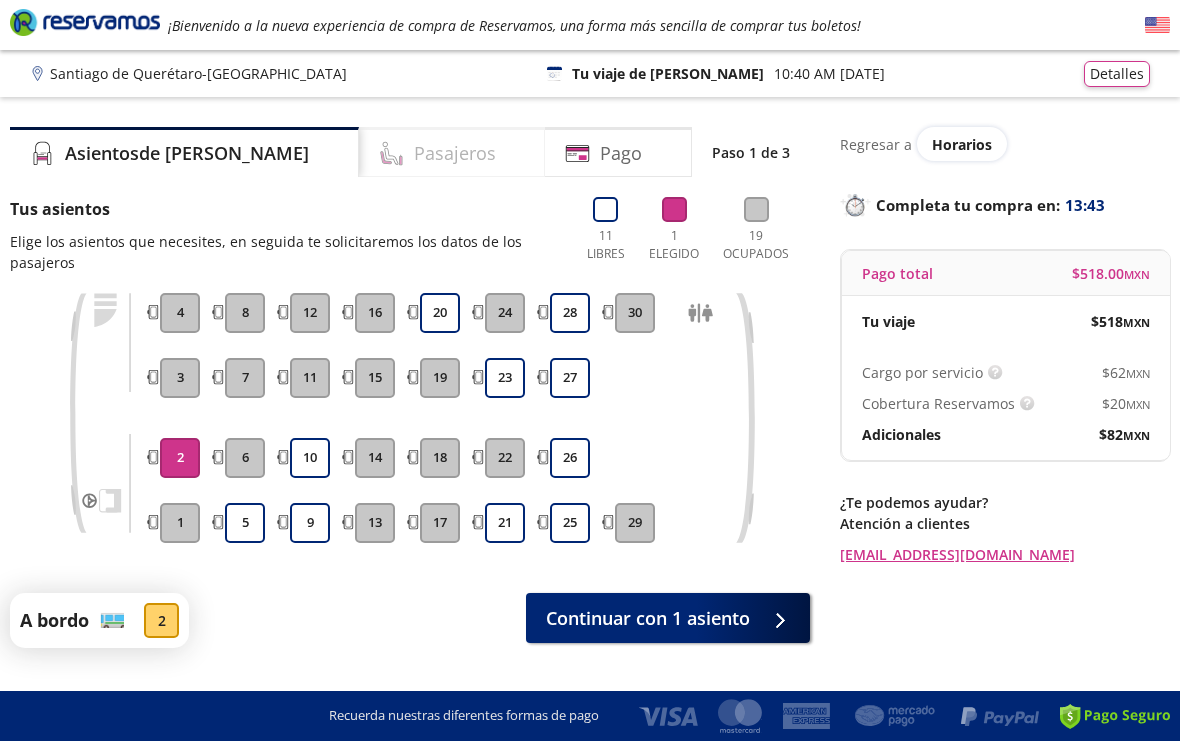 click on "Pasajeros" at bounding box center (455, 153) 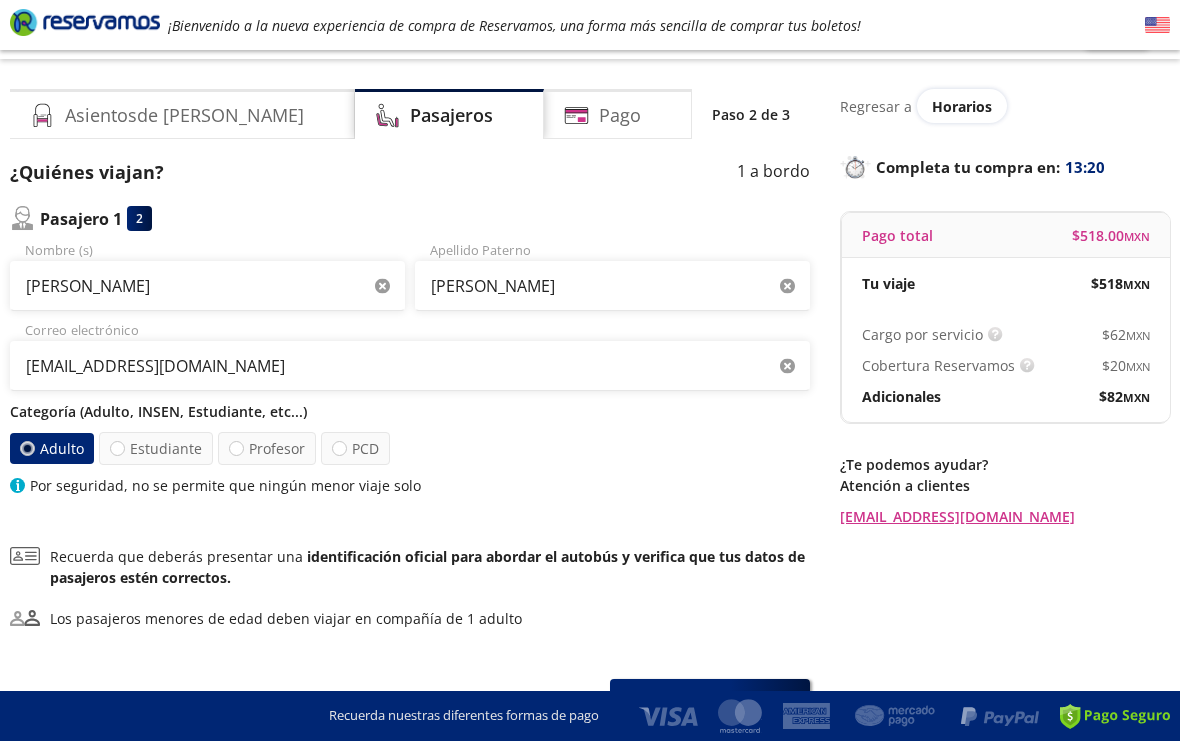 scroll, scrollTop: 36, scrollLeft: 0, axis: vertical 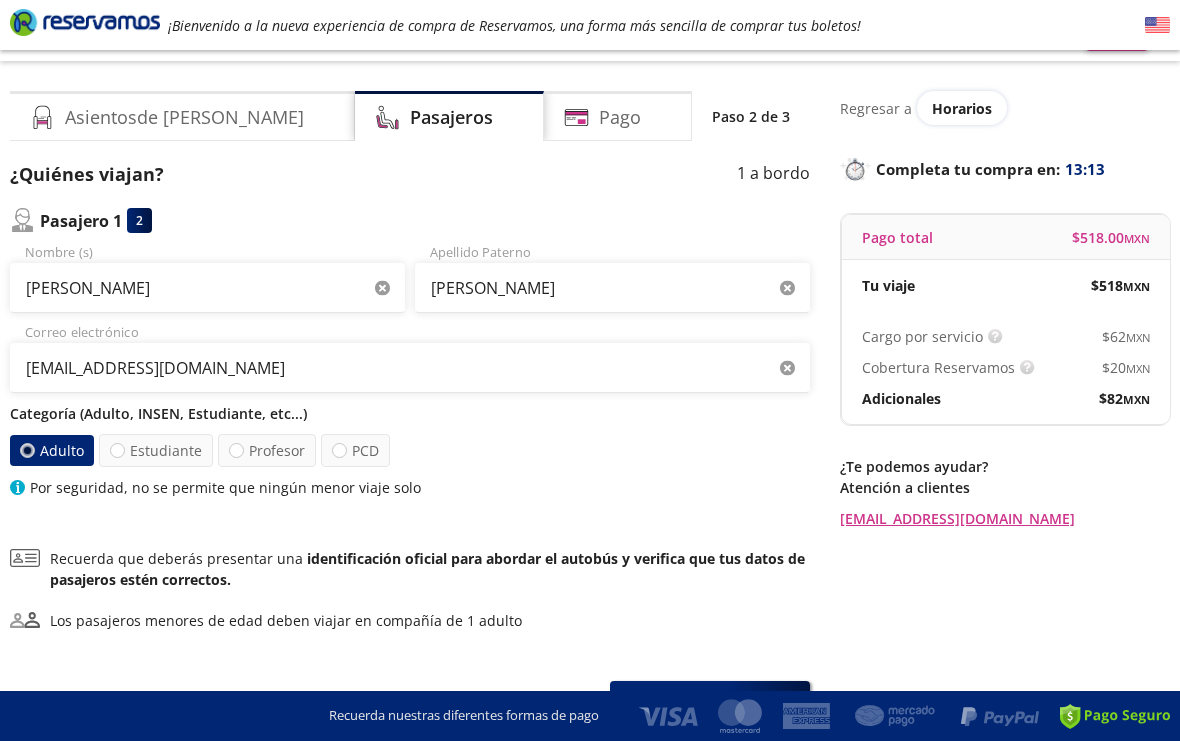 click on "Categoría (Adulto, INSEN, Estudiante, etc...)" at bounding box center [410, 413] 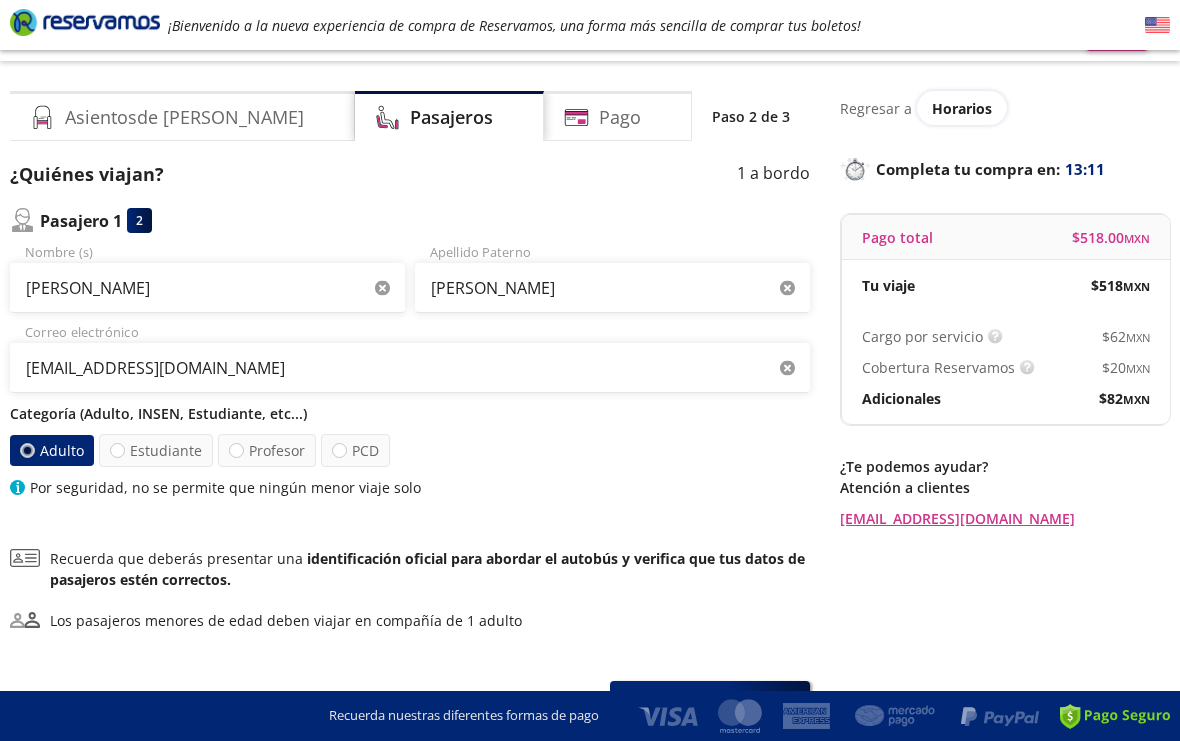 drag, startPoint x: 700, startPoint y: 703, endPoint x: 700, endPoint y: 739, distance: 36 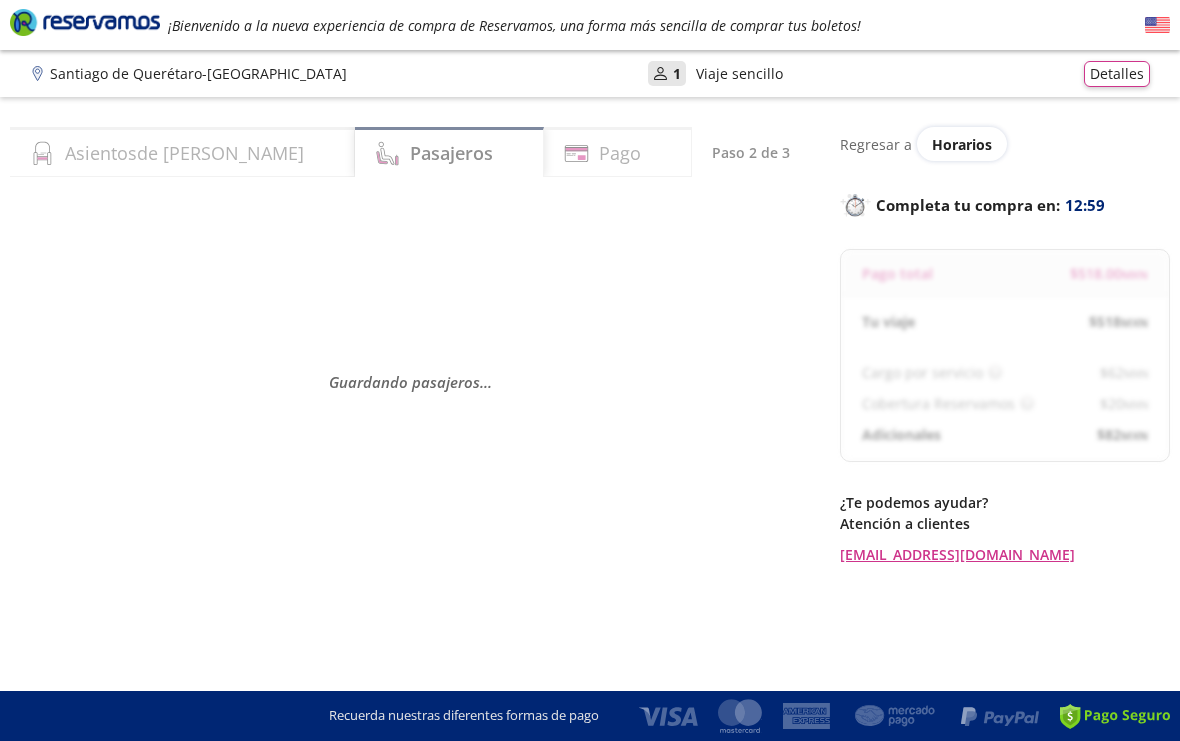select on "MX" 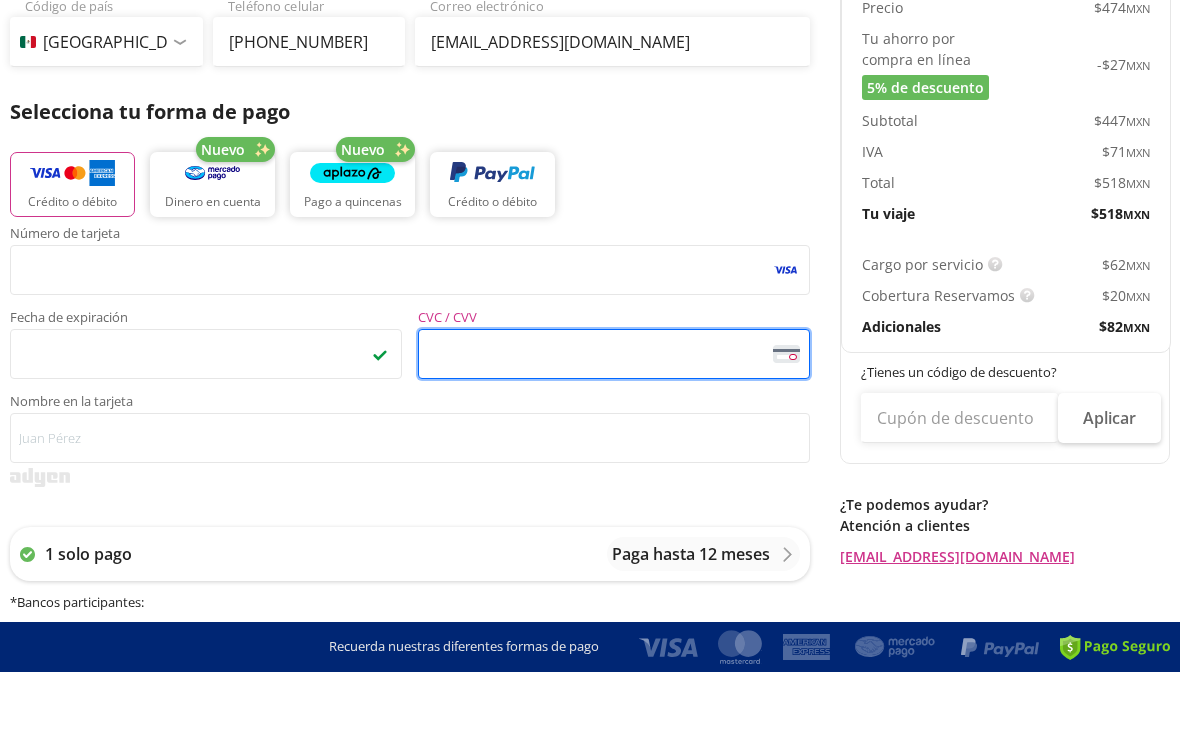 scroll, scrollTop: 304, scrollLeft: 0, axis: vertical 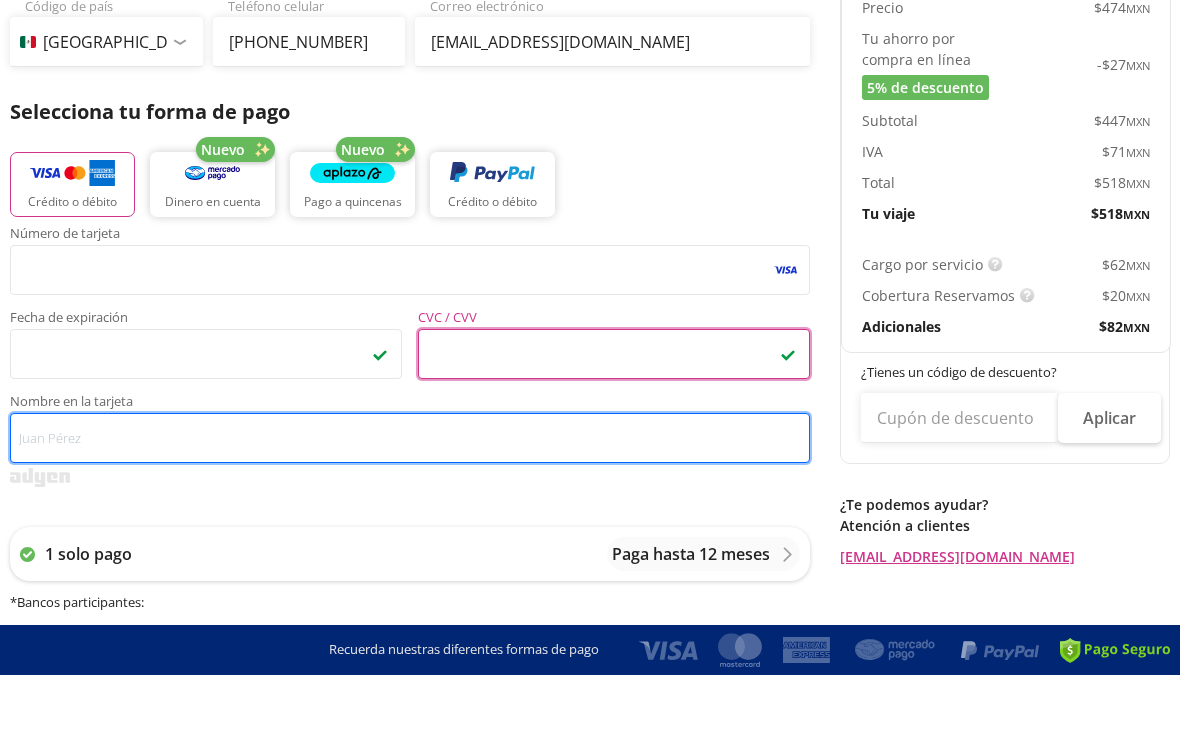 click on "Nombre en la tarjeta" at bounding box center (410, 504) 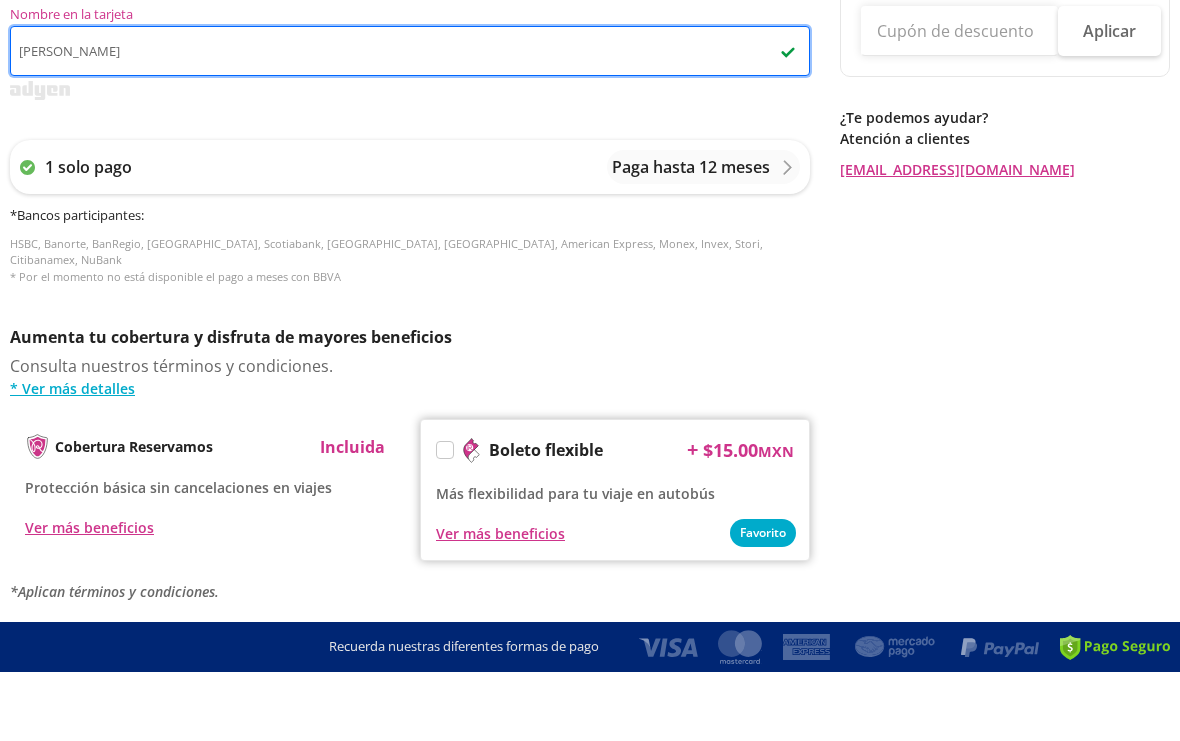 scroll, scrollTop: 858, scrollLeft: 0, axis: vertical 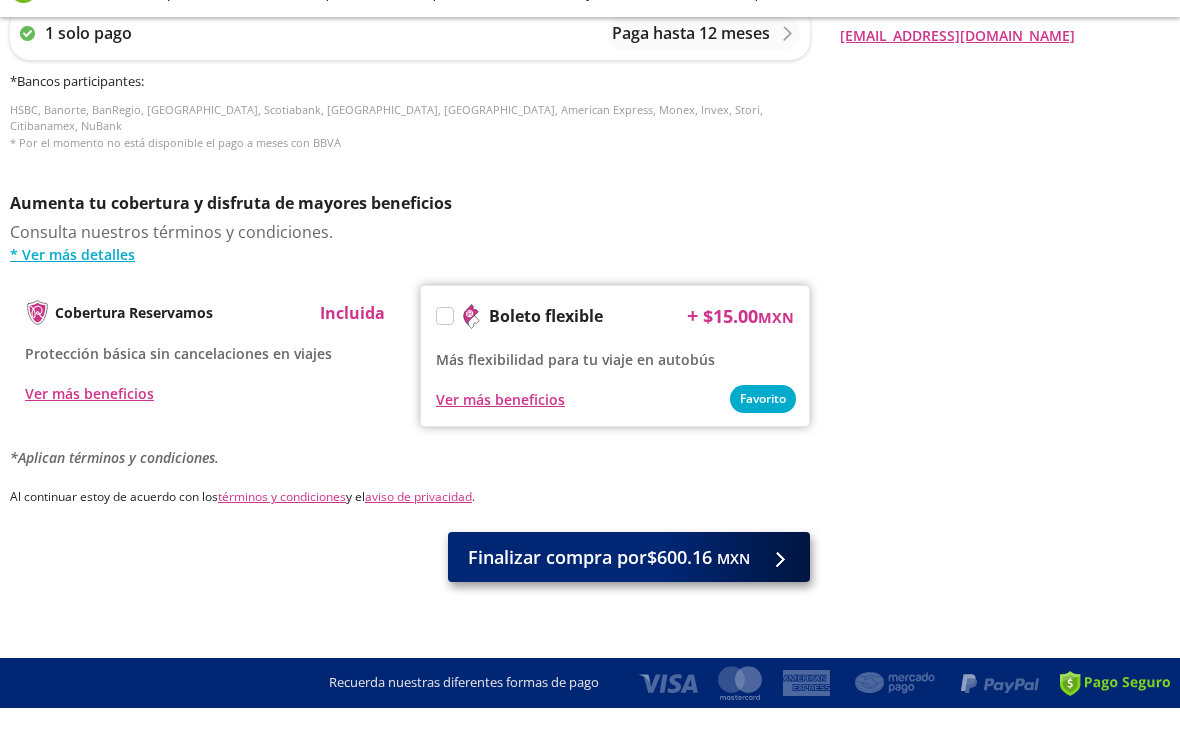 type on "[PERSON_NAME] [PERSON_NAME]" 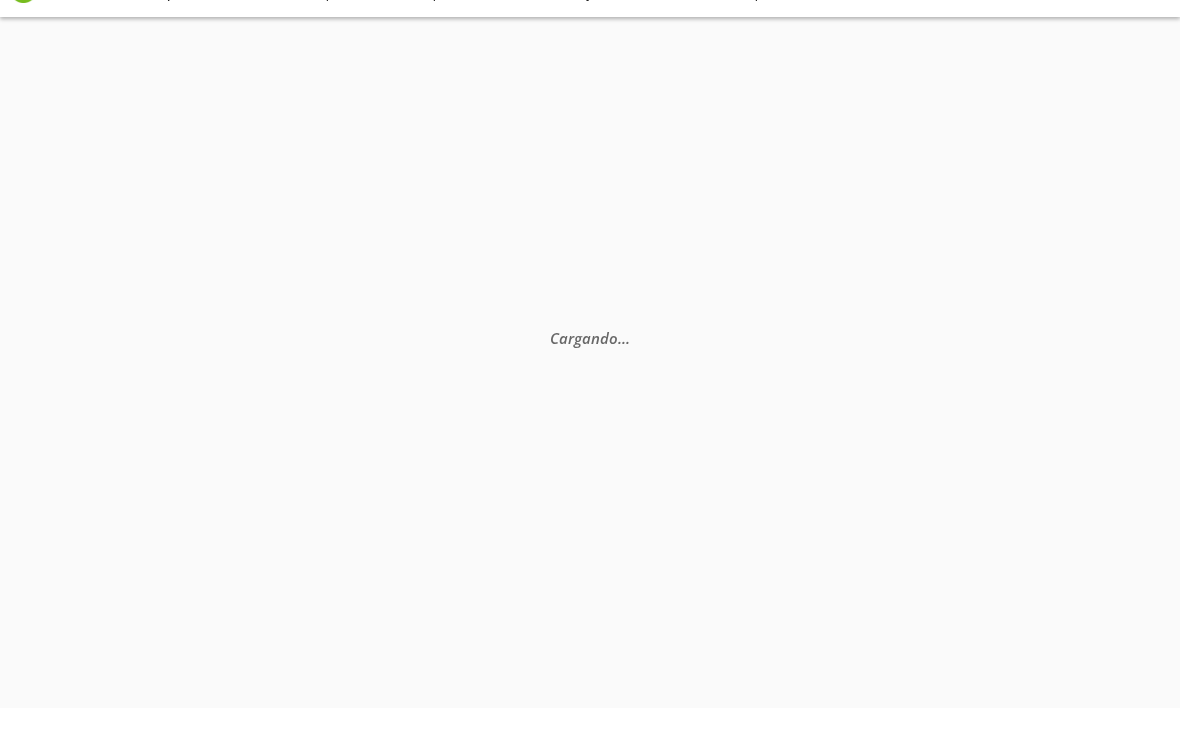scroll, scrollTop: 0, scrollLeft: 0, axis: both 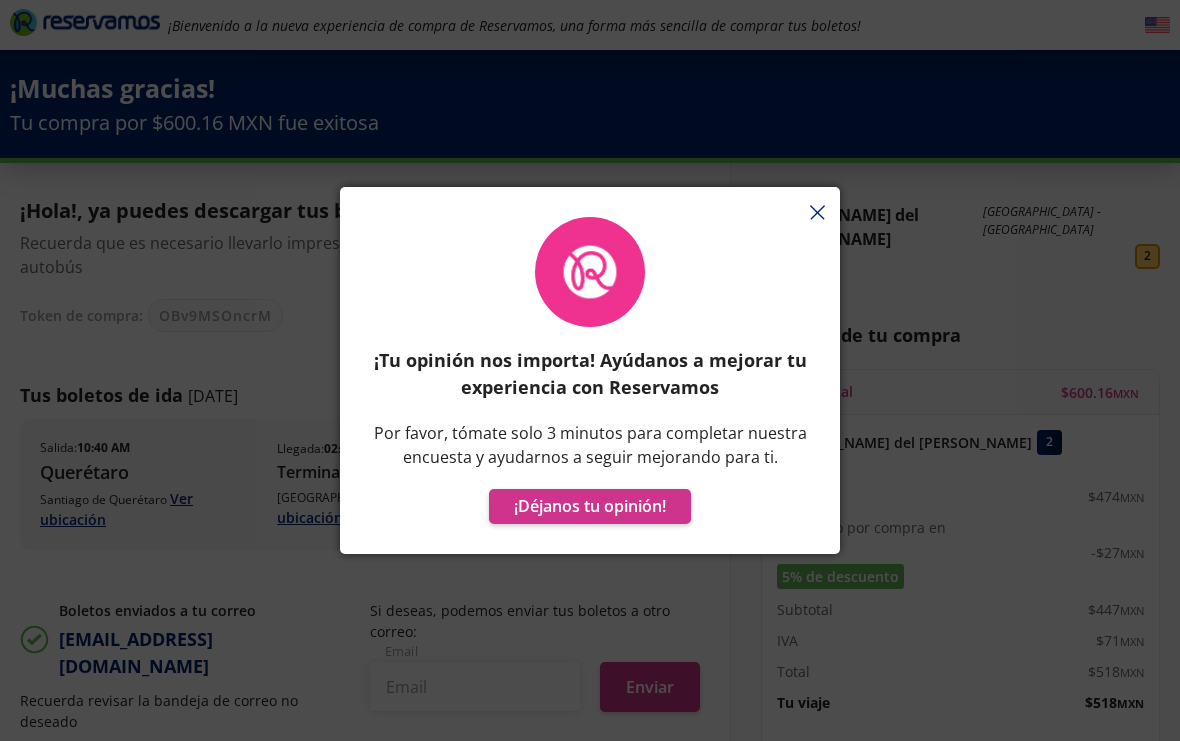 click on "¡Tu opinión nos importa! Ayúdanos a mejorar tu experiencia con Reservamos Por favor, tómate solo 3 minutos para completar nuestra encuesta y ayudarnos a seguir mejorando para ti. ¡Déjanos tu opinión!" at bounding box center [590, 380] 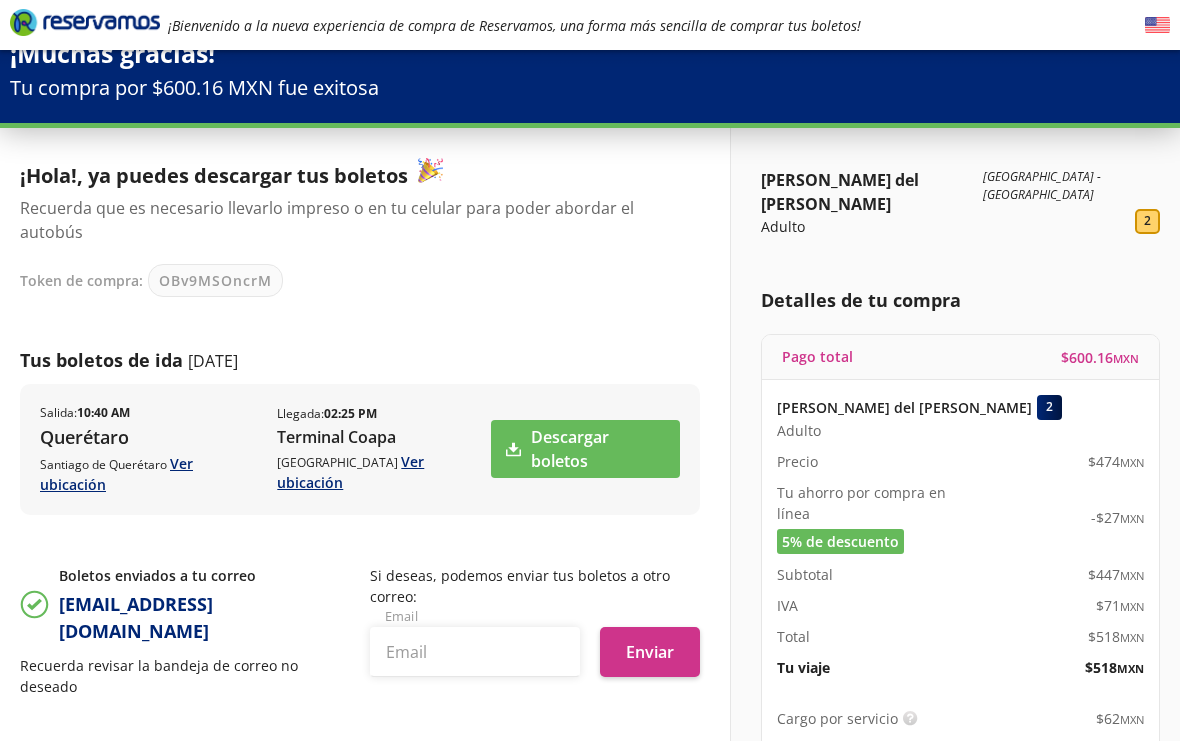scroll, scrollTop: 0, scrollLeft: 0, axis: both 